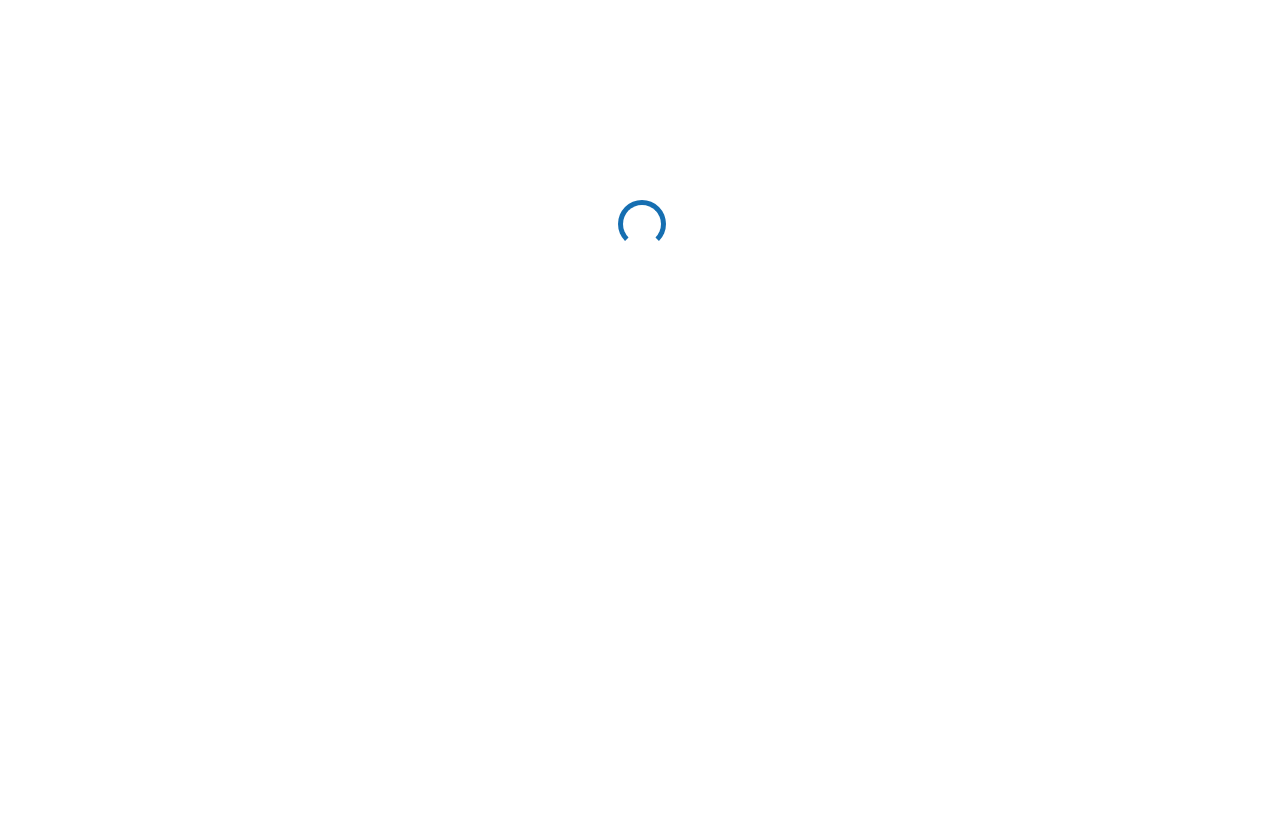 scroll, scrollTop: 0, scrollLeft: 0, axis: both 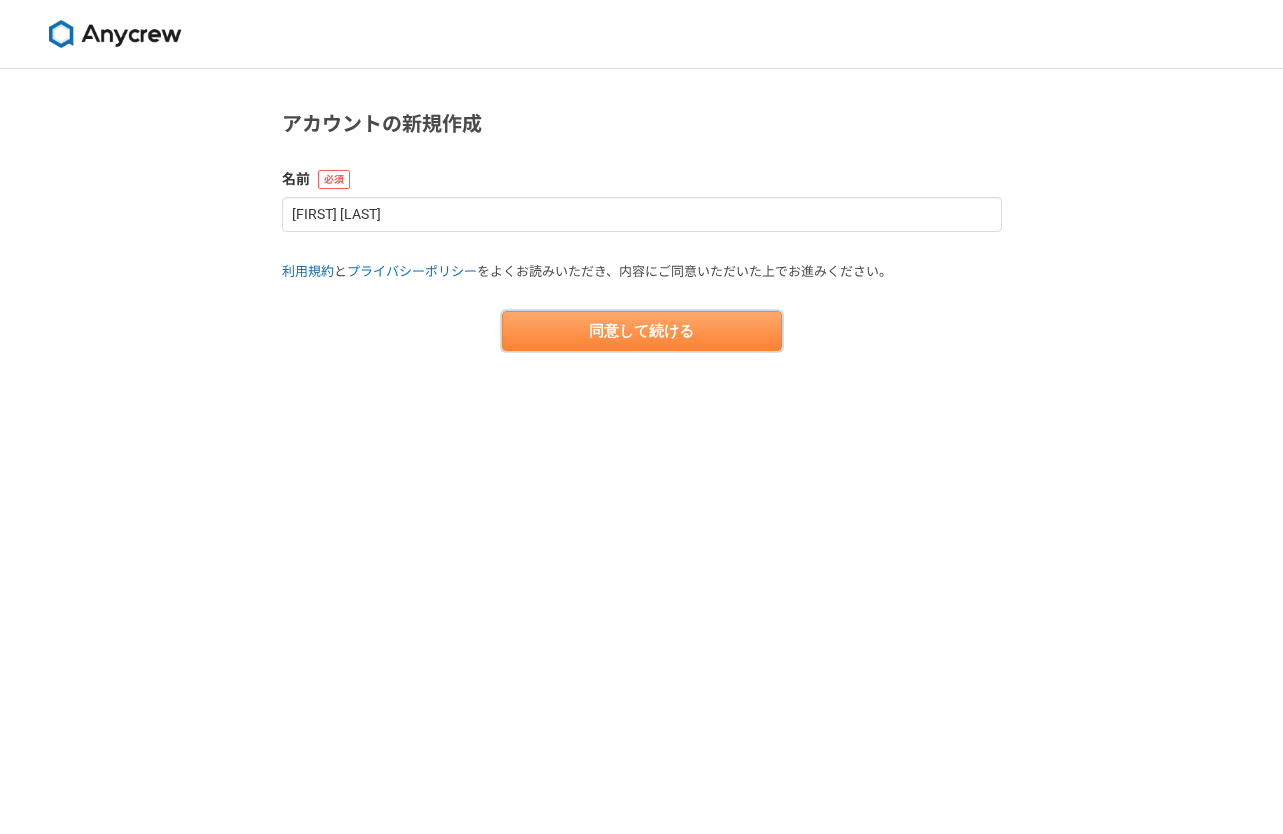 click on "同意して続ける" at bounding box center (642, 331) 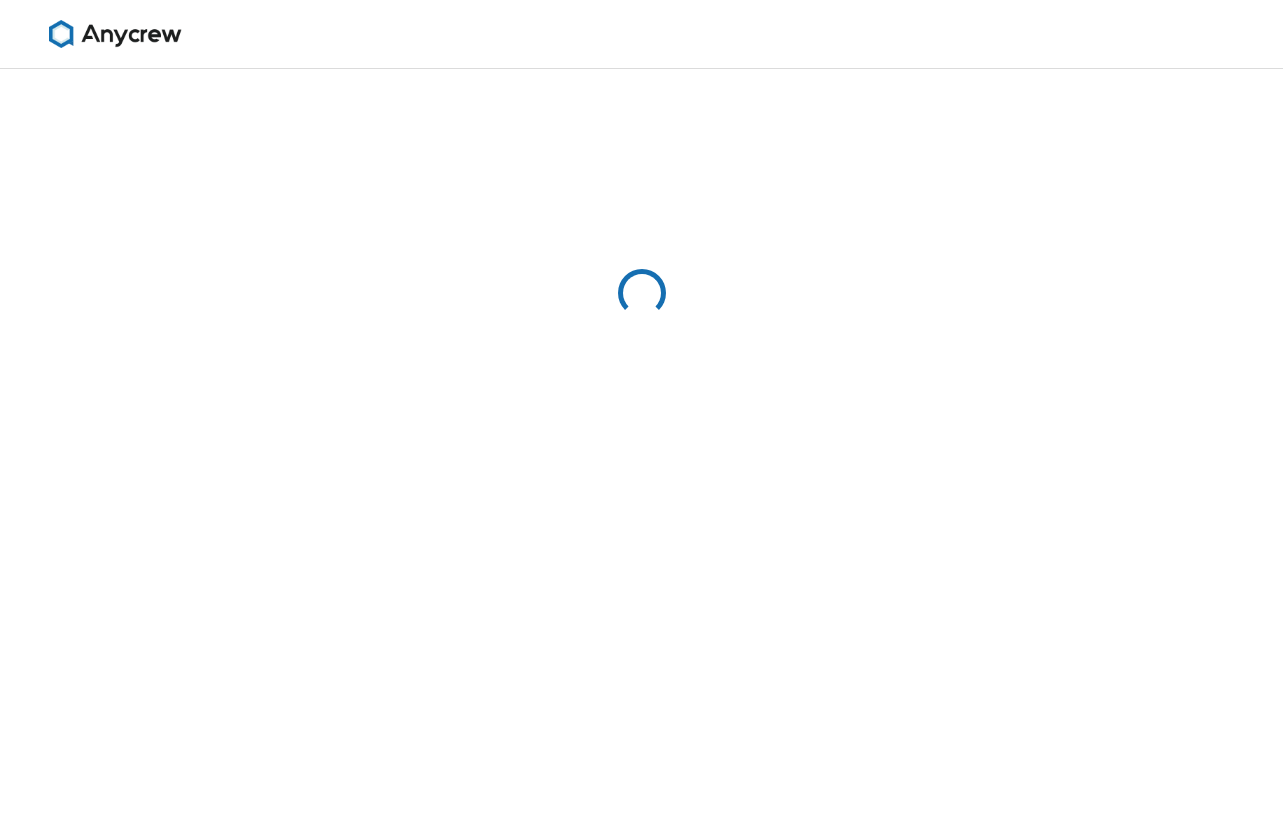 select on "13" 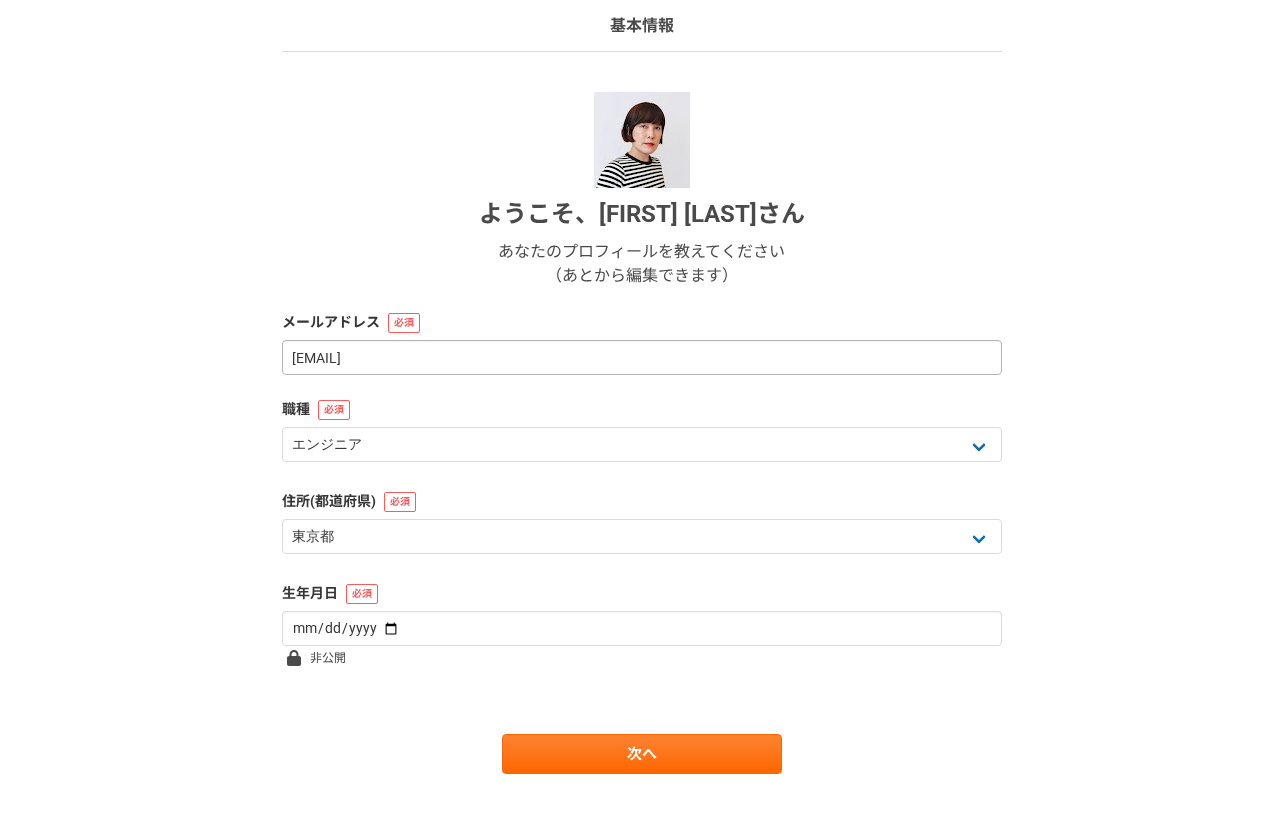 scroll, scrollTop: 163, scrollLeft: 0, axis: vertical 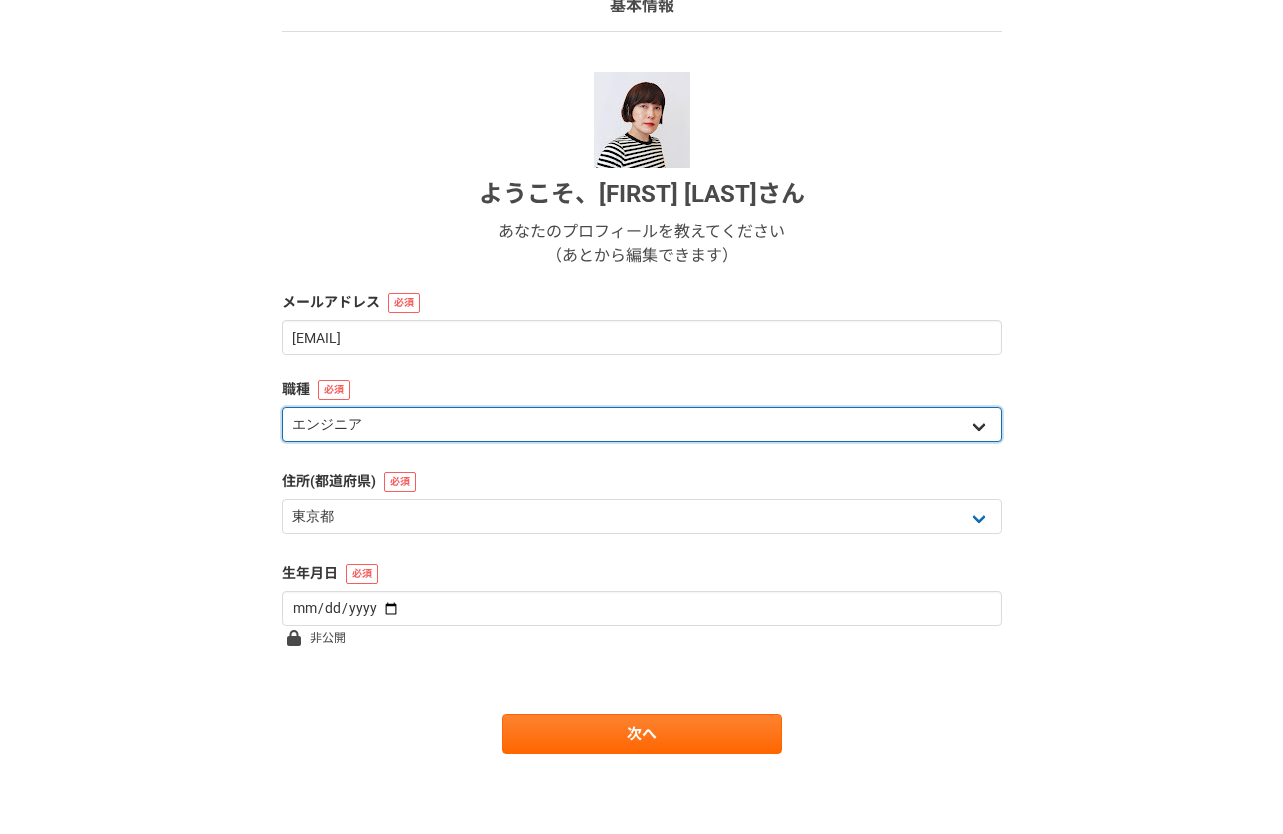 click on "エンジニア デザイナー ライター 営業 マーケティング 企画・事業開発 バックオフィス その他" at bounding box center (642, 424) 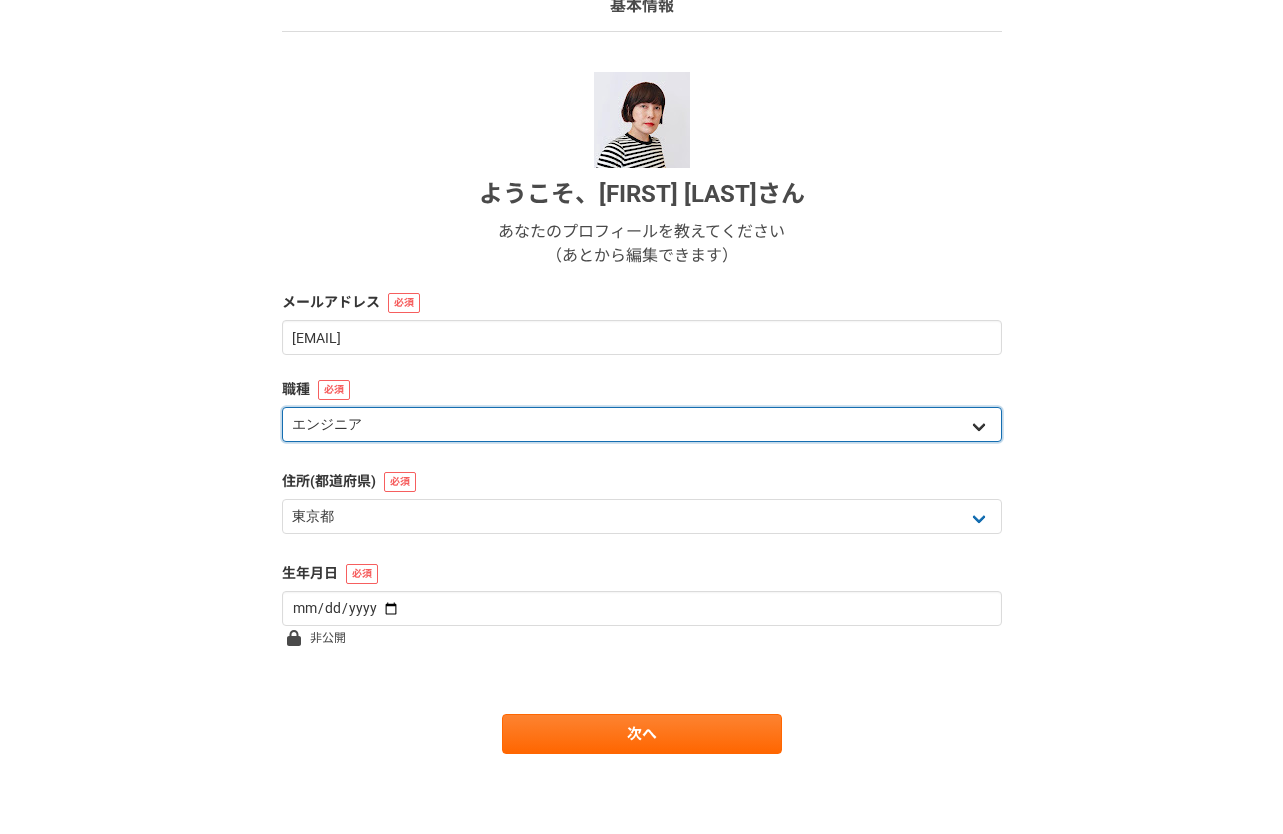 select on "2" 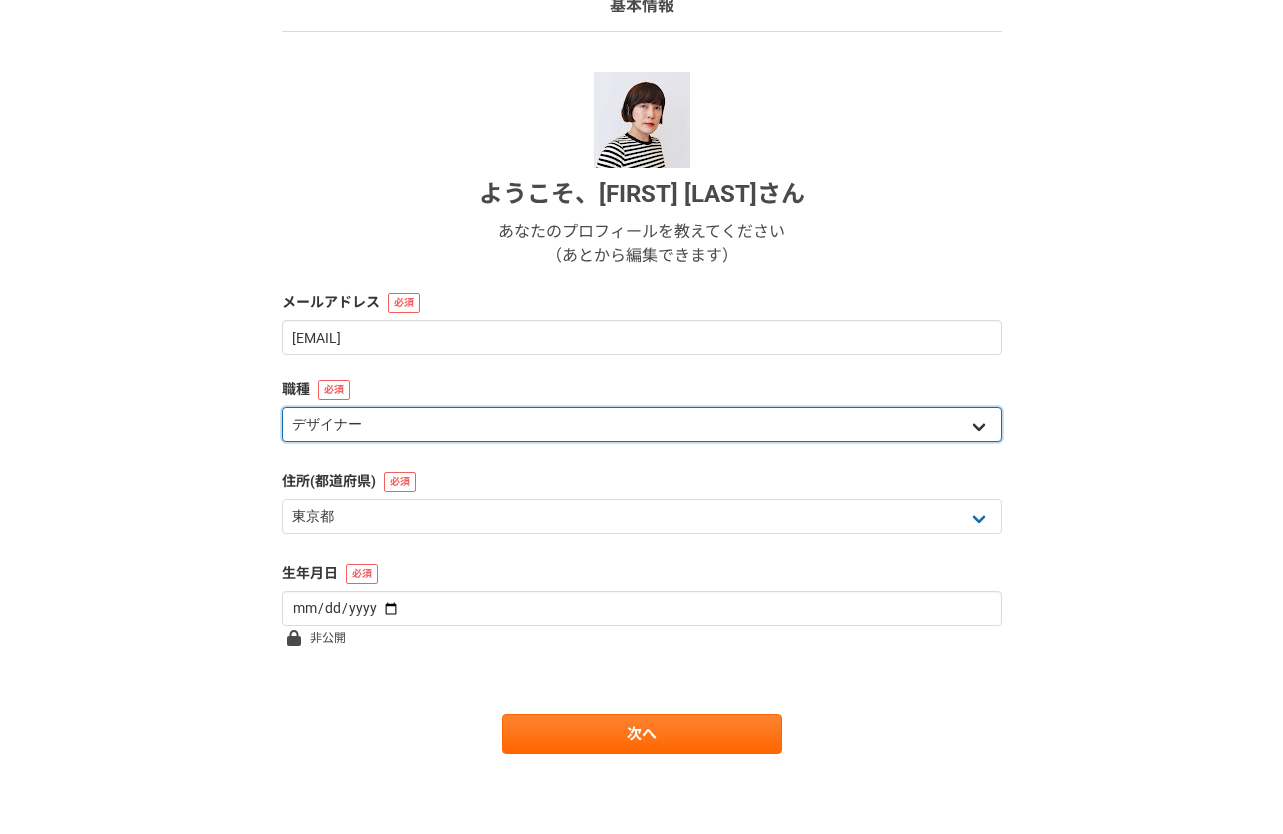 click on "エンジニア デザイナー ライター 営業 マーケティング 企画・事業開発 バックオフィス その他" at bounding box center [642, 424] 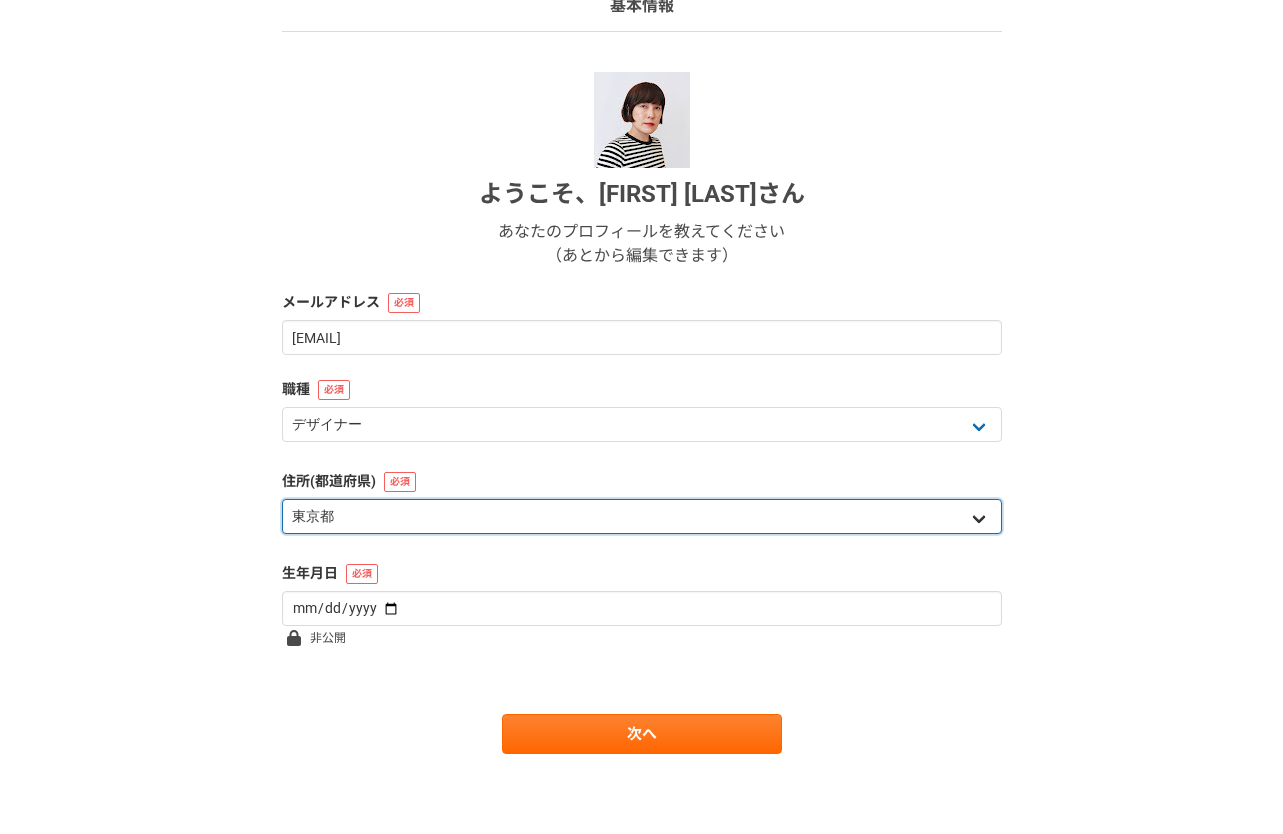 click on "北海道 青森県 岩手県 宮城県 秋田県 山形県 福島県 茨城県 栃木県 群馬県 埼玉県 千葉県 東京都 神奈川県 新潟県 富山県 石川県 福井県 山梨県 長野県 岐阜県 静岡県 愛知県 三重県 滋賀県 京都府 大阪府 兵庫県 奈良県 和歌山県 鳥取県 島根県 岡山県 広島県 山口県 徳島県 香川県 愛媛県 高知県 福岡県 佐賀県 長崎県 熊本県 大分県 宮崎県 鹿児島県 沖縄県 海外" at bounding box center (642, 516) 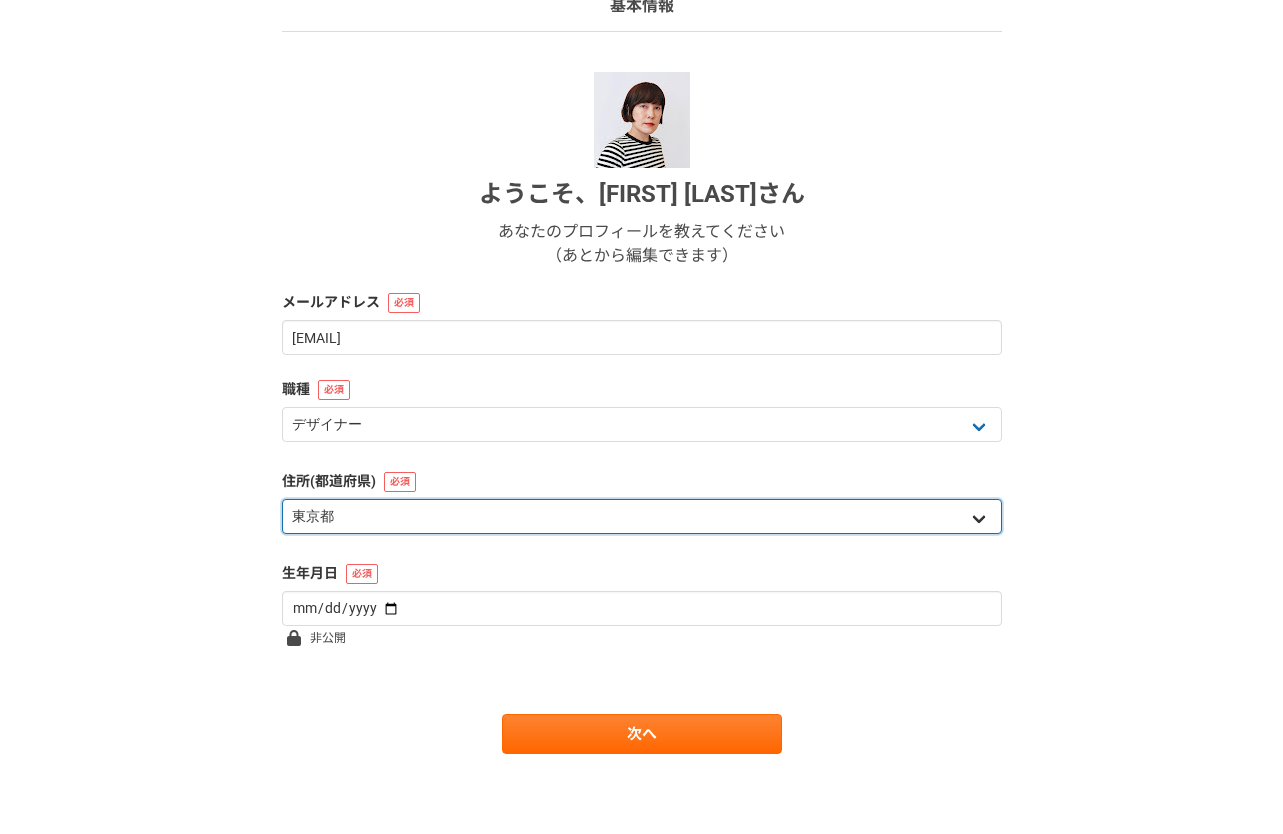 select on "48" 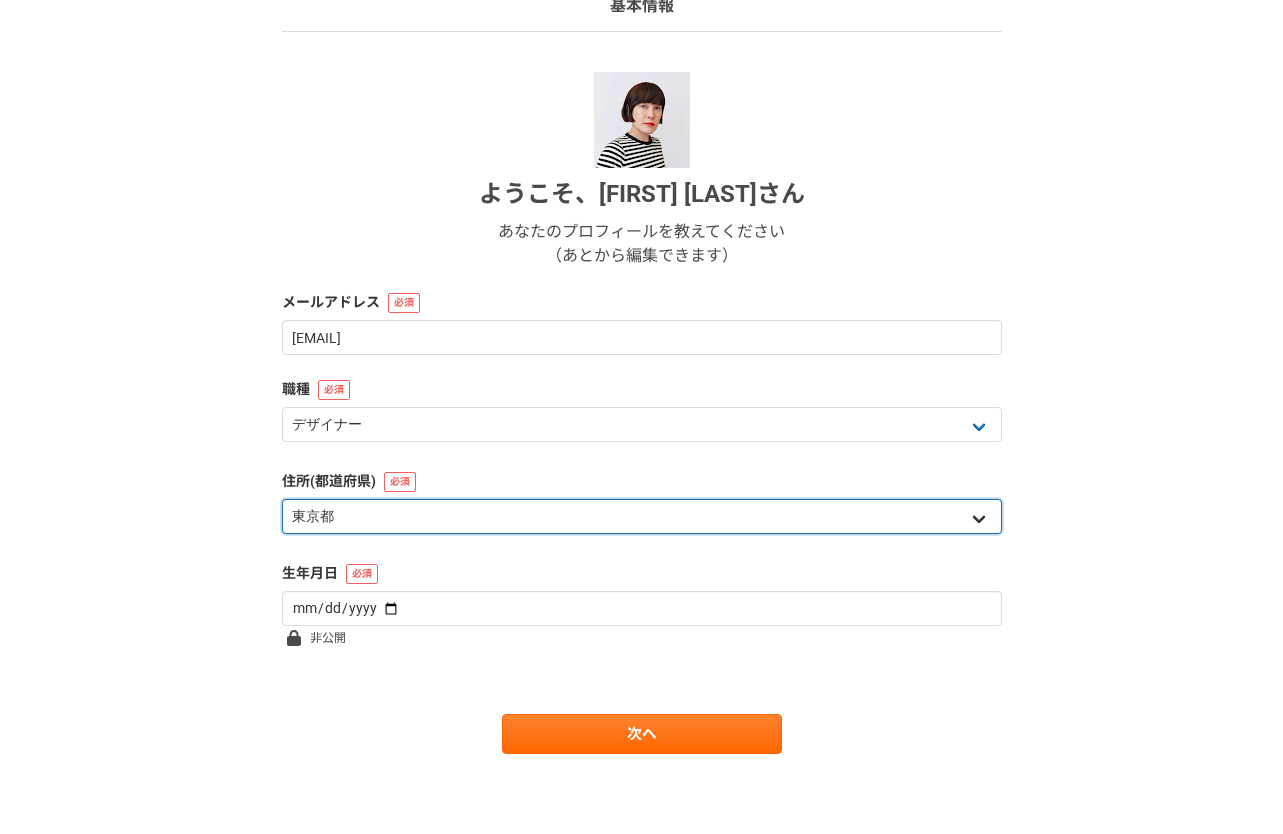 click on "北海道 青森県 岩手県 宮城県 秋田県 山形県 福島県 茨城県 栃木県 群馬県 埼玉県 千葉県 東京都 神奈川県 新潟県 富山県 石川県 福井県 山梨県 長野県 岐阜県 静岡県 愛知県 三重県 滋賀県 京都府 大阪府 兵庫県 奈良県 和歌山県 鳥取県 島根県 岡山県 広島県 山口県 徳島県 香川県 愛媛県 高知県 福岡県 佐賀県 長崎県 熊本県 大分県 宮崎県 鹿児島県 沖縄県 海外" at bounding box center (642, 516) 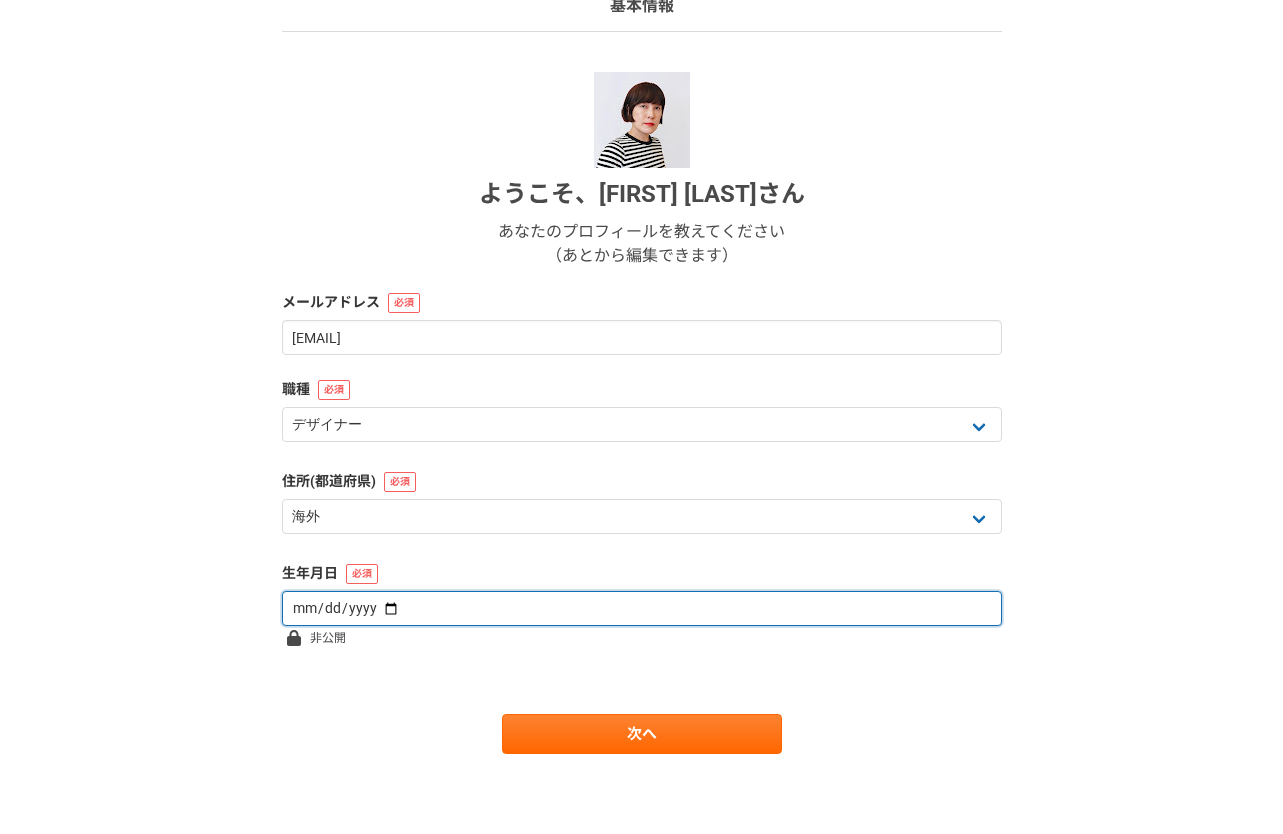click at bounding box center [642, 608] 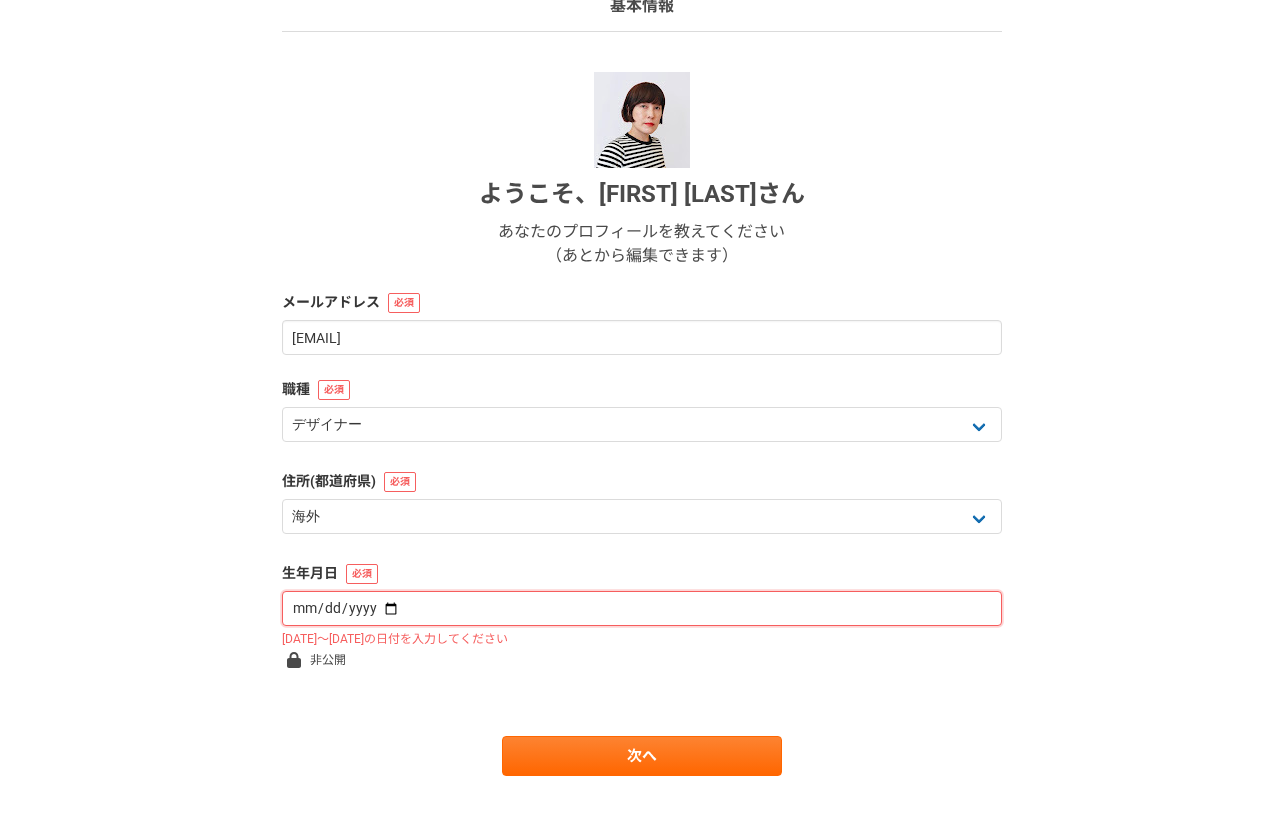 type on "1982-09-29" 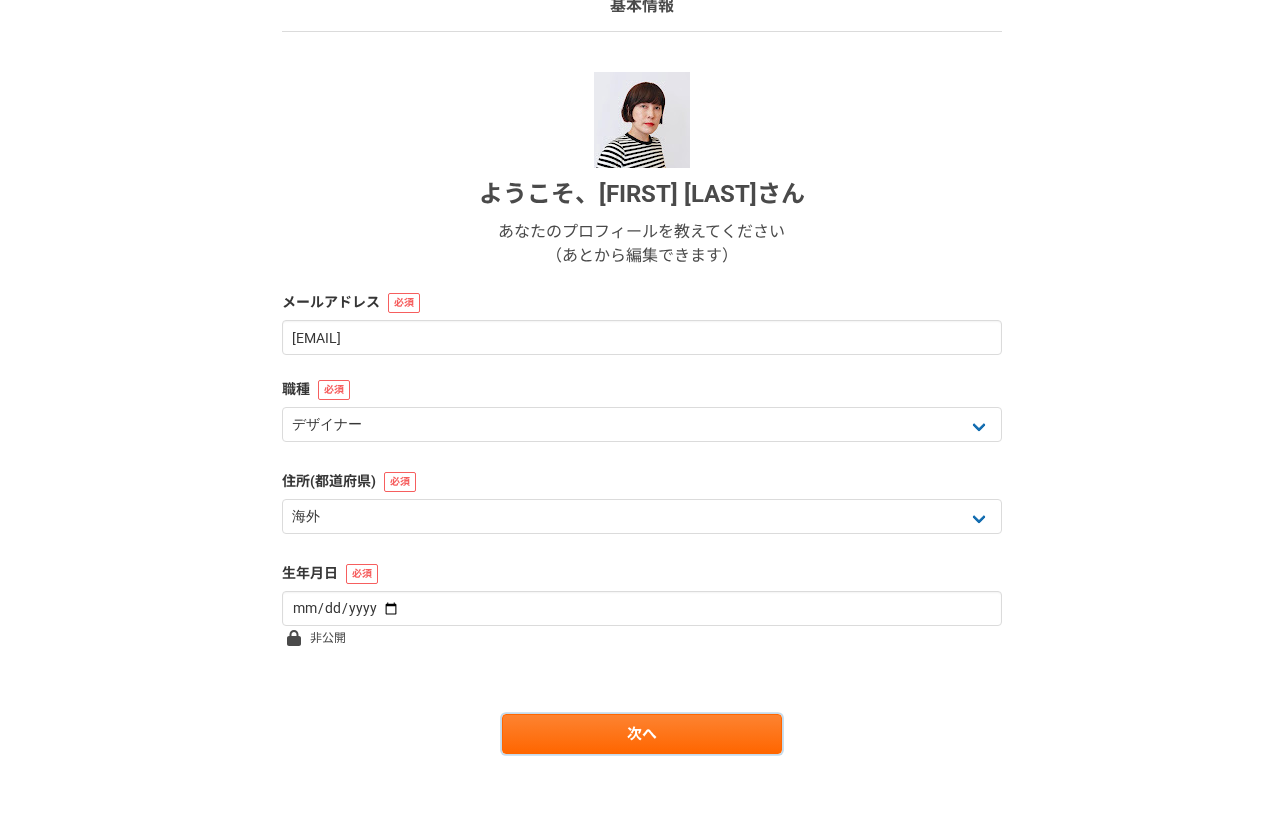 click on "次へ" at bounding box center (642, 734) 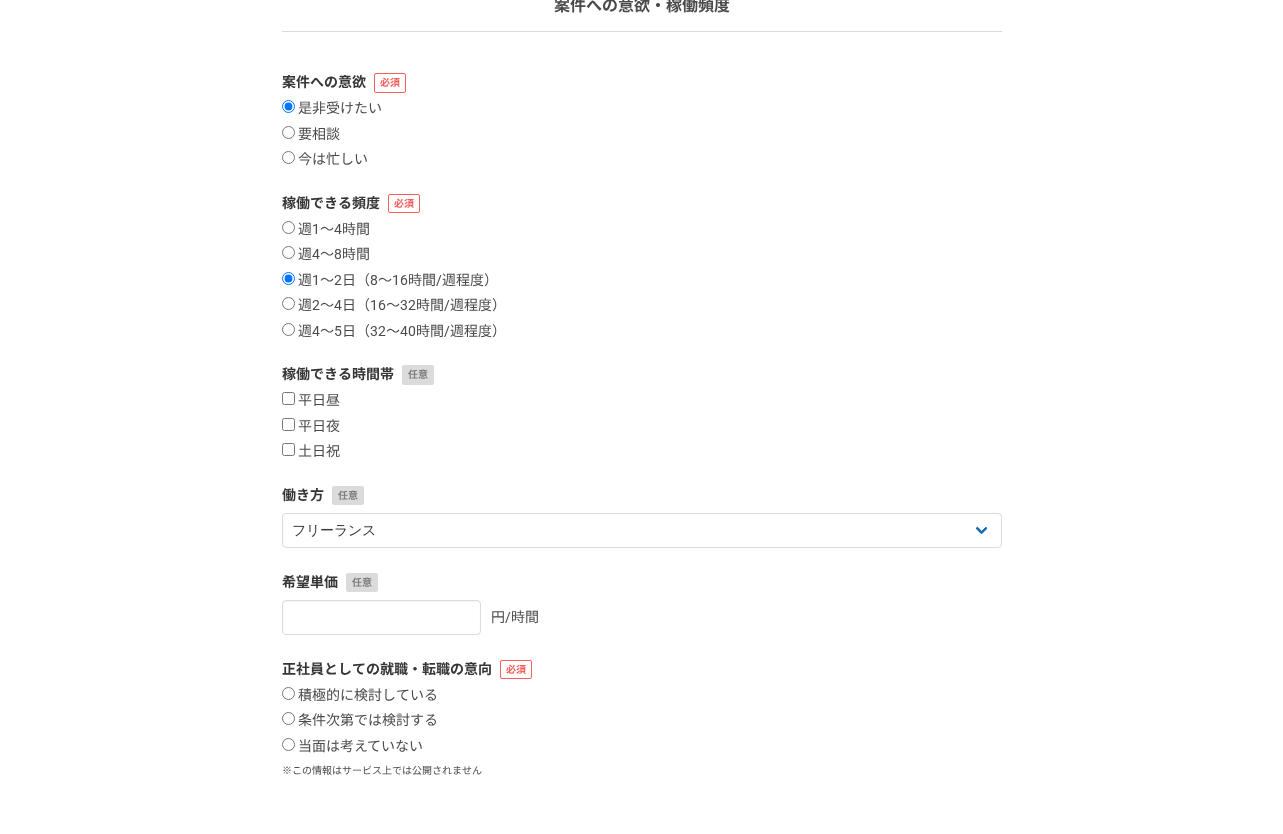scroll, scrollTop: 0, scrollLeft: 0, axis: both 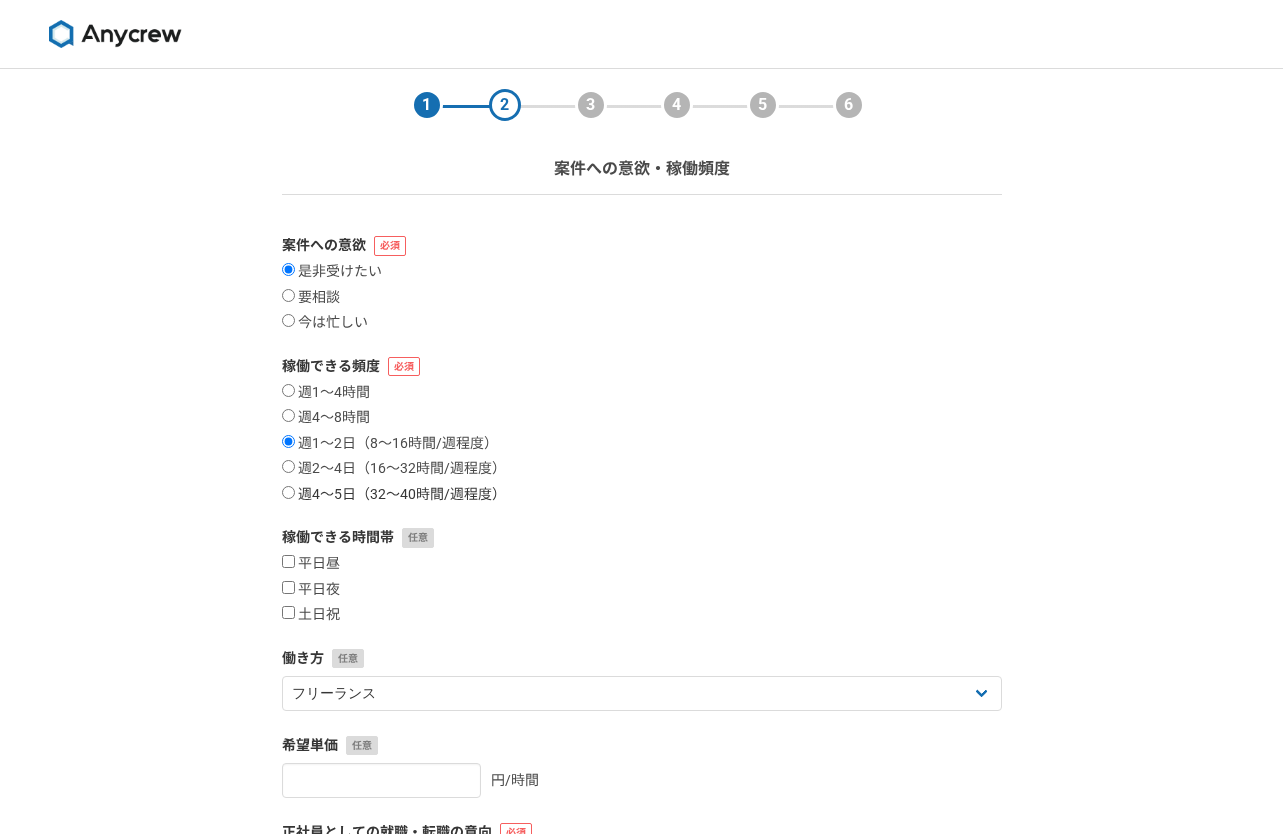 click on "週4〜5日（32〜40時間/週程度）" at bounding box center (288, 492) 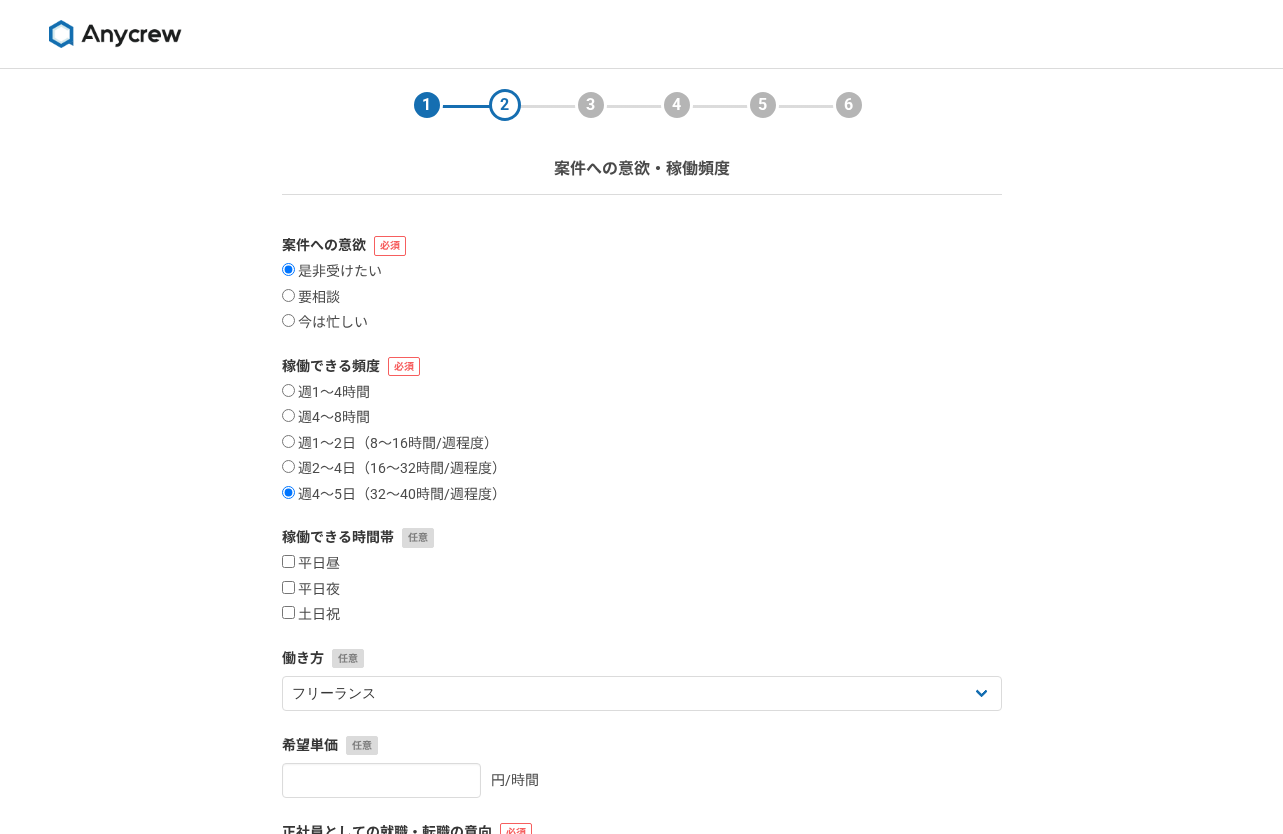 click on "週1〜4時間   週4〜8時間   週1〜2日（8〜16時間/週程度）   週2〜4日（16〜32時間/週程度）   週4〜5日（32〜40時間/週程度）" at bounding box center (642, 444) 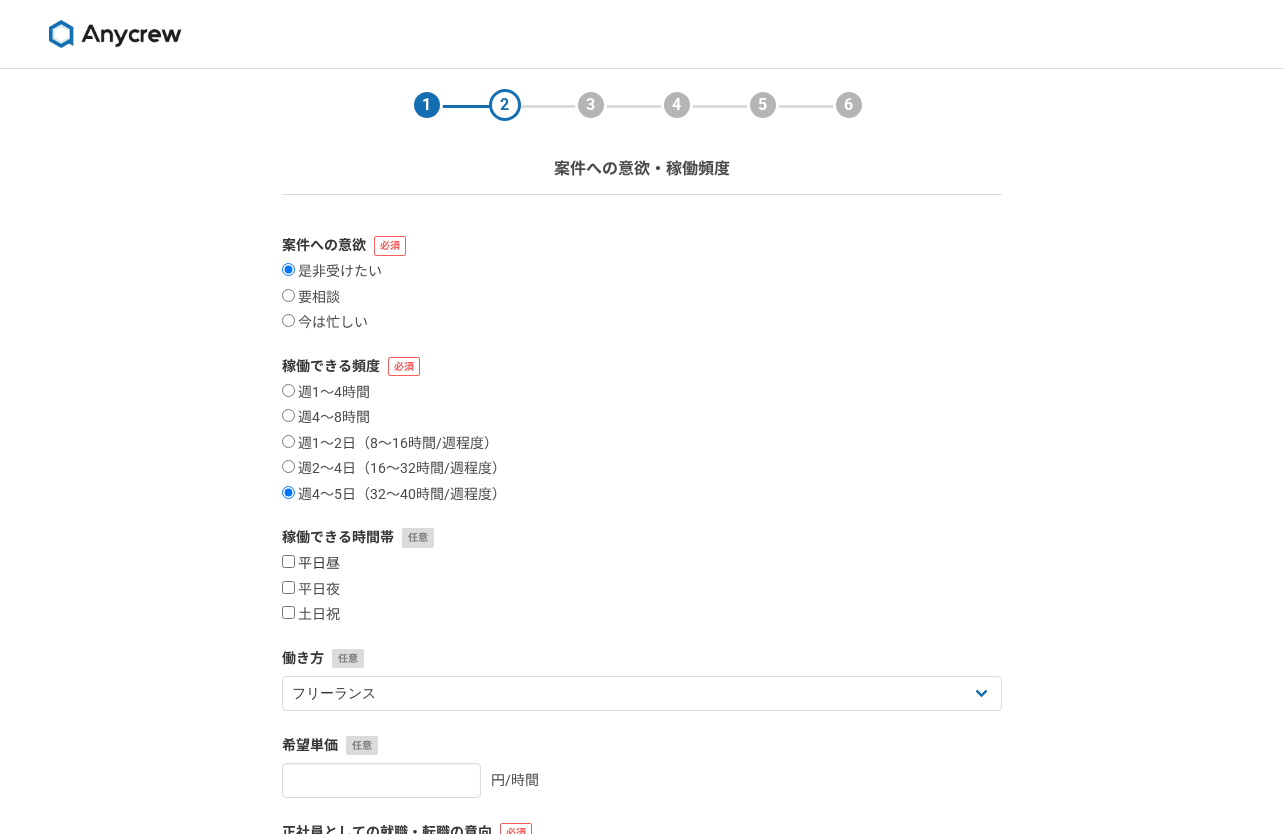 click on "平日昼" at bounding box center (288, 561) 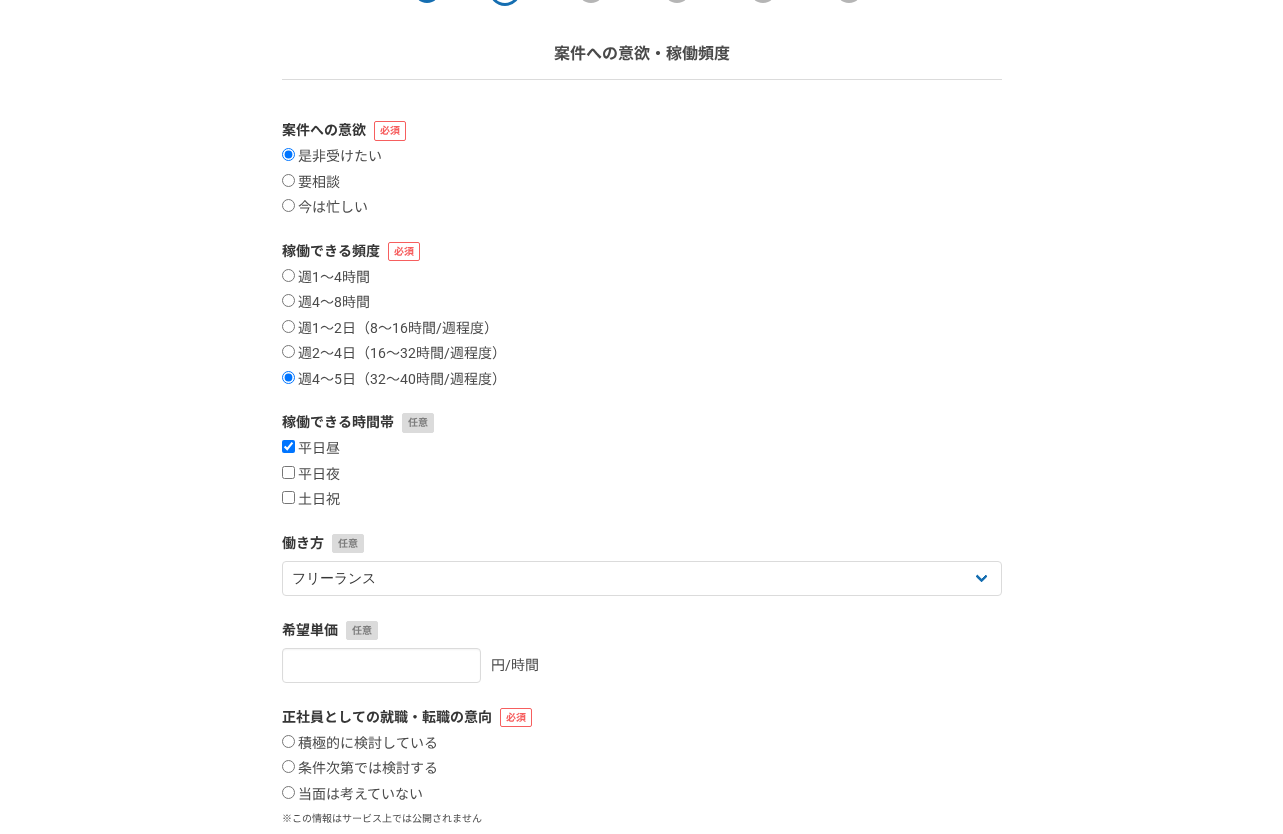 scroll, scrollTop: 200, scrollLeft: 0, axis: vertical 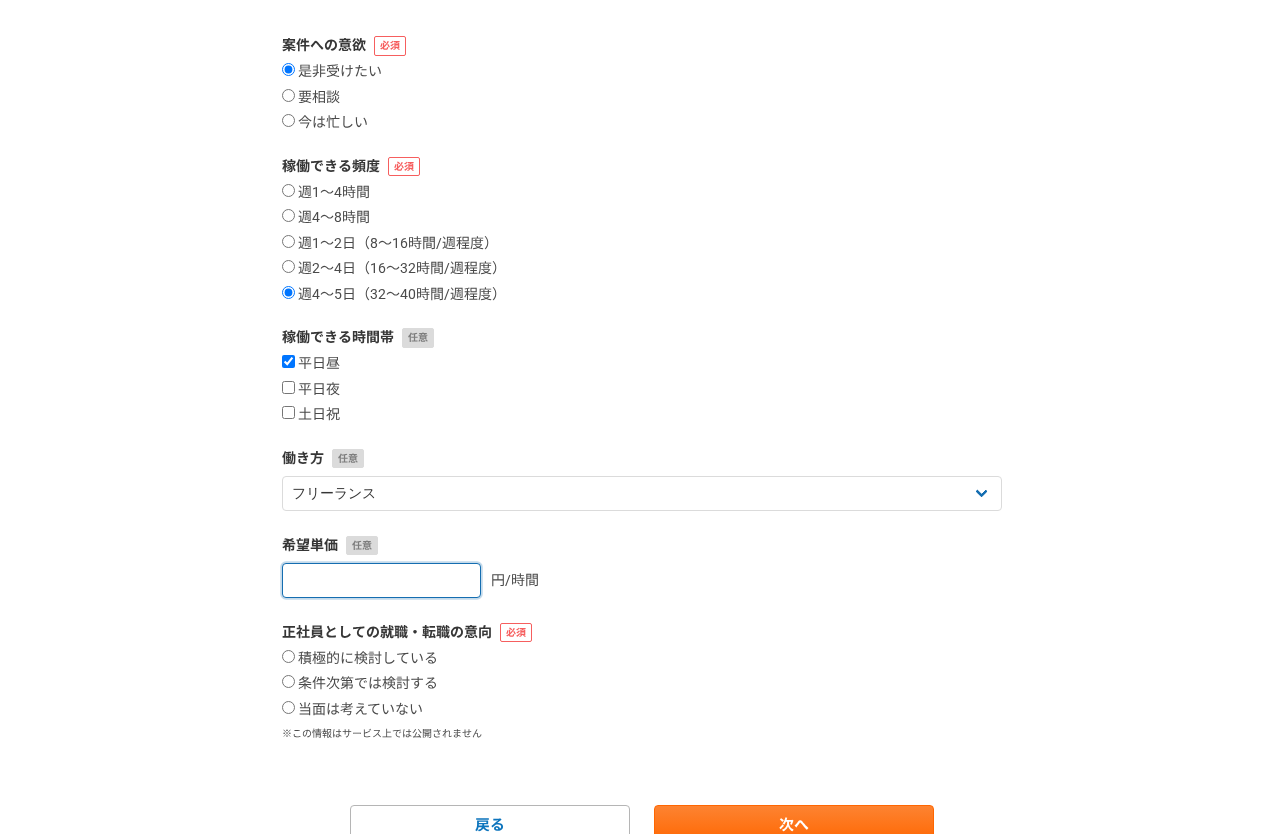 click at bounding box center (381, 580) 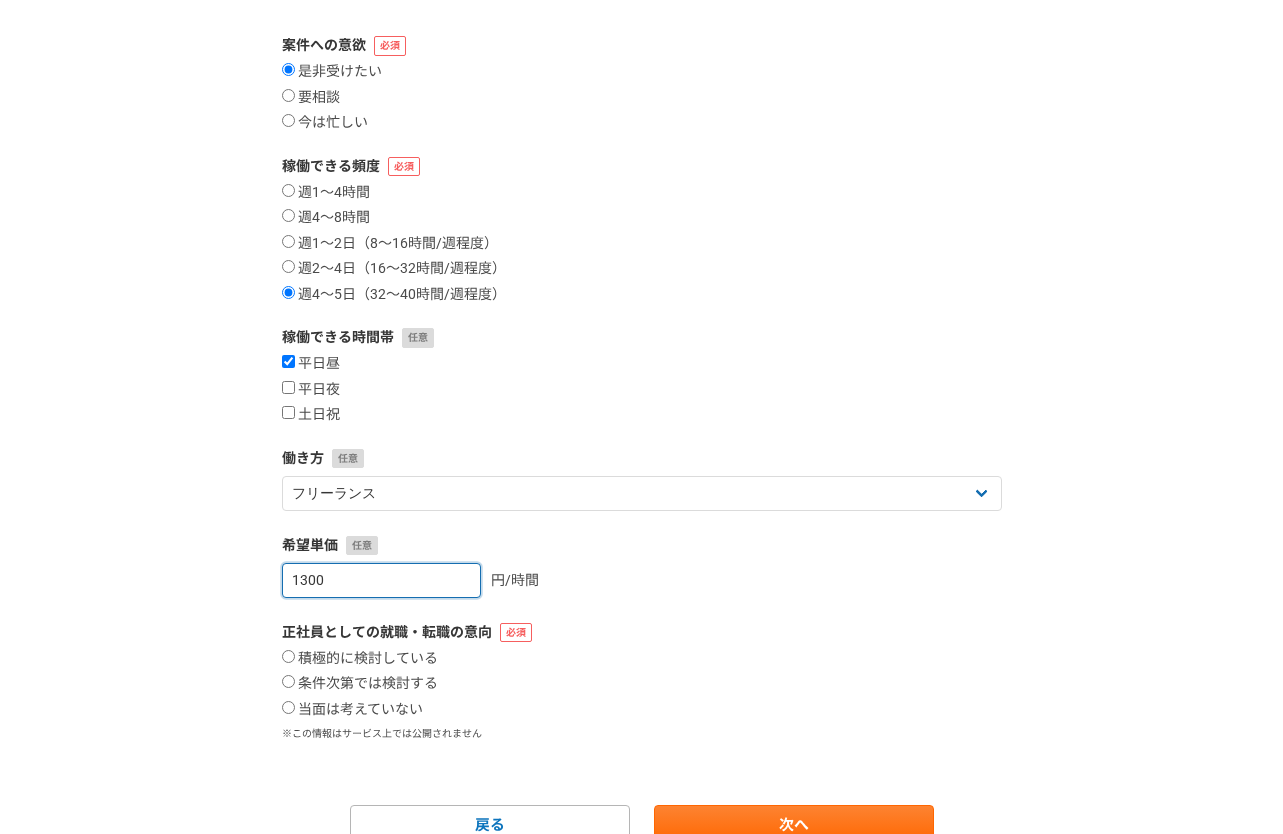 type on "1300" 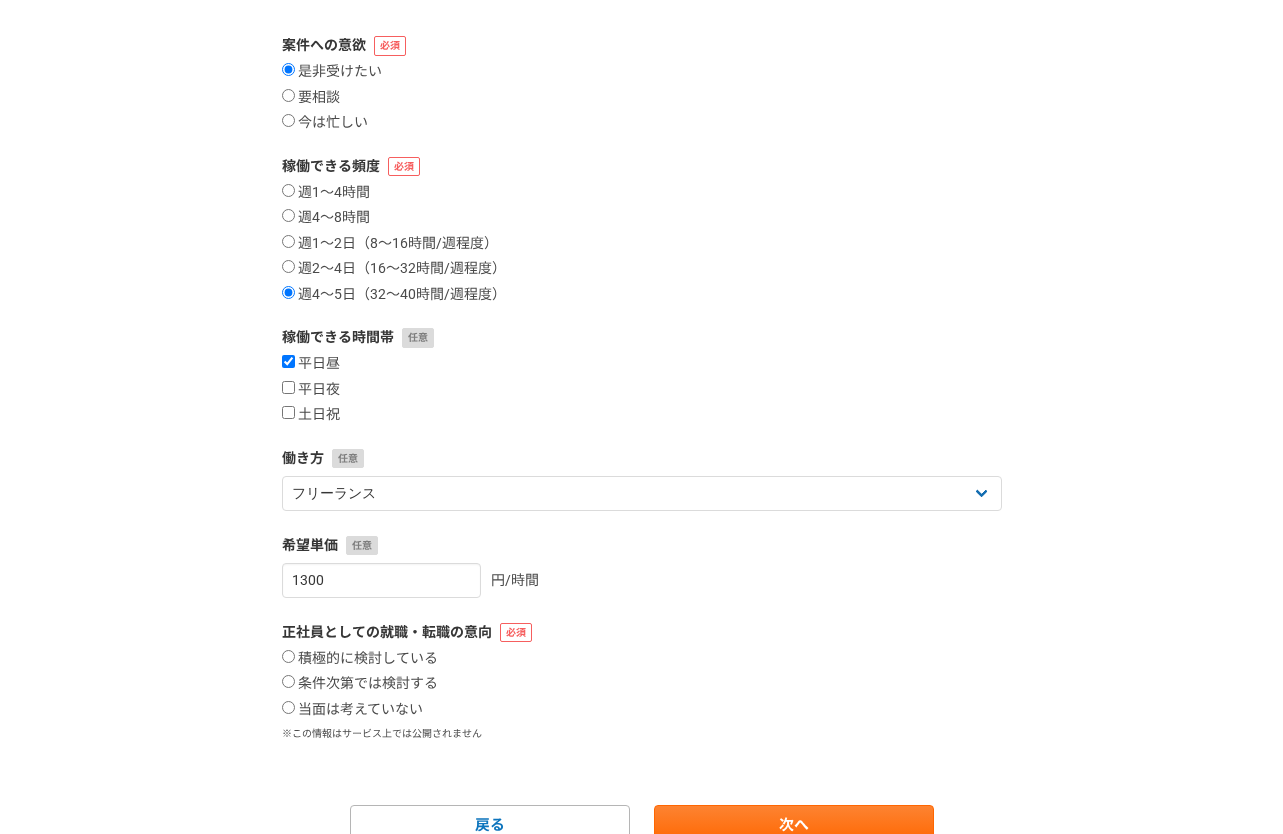 click on "案件への意欲   是非受けたい   要相談   今は忙しい 稼働できる頻度   週1〜4時間   週4〜8時間   週1〜2日（8〜16時間/週程度）   週2〜4日（16〜32時間/週程度）   週4〜5日（32〜40時間/週程度） 稼働できる時間帯   平日昼   平日夜   土日祝 働き方 フリーランス 副業 その他 希望単価 1300 円/時間 正社員としての就職・転職の意向   積極的に検討している   条件次第では検討する   当面は考えていない ※この情報はサービス上では公開されません 戻る 次へ" at bounding box center [642, 440] 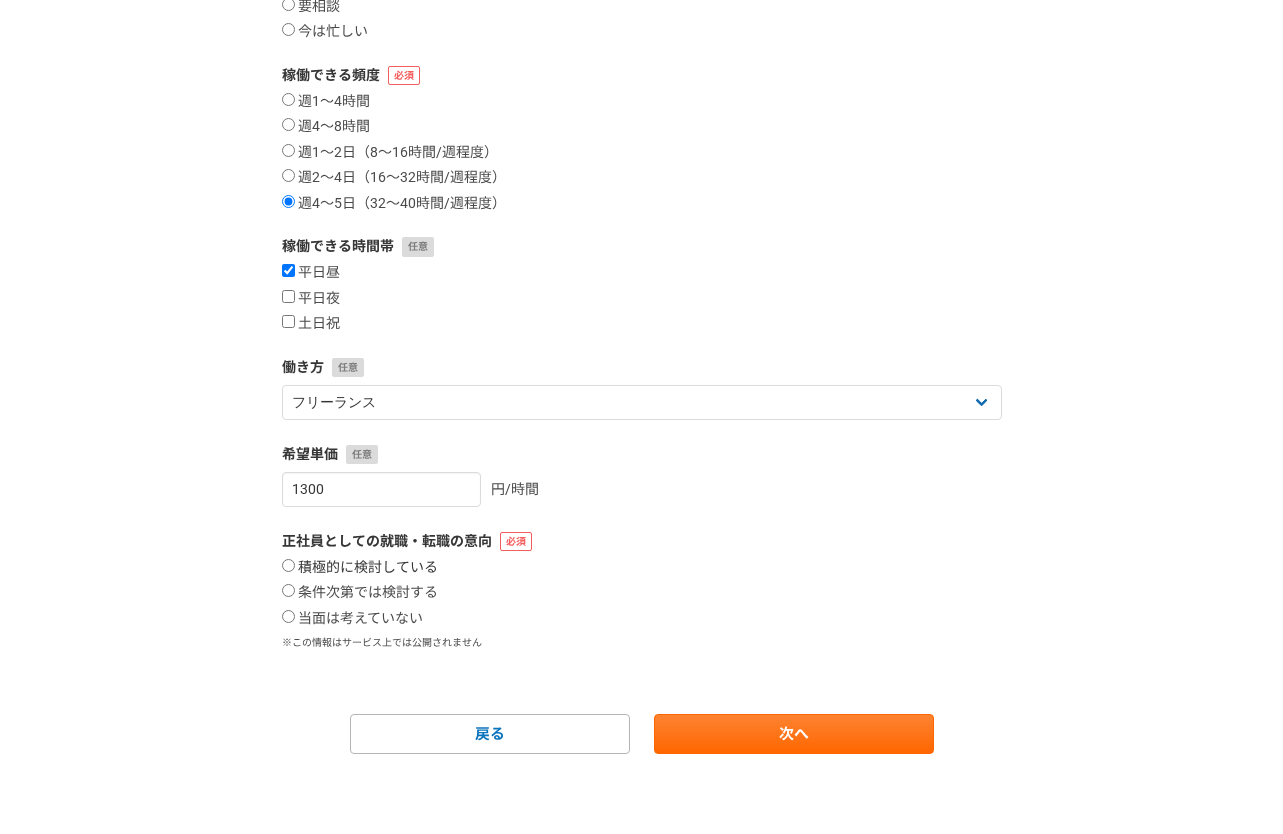 click on "積極的に検討している" at bounding box center (288, 565) 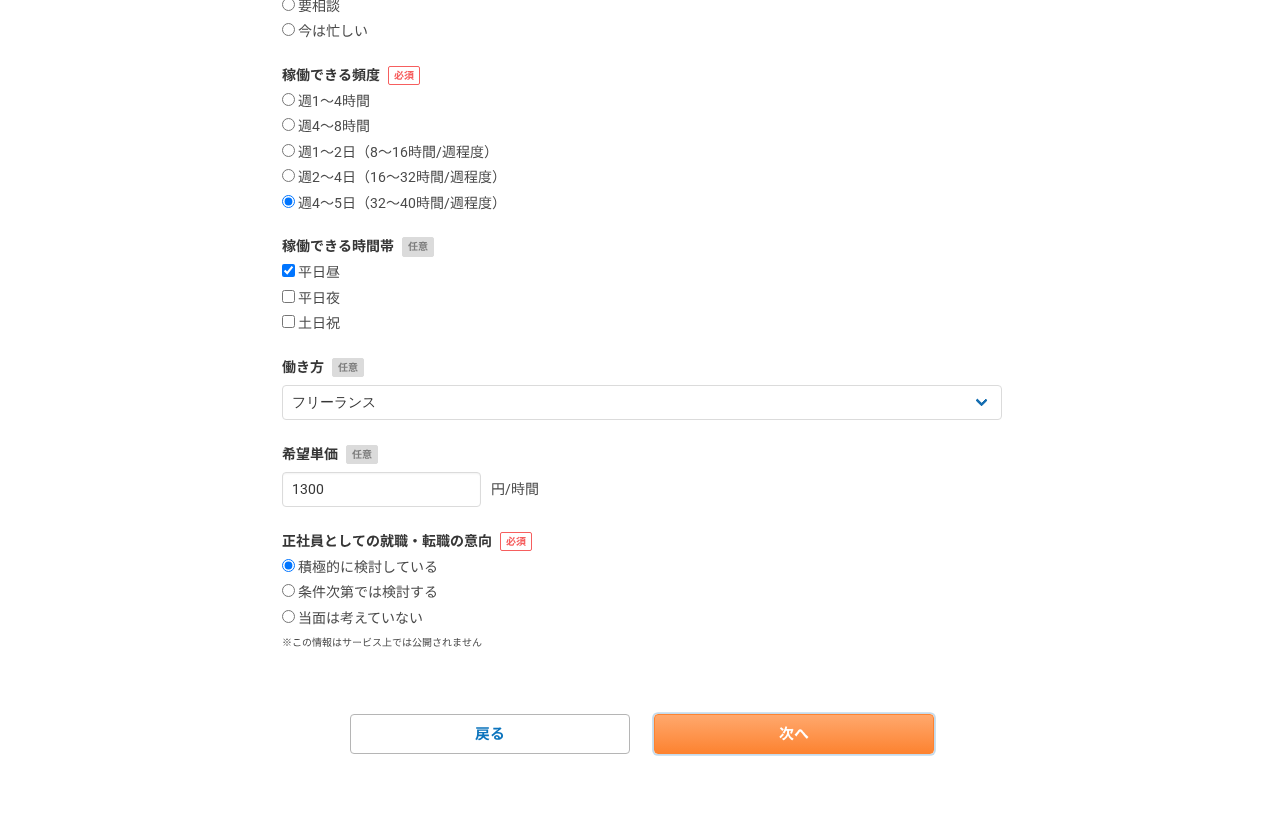 click on "次へ" at bounding box center [794, 734] 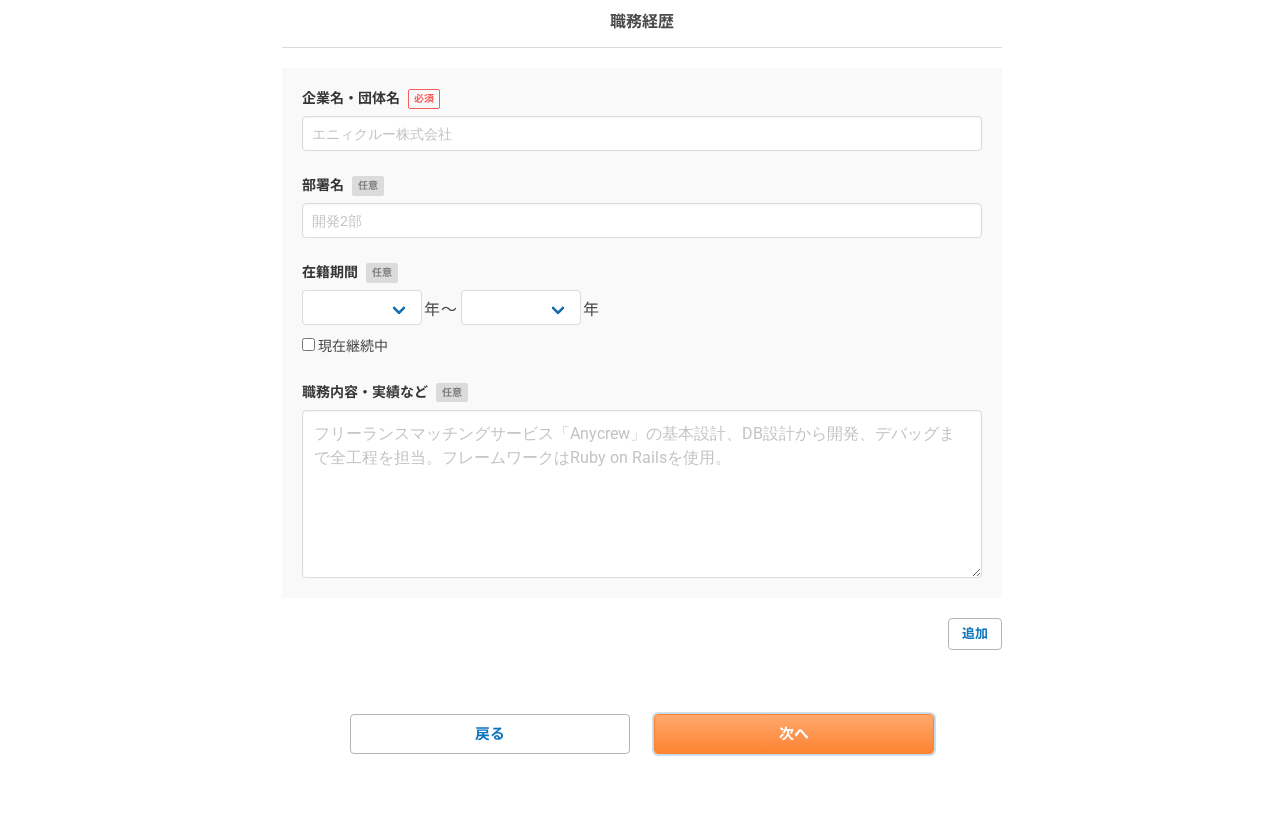 scroll, scrollTop: 0, scrollLeft: 0, axis: both 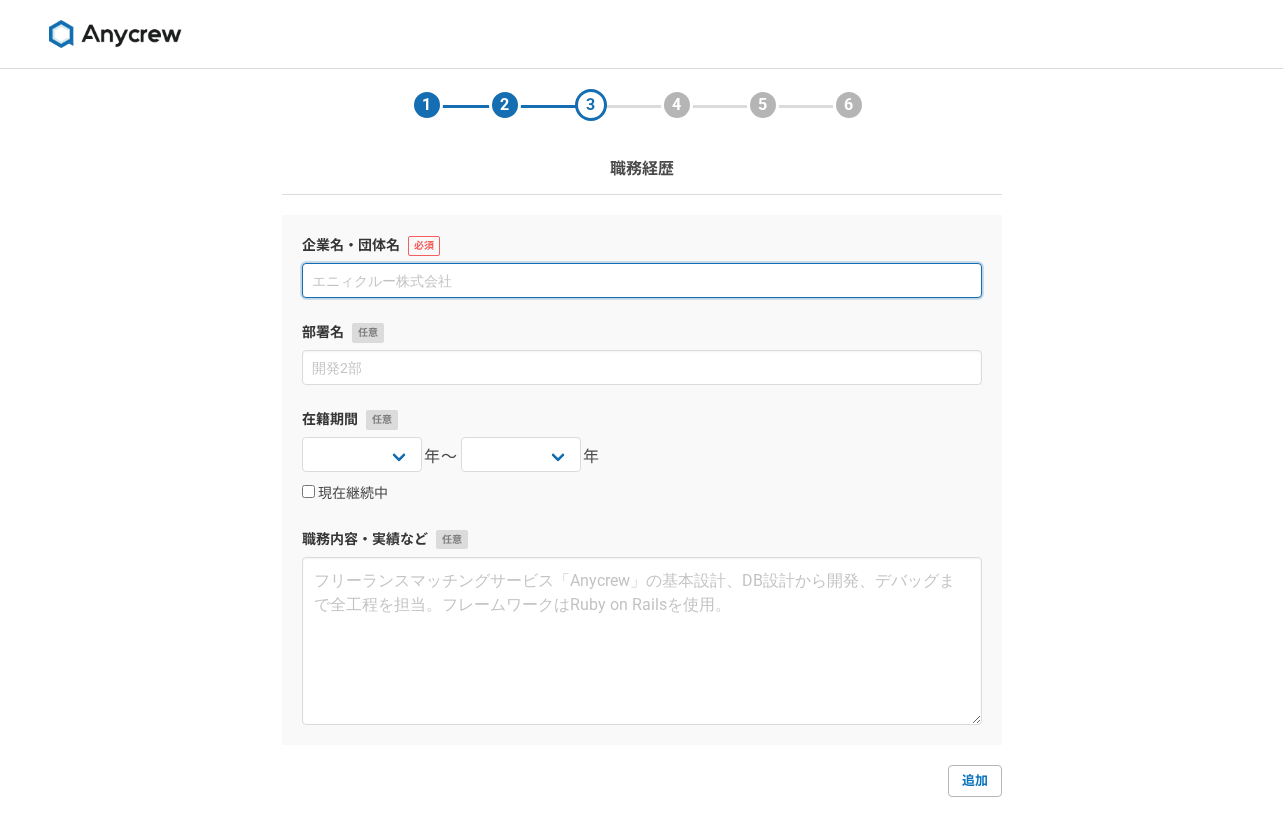 click at bounding box center [642, 280] 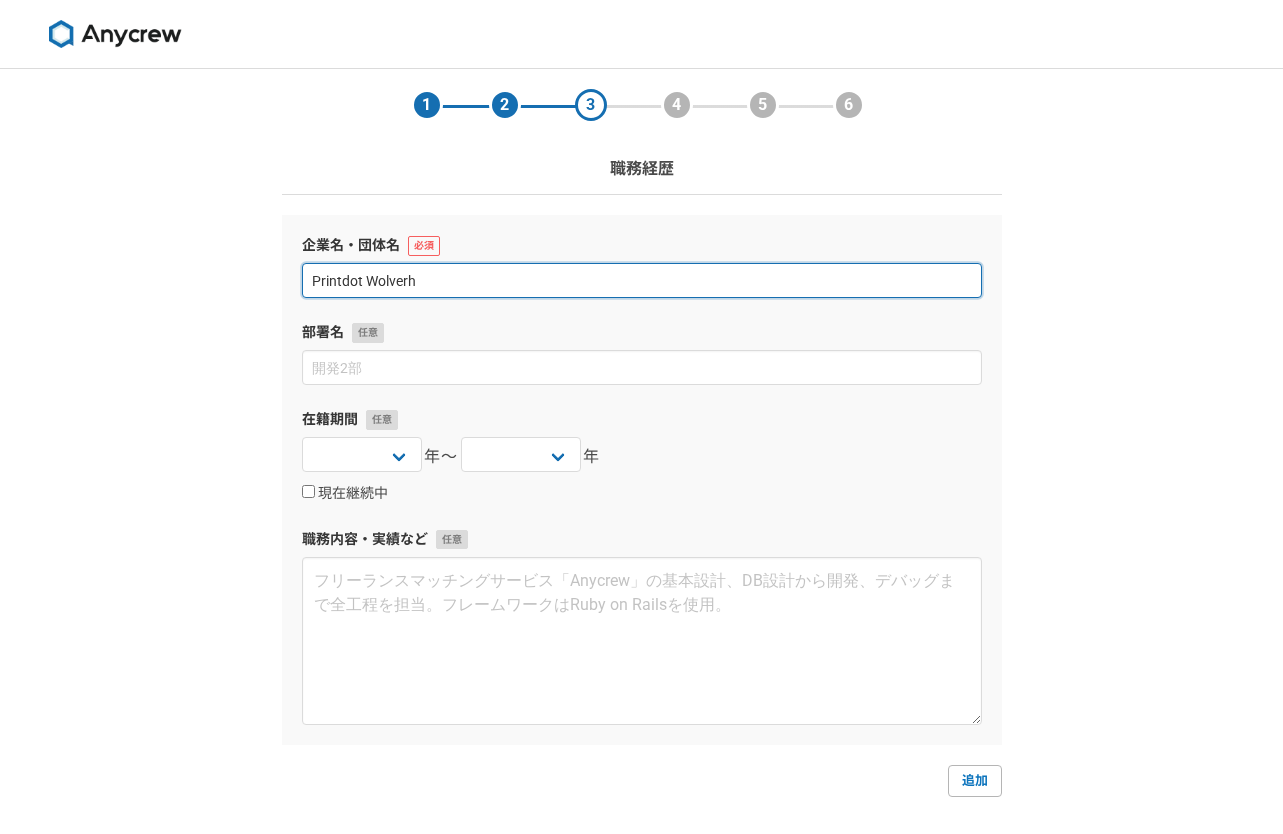 type on "Printdot Wolverha" 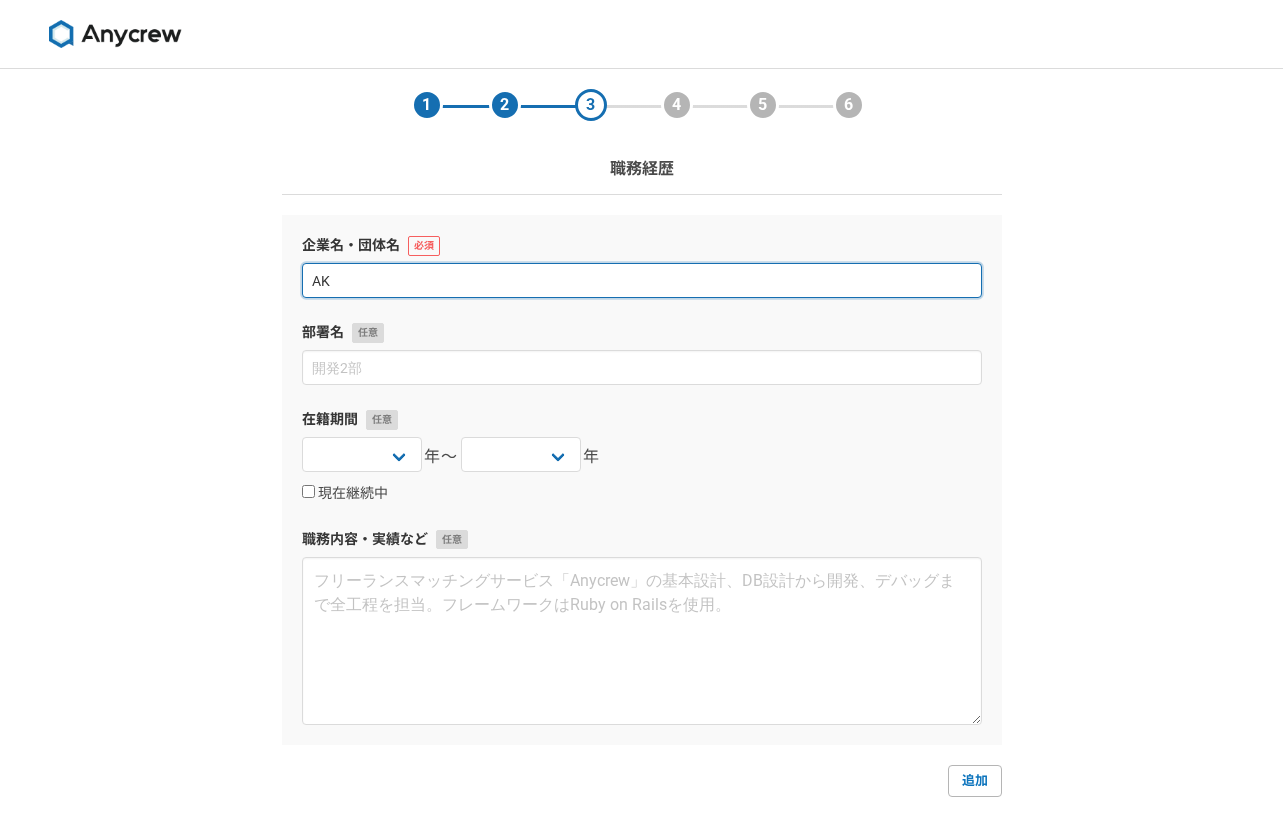 type on "A" 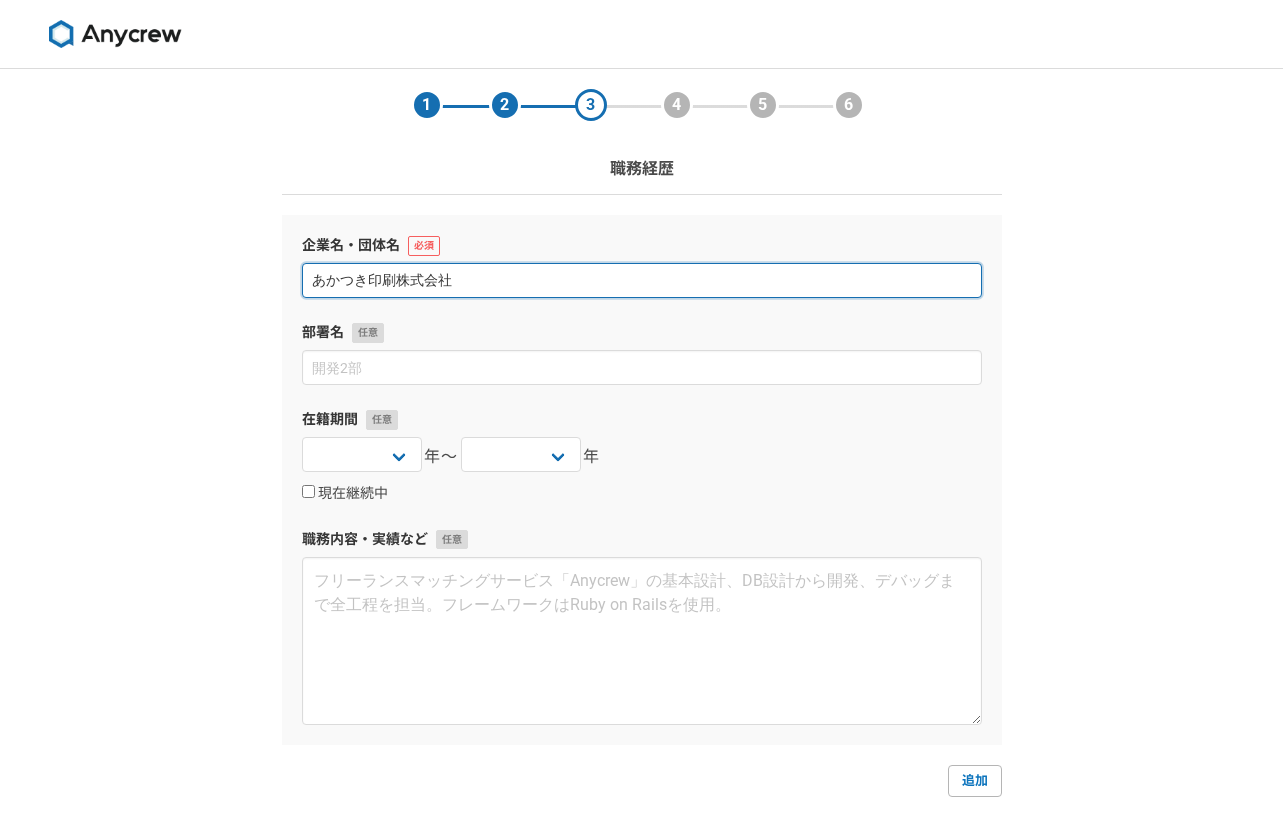 type on "あかつき印刷株式会社" 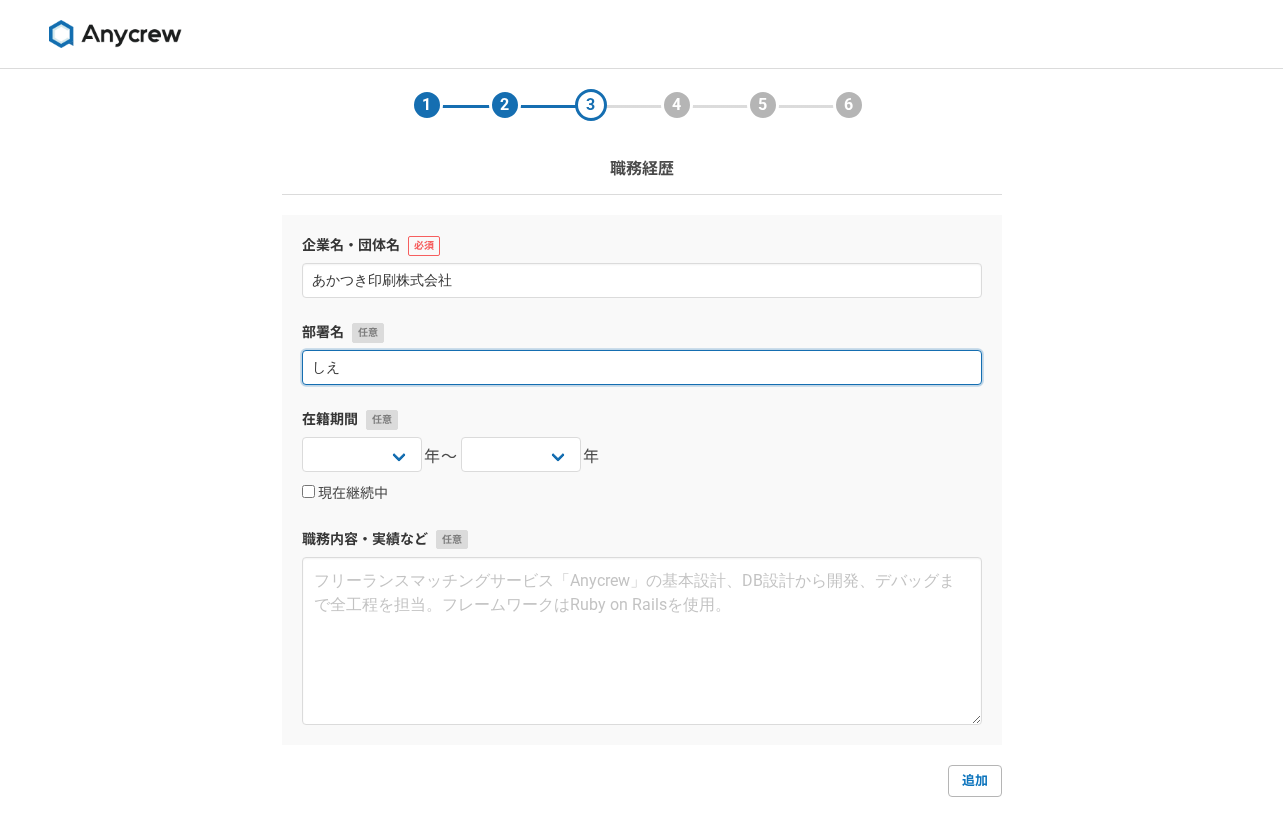 type on "し" 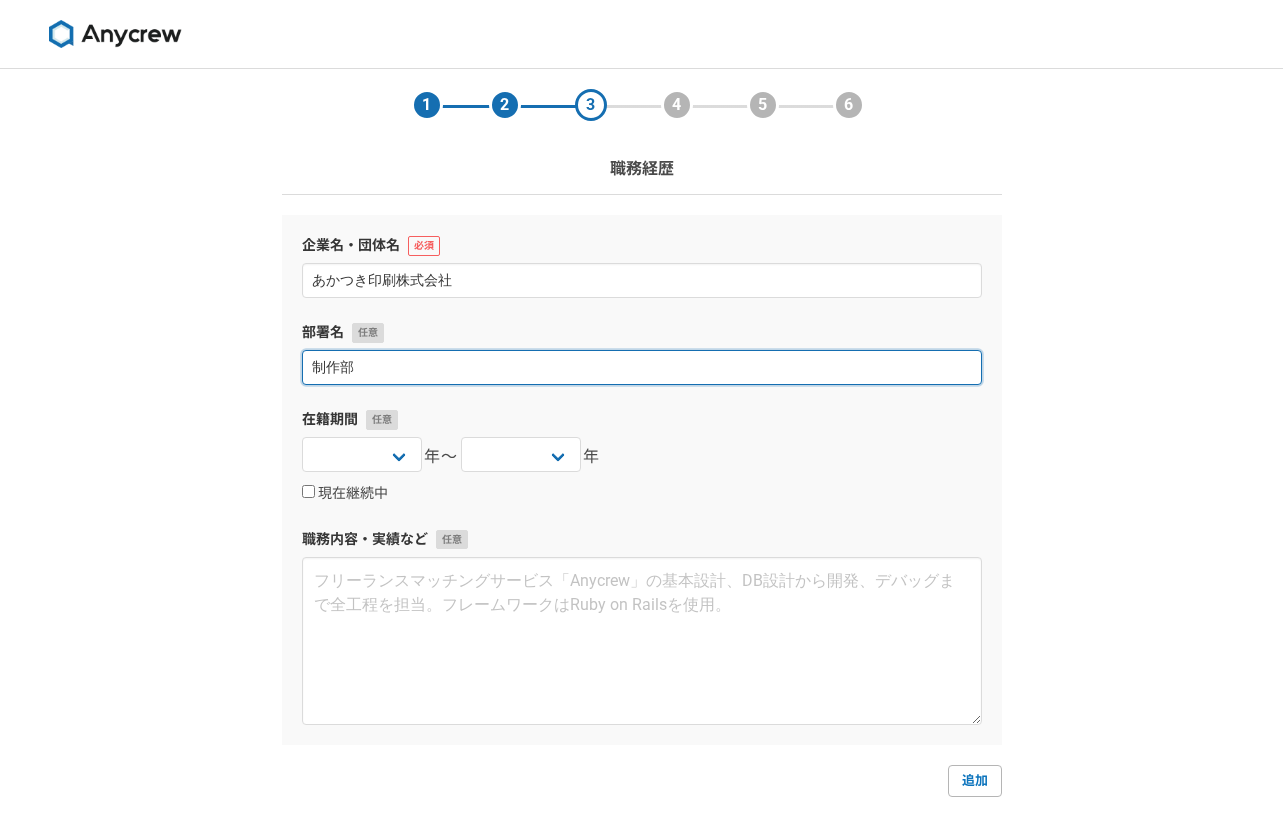 type on "制作部" 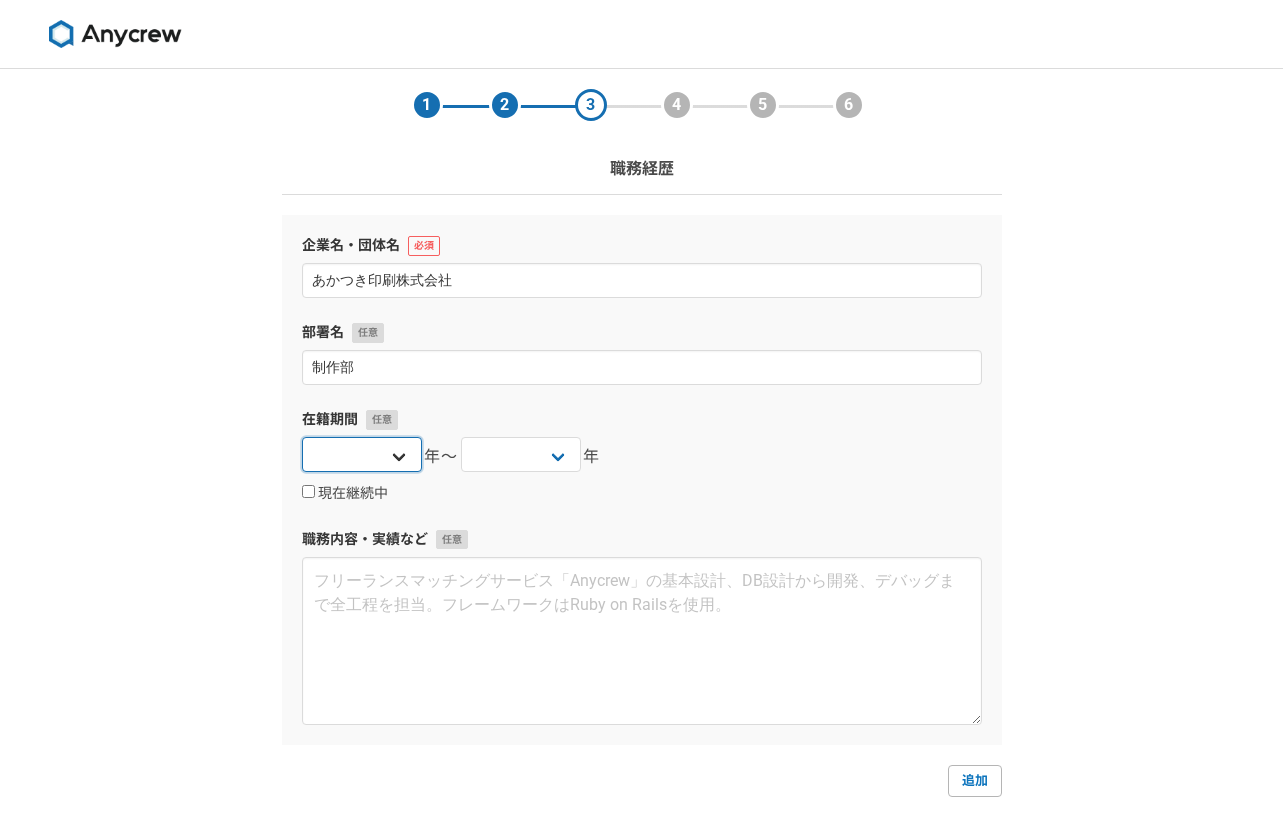 click on "2025 2024 2023 2022 2021 2020 2019 2018 2017 2016 2015 2014 2013 2012 2011 2010 2009 2008 2007 2006 2005 2004 2003 2002 2001 2000 1999 1998 1997 1996 1995 1994 1993 1992 1991 1990 1989 1988 1987 1986 1985 1984 1983 1982 1981 1980 1979 1978 1977 1976" at bounding box center (362, 454) 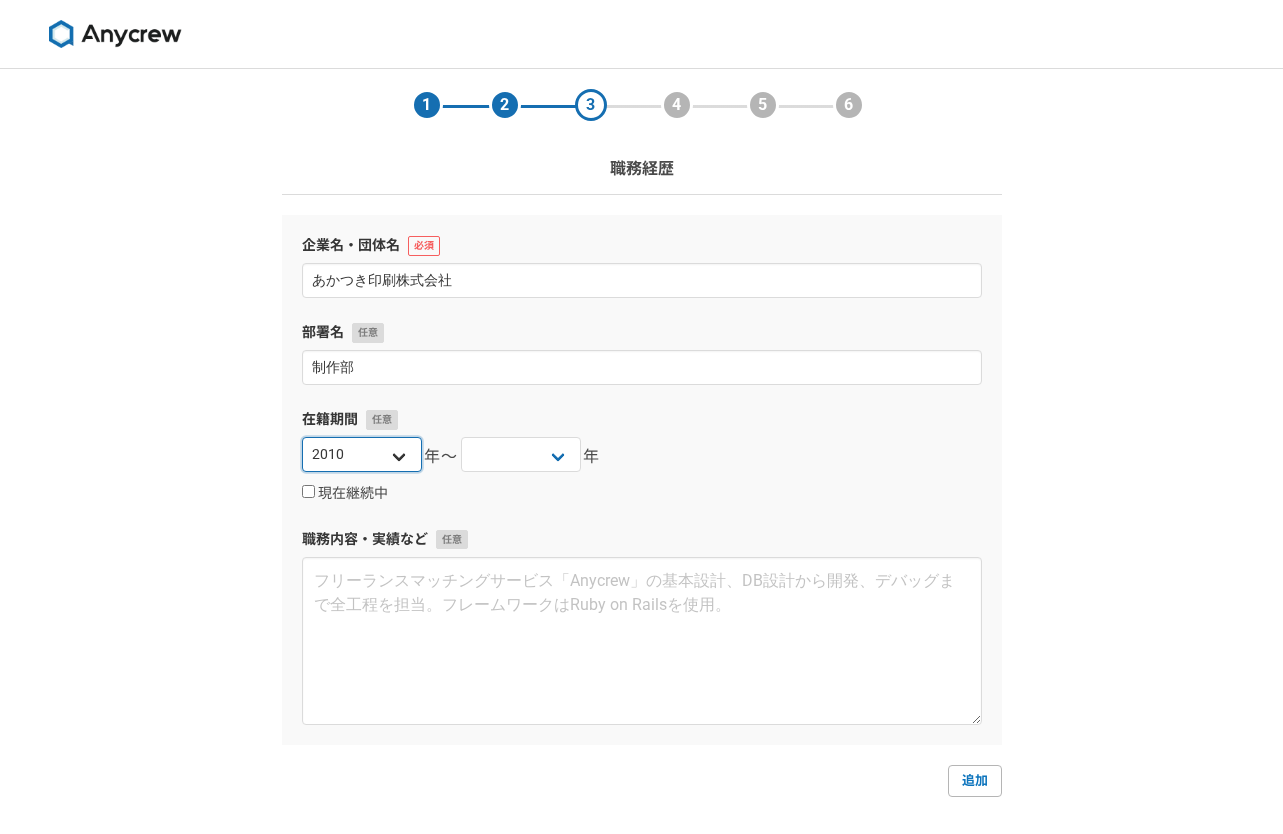 click on "2025 2024 2023 2022 2021 2020 2019 2018 2017 2016 2015 2014 2013 2012 2011 2010 2009 2008 2007 2006 2005 2004 2003 2002 2001 2000 1999 1998 1997 1996 1995 1994 1993 1992 1991 1990 1989 1988 1987 1986 1985 1984 1983 1982 1981 1980 1979 1978 1977 1976" at bounding box center (362, 454) 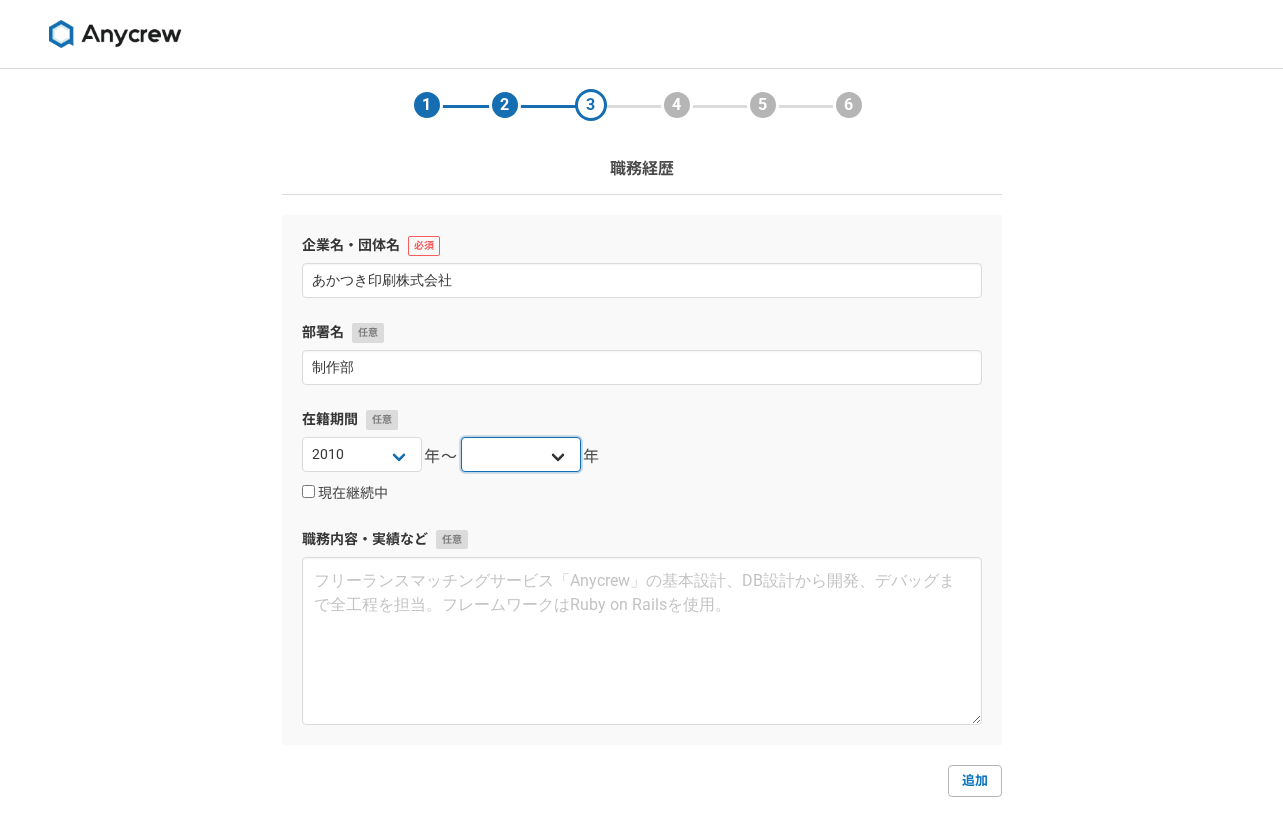 click on "2025 2024 2023 2022 2021 2020 2019 2018 2017 2016 2015 2014 2013 2012 2011 2010 2009 2008 2007 2006 2005 2004 2003 2002 2001 2000 1999 1998 1997 1996 1995 1994 1993 1992 1991 1990 1989 1988 1987 1986 1985 1984 1983 1982 1981 1980 1979 1978 1977 1976" at bounding box center [521, 454] 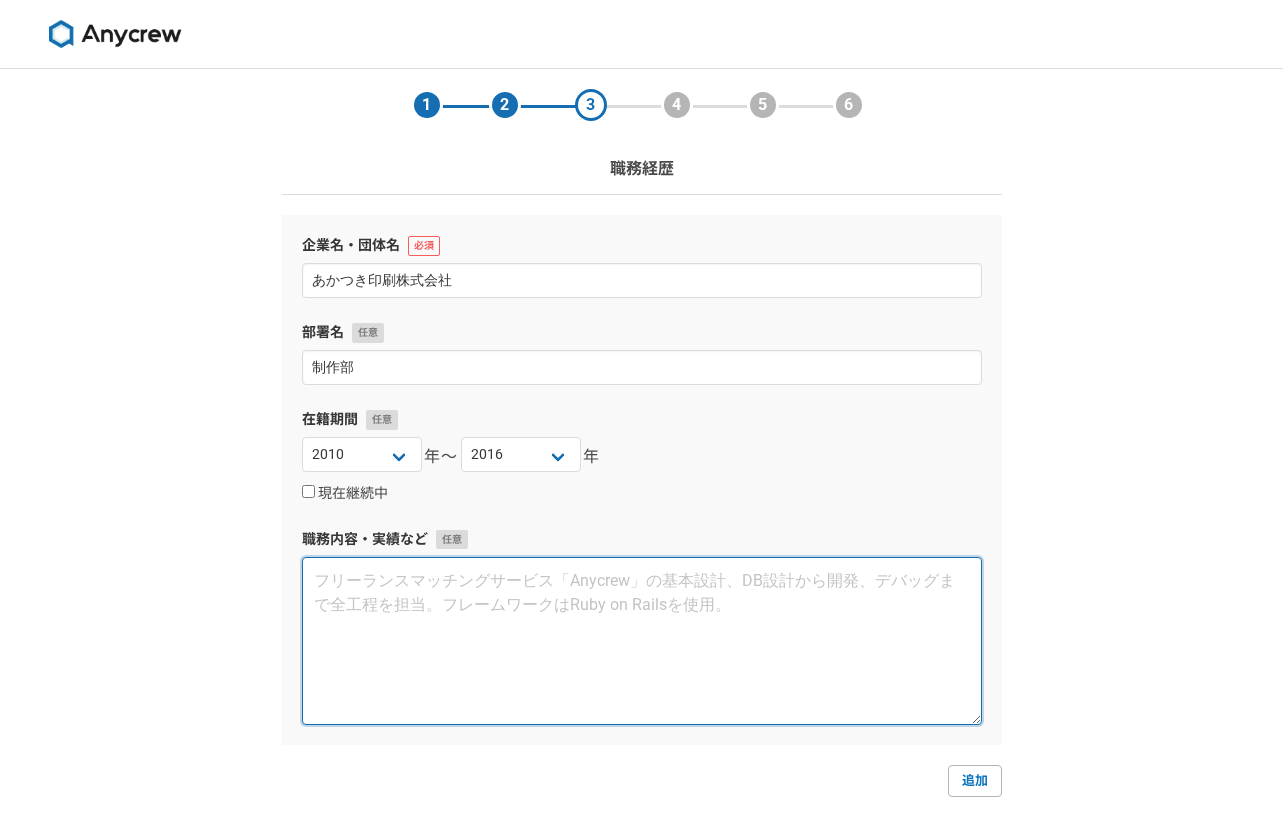 click at bounding box center [642, 641] 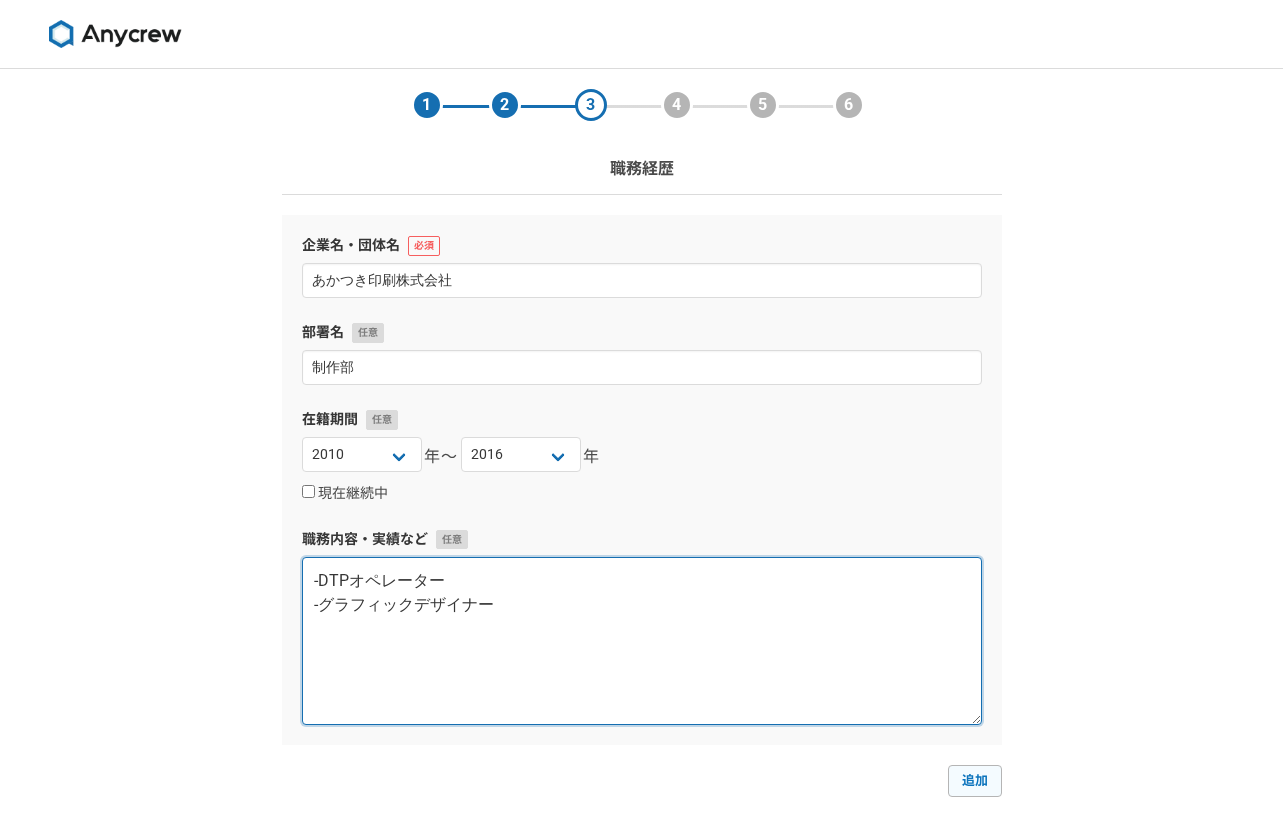 type on "-DTPオペレーター
-グラフィックデザイナー" 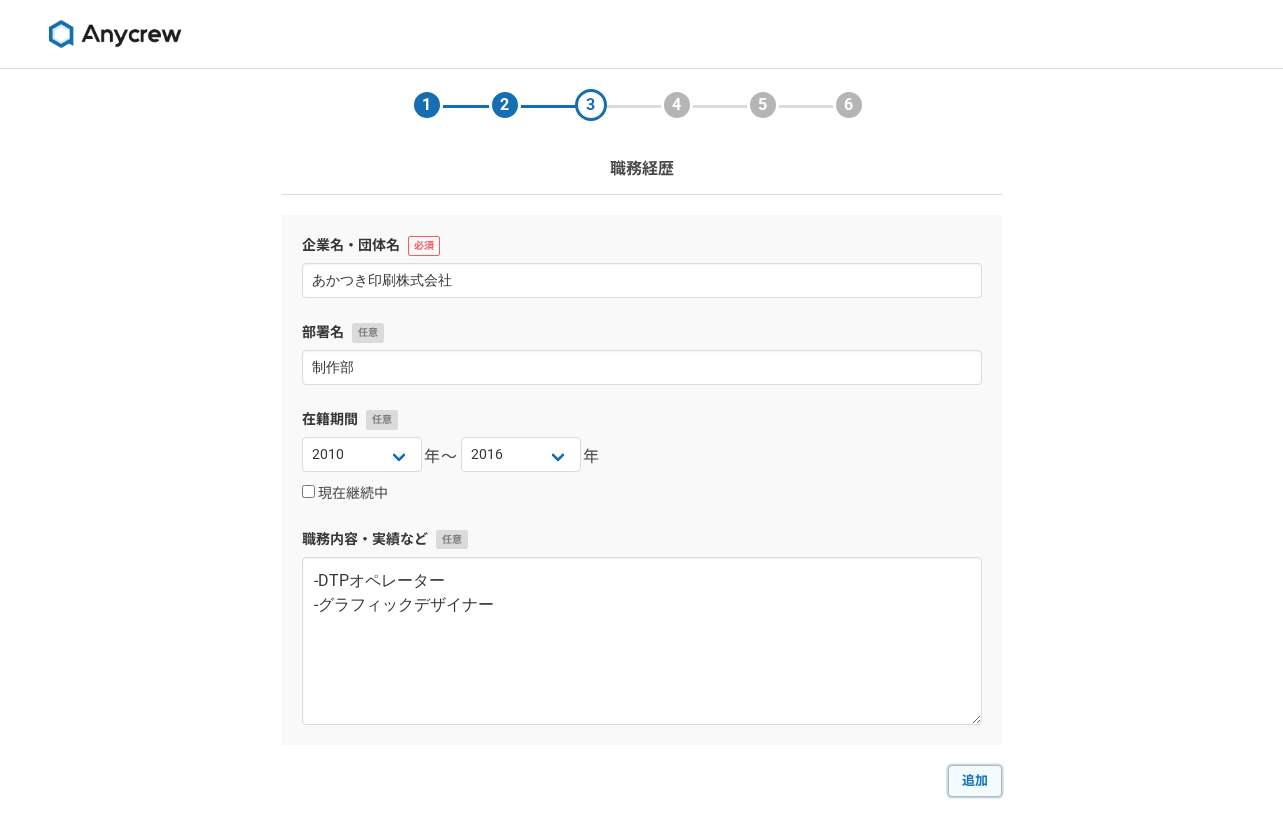 click on "追加" at bounding box center [975, 781] 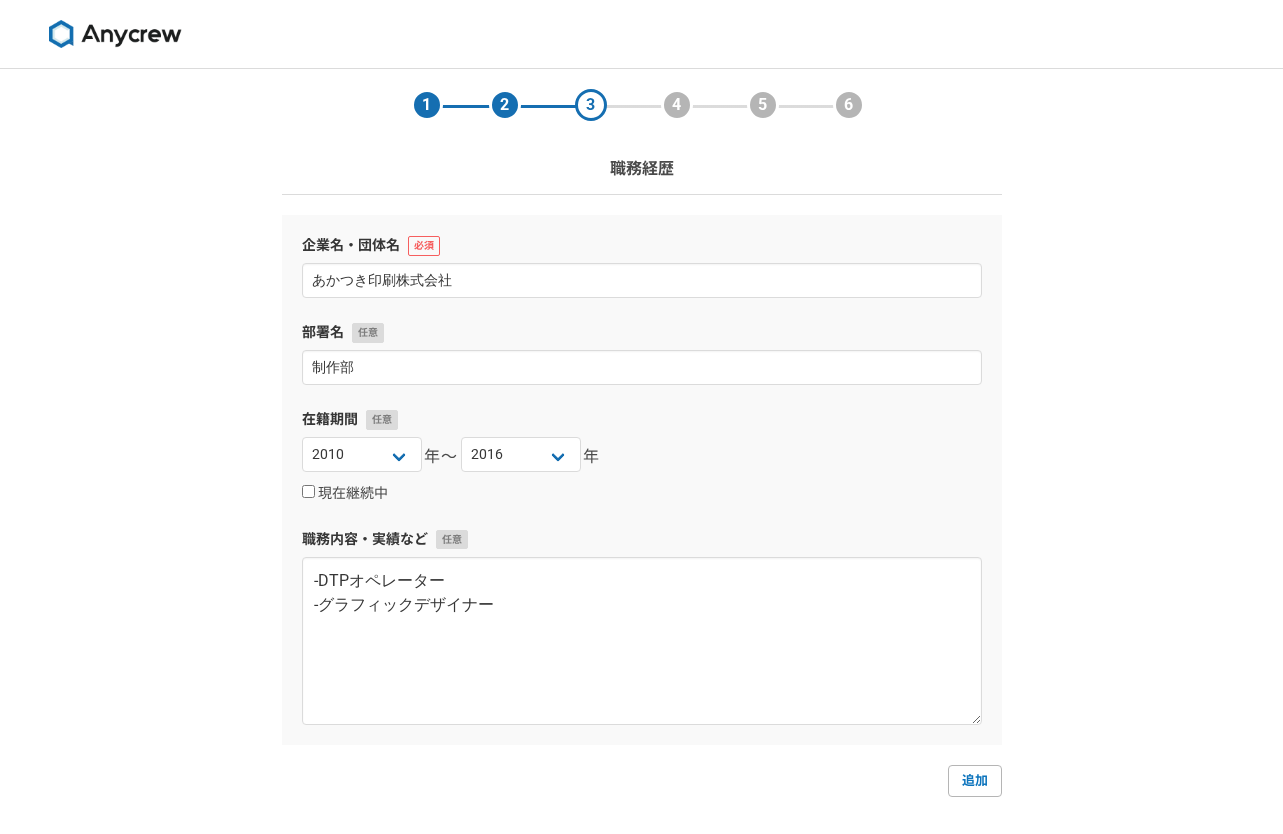 select 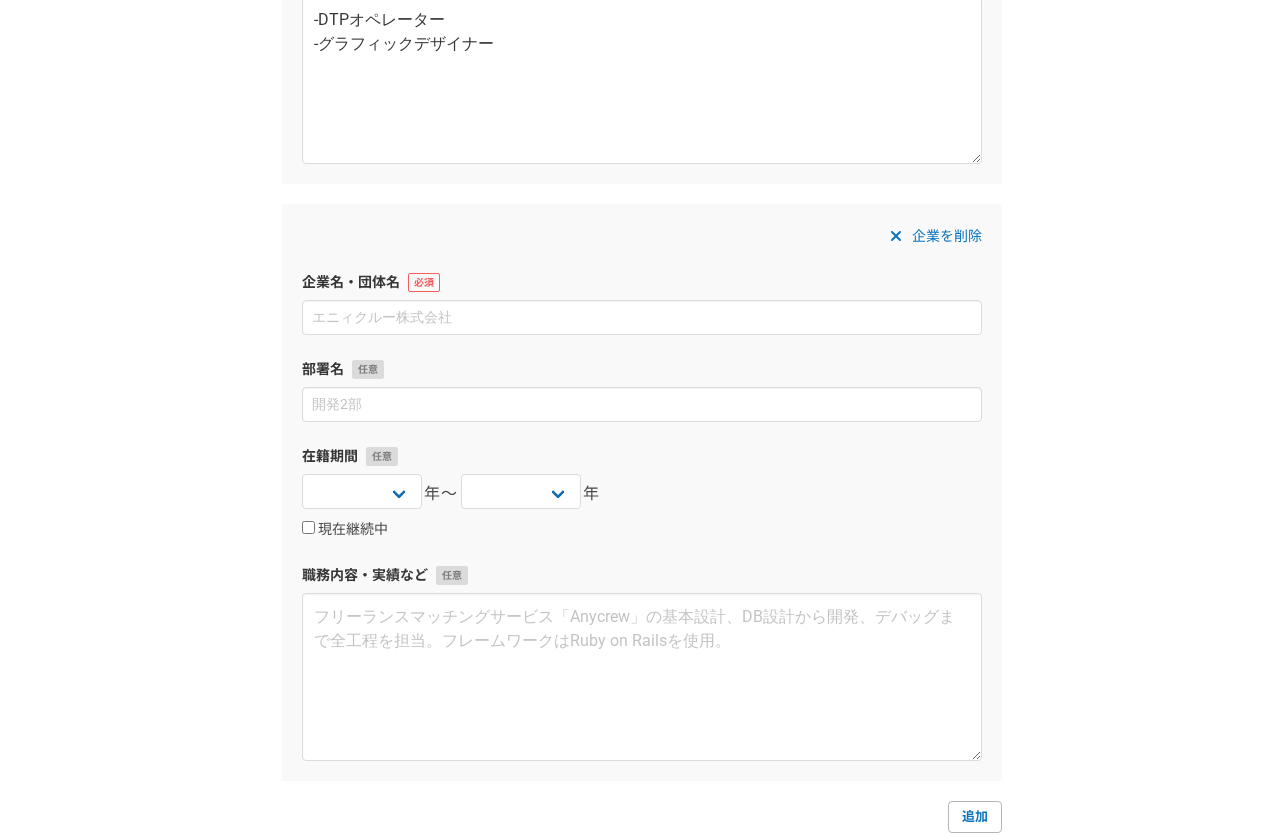 scroll, scrollTop: 744, scrollLeft: 0, axis: vertical 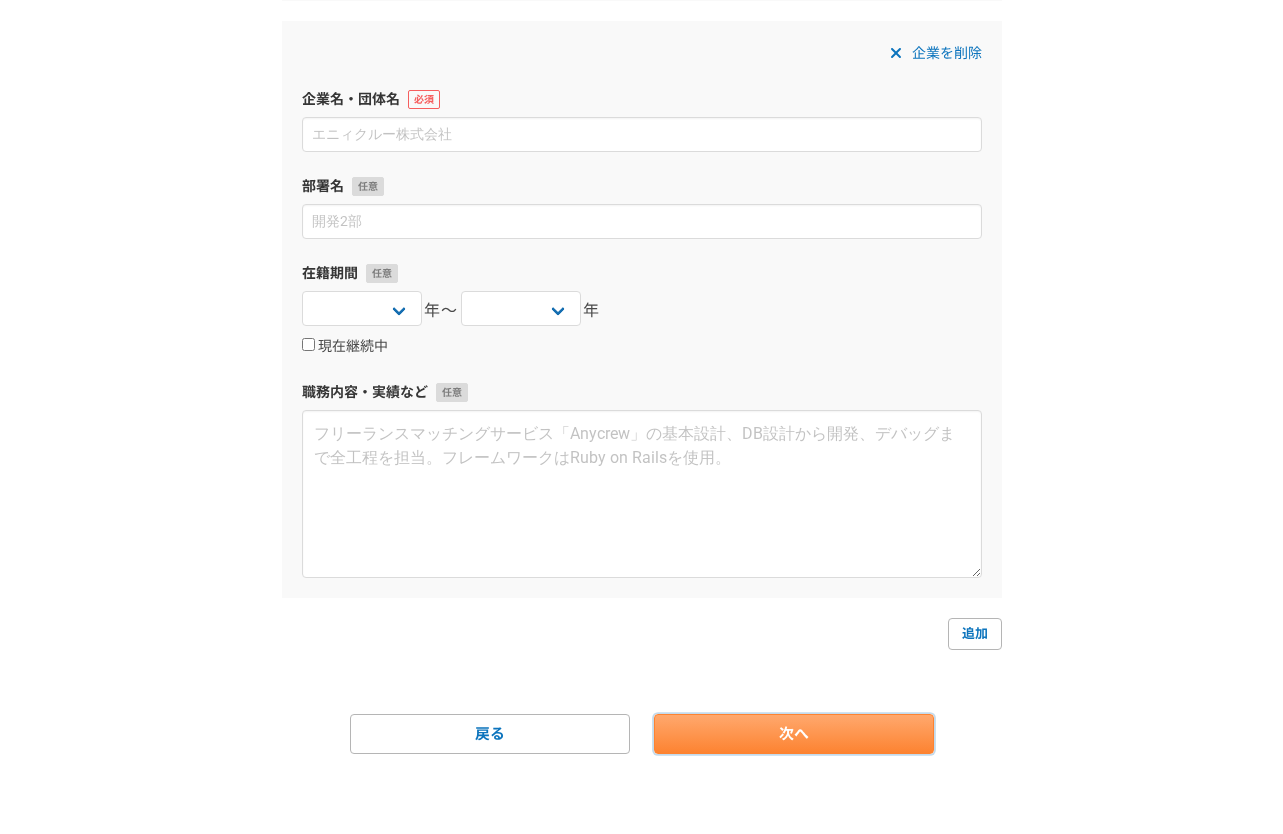 click on "次へ" at bounding box center [794, 734] 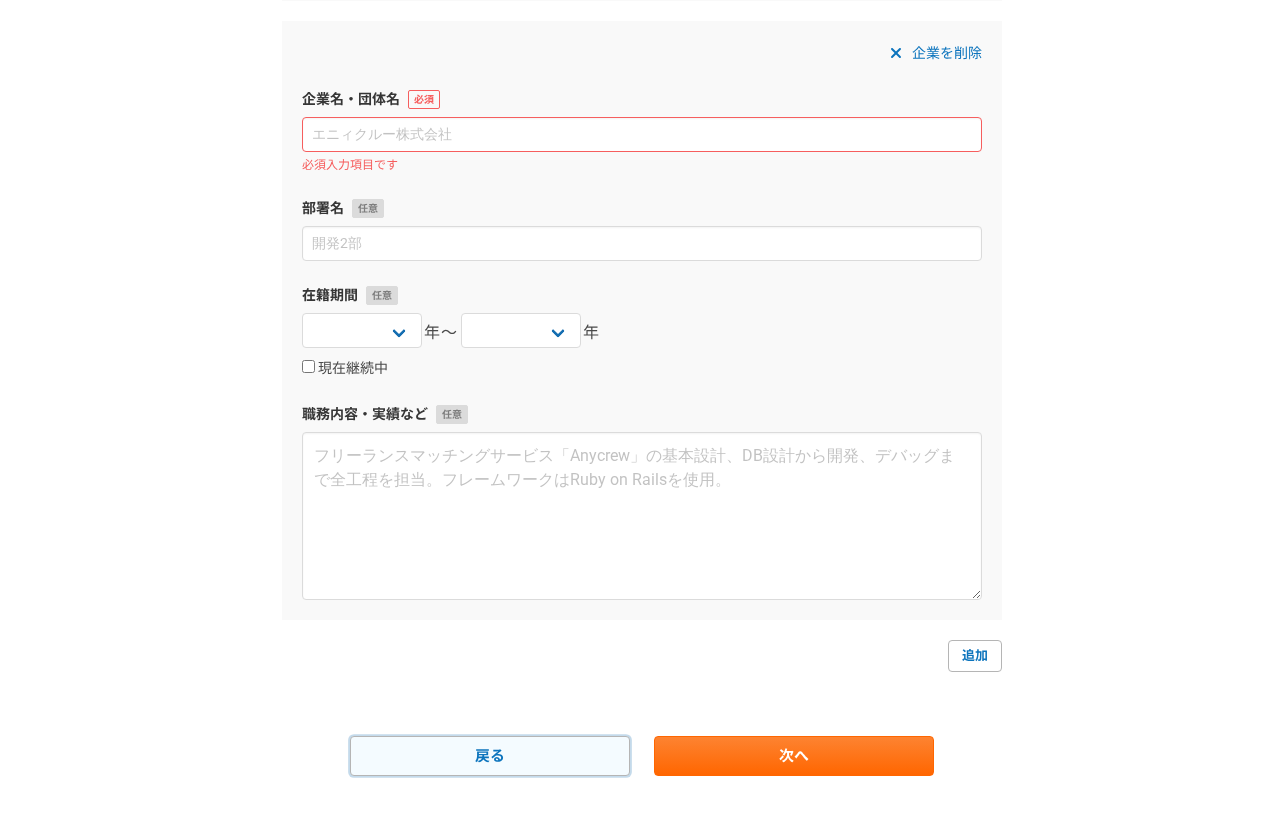 click on "戻る" at bounding box center [490, 756] 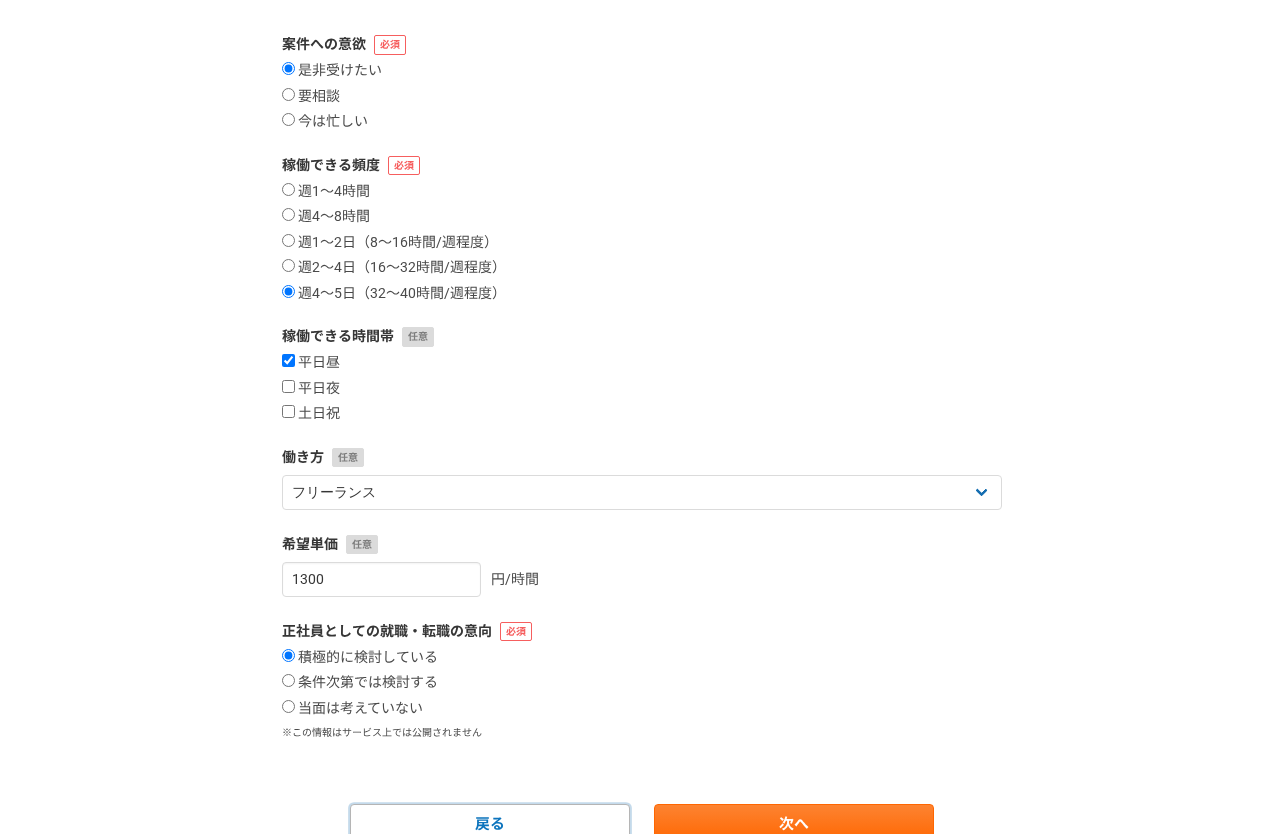 scroll, scrollTop: 291, scrollLeft: 0, axis: vertical 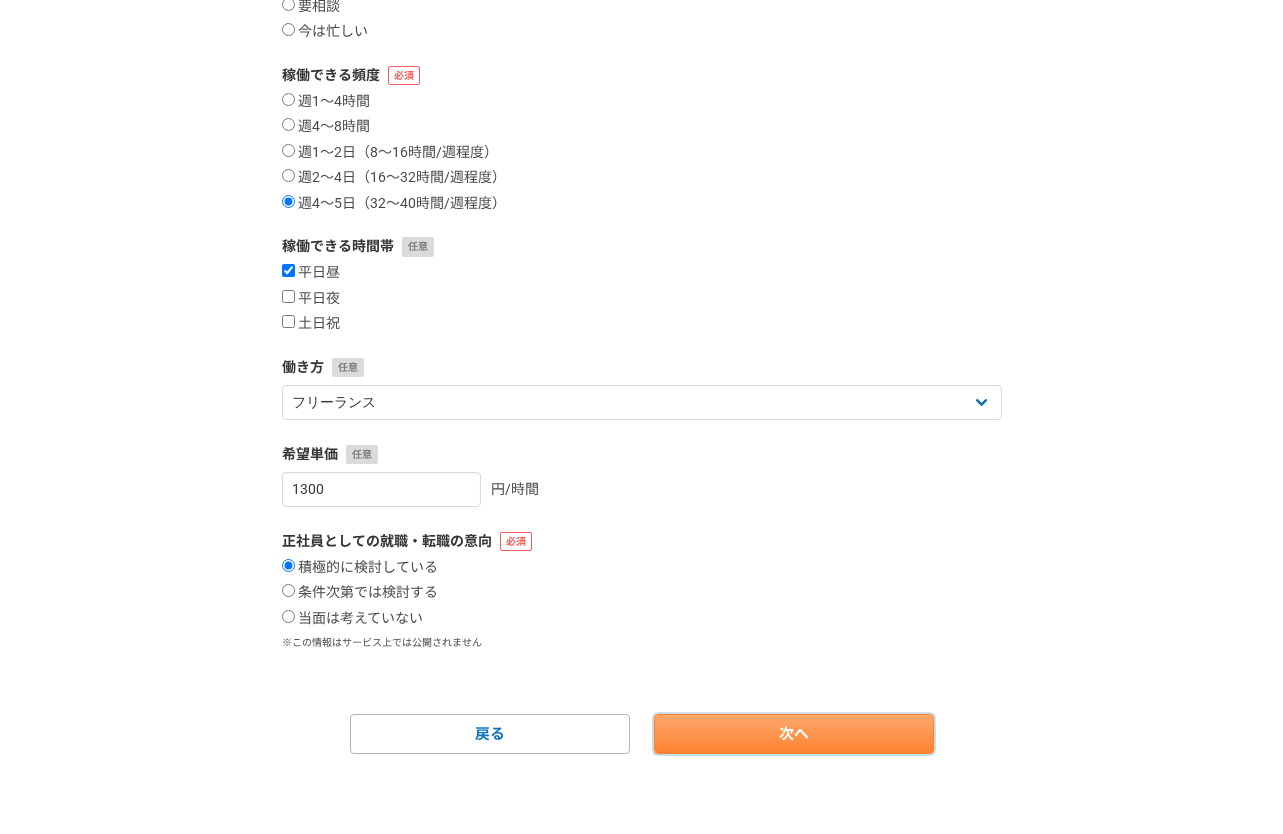 click on "次へ" at bounding box center (794, 734) 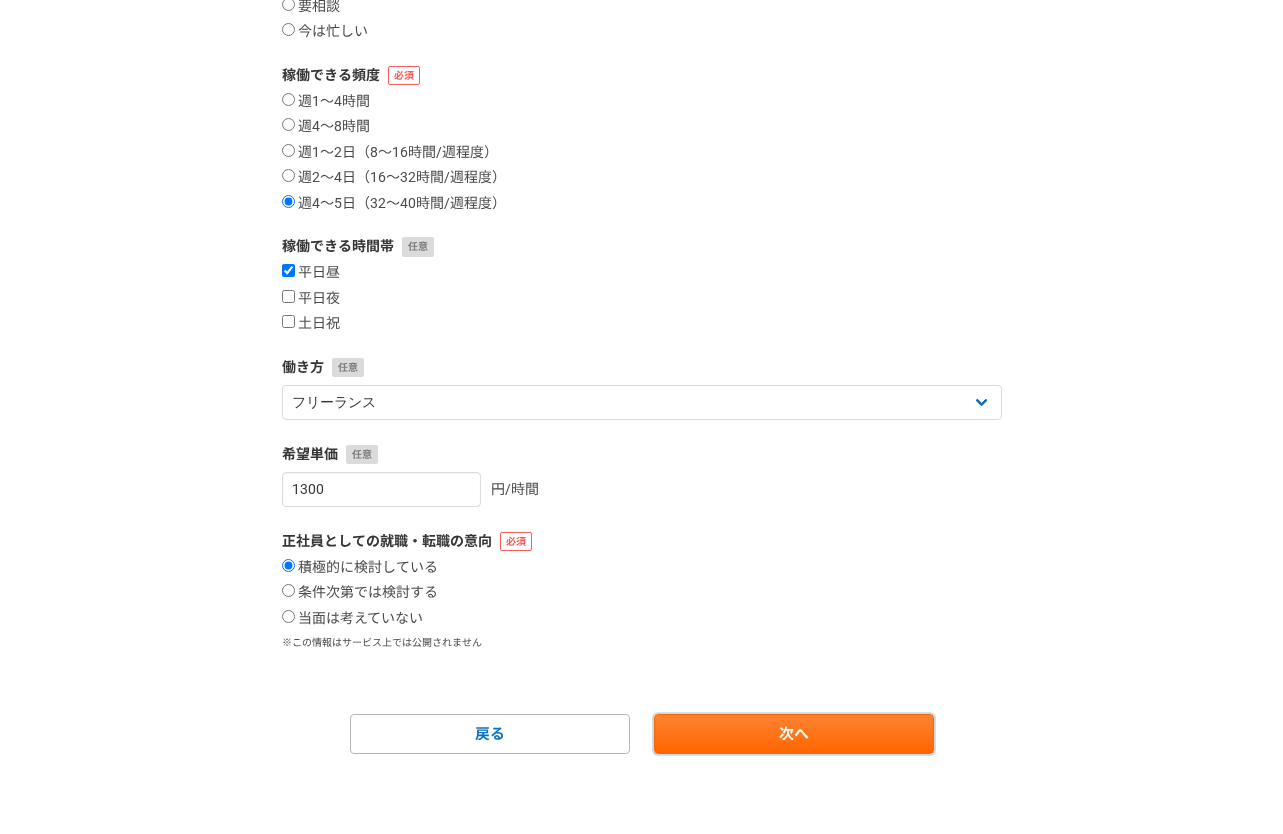 select on "2010" 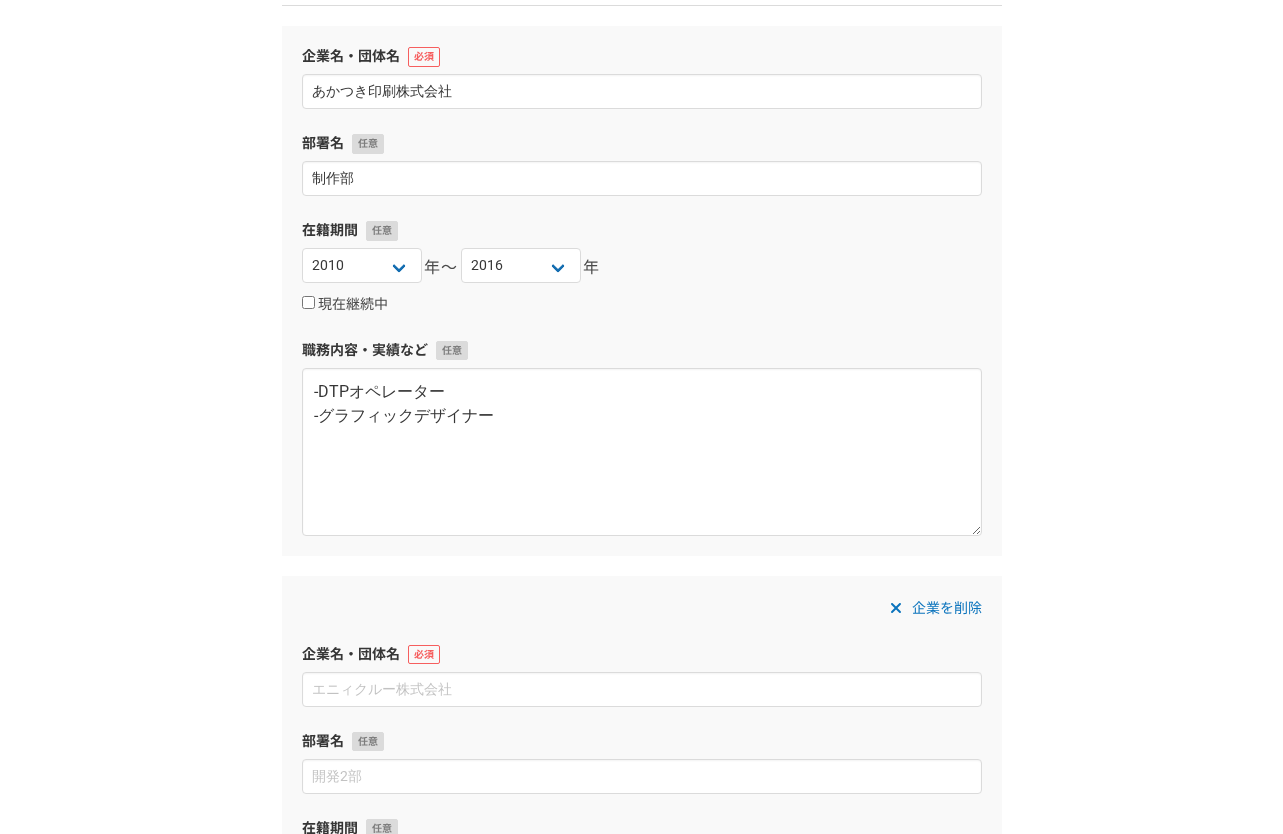 scroll, scrollTop: 100, scrollLeft: 0, axis: vertical 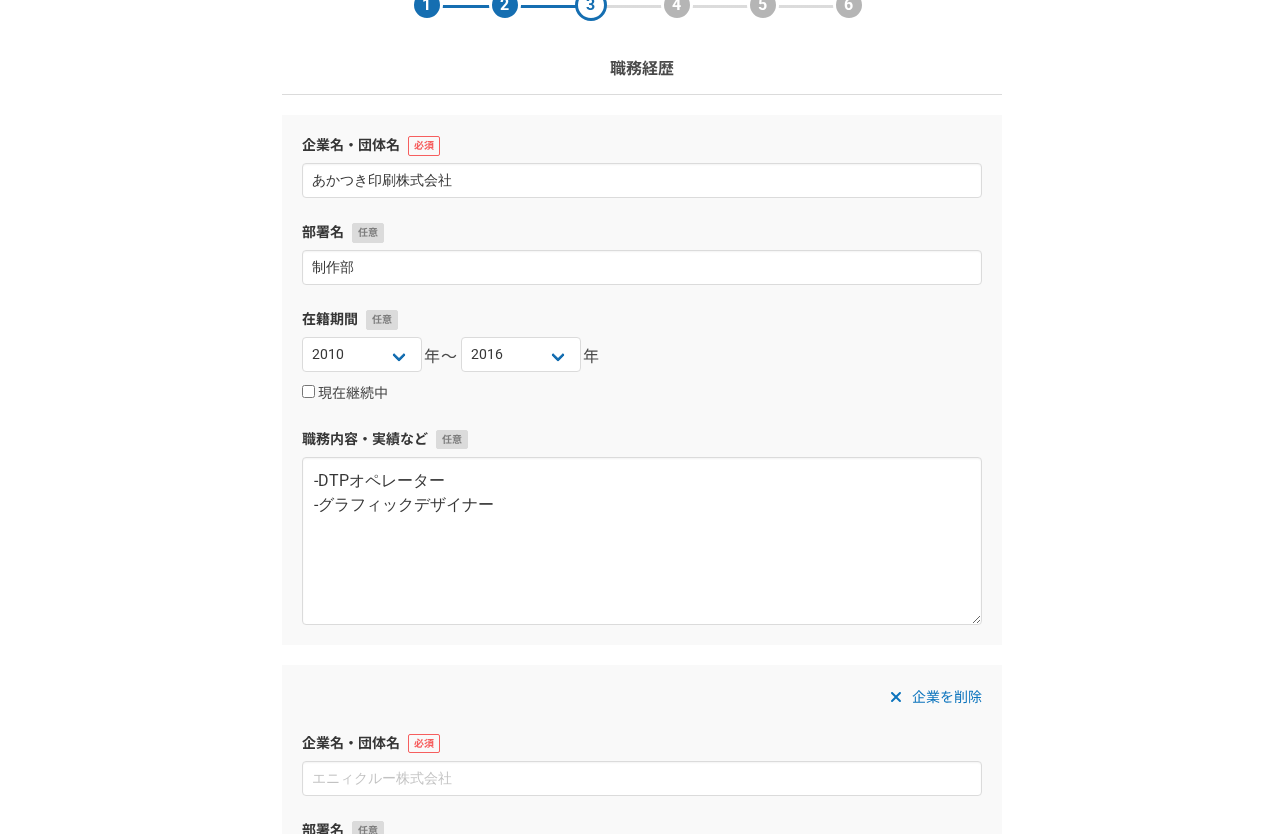 click on "企業を削除" at bounding box center [947, 697] 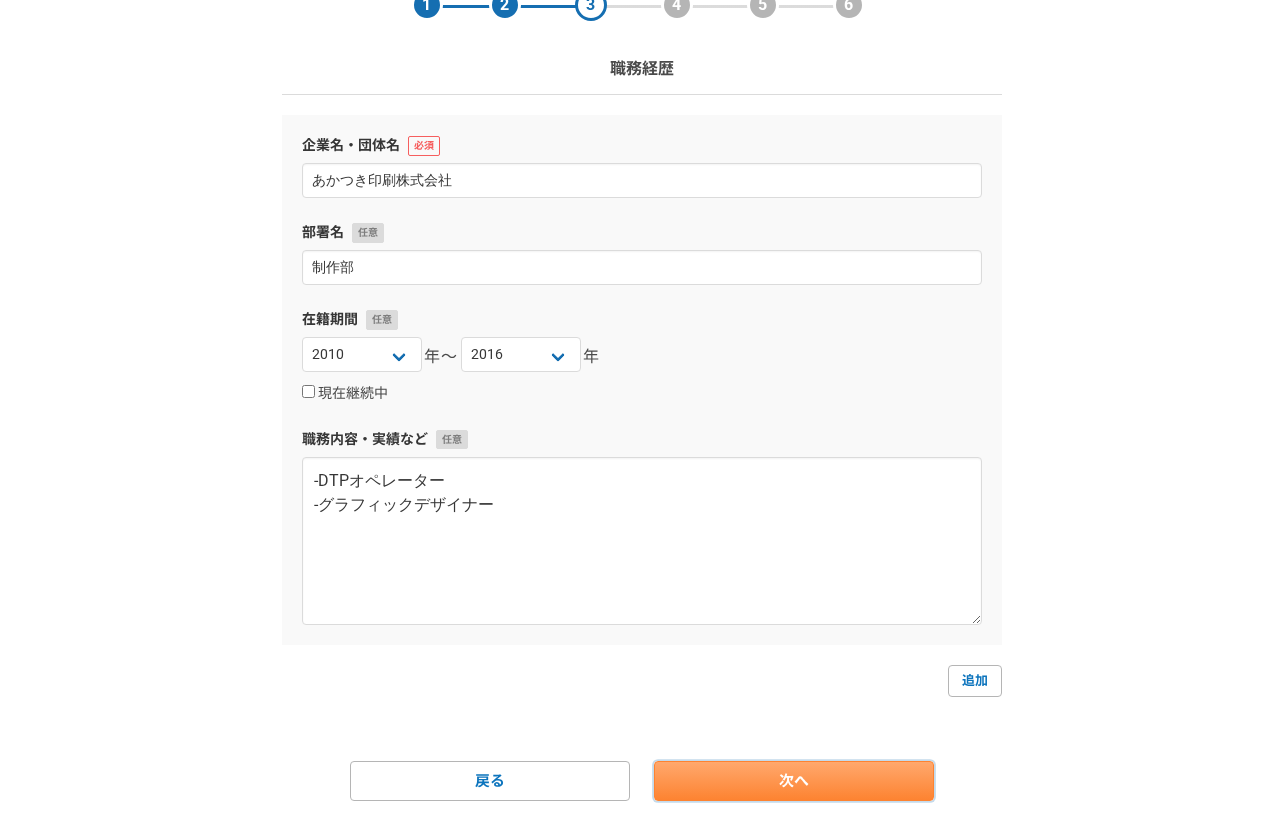 click on "次へ" at bounding box center (794, 781) 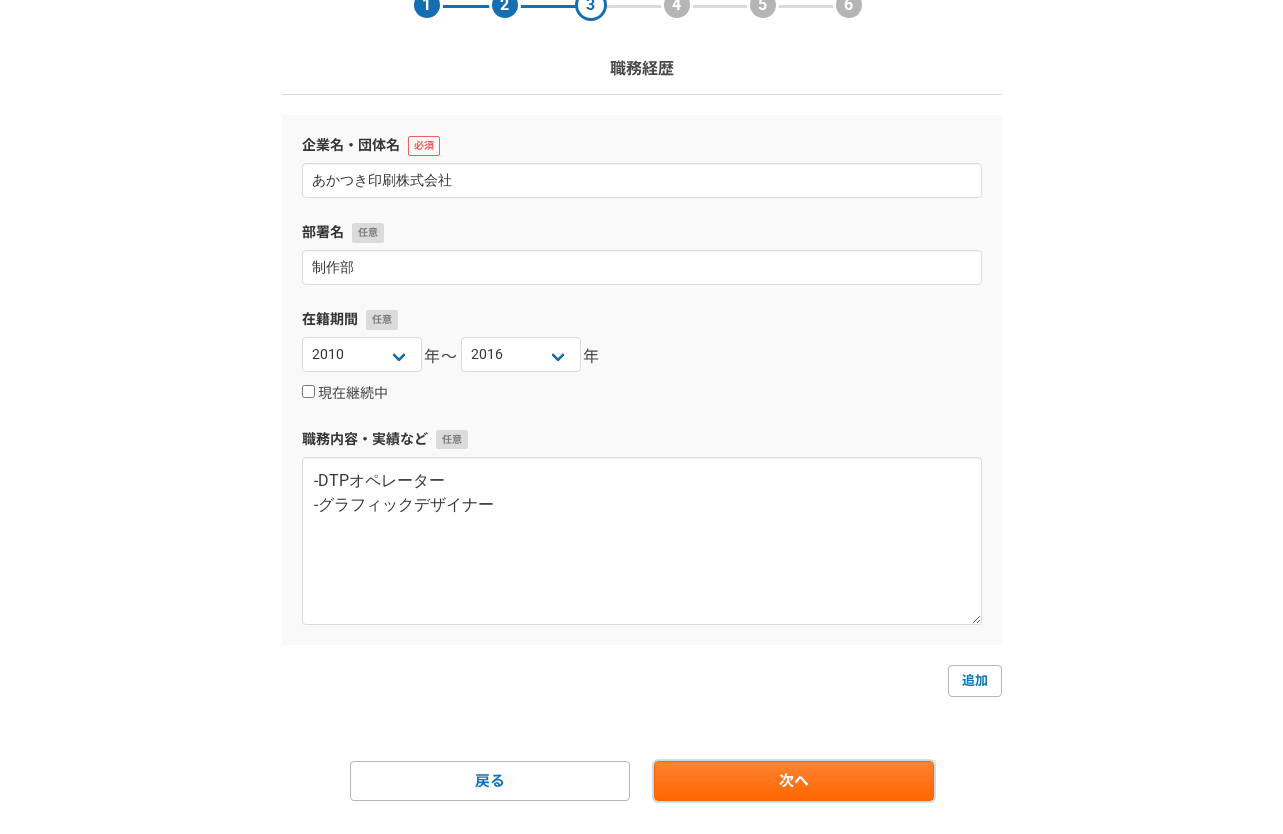 scroll, scrollTop: 0, scrollLeft: 0, axis: both 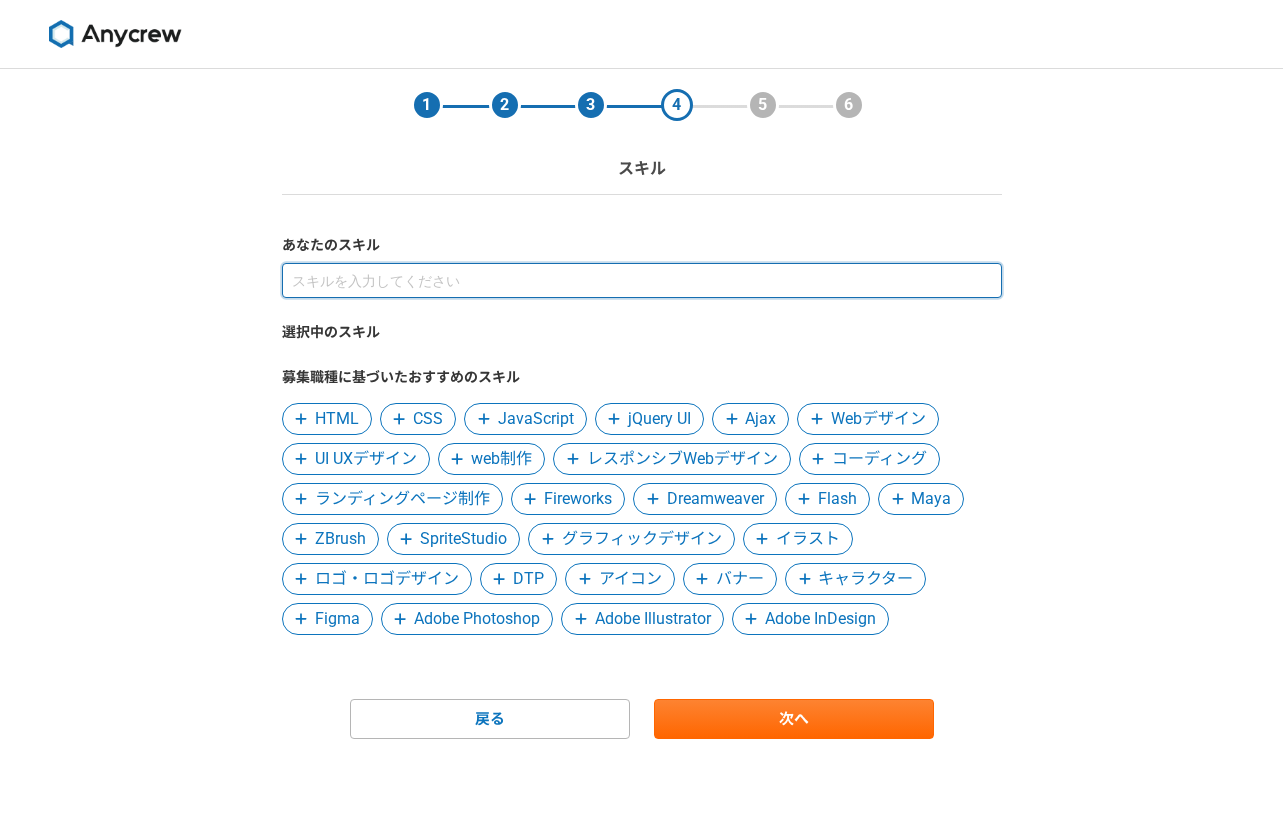 click at bounding box center (642, 280) 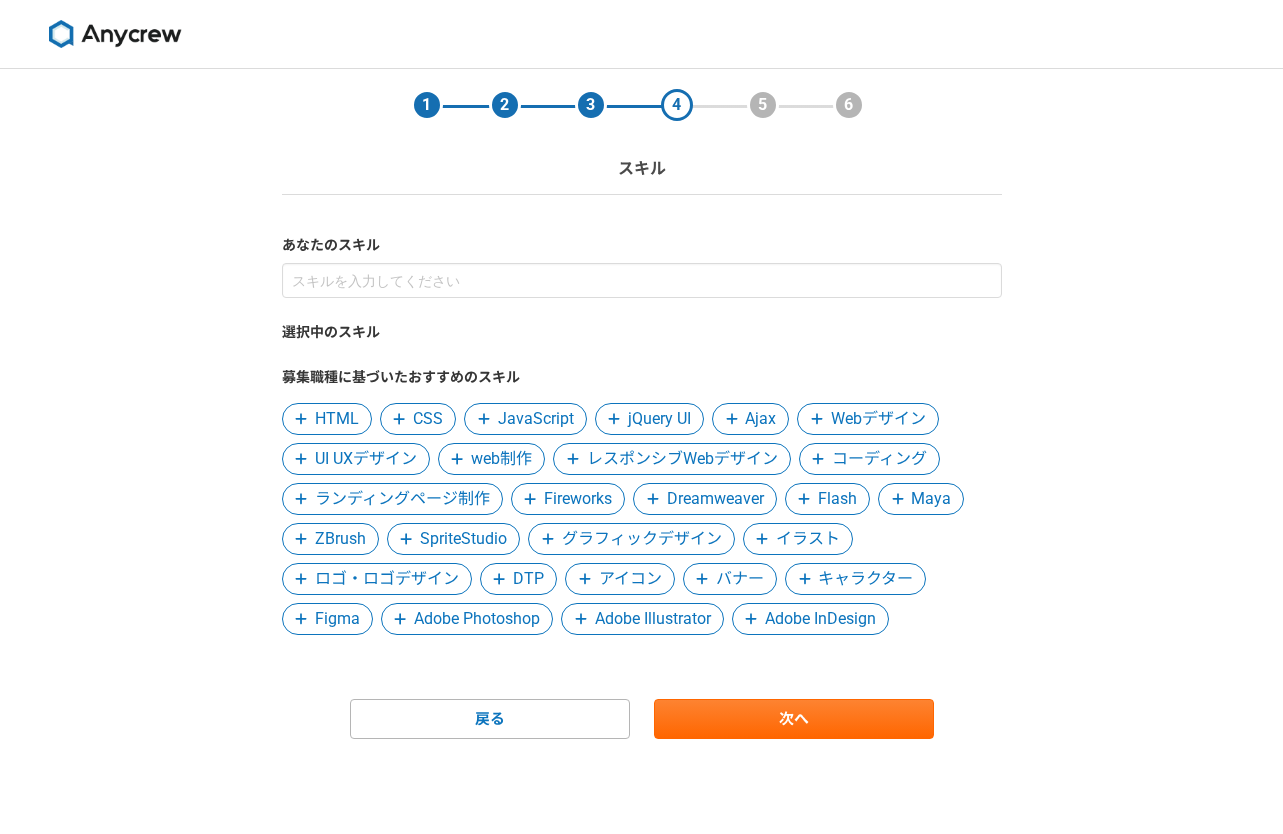 click on "ランディングページ制作" at bounding box center (402, 499) 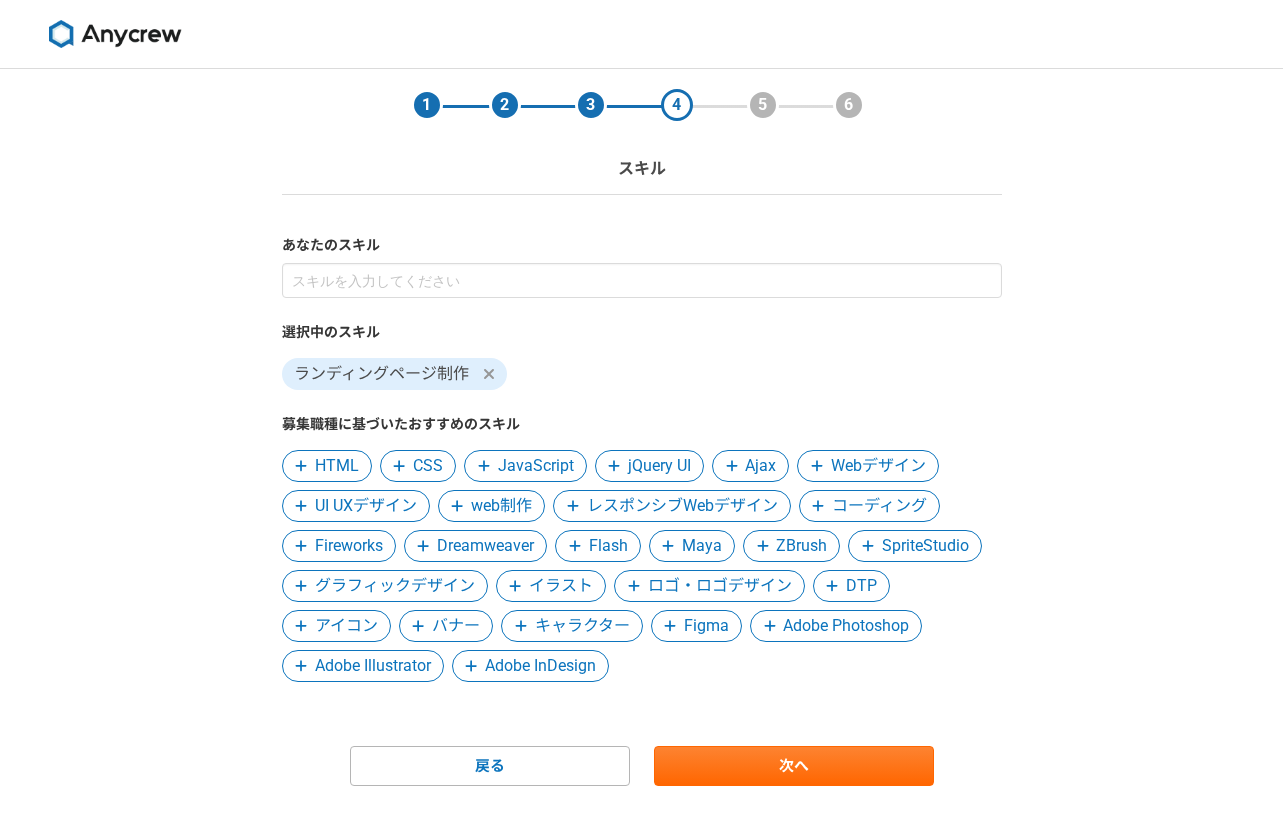 click on "ロゴ・ロゴデザイン" at bounding box center (720, 586) 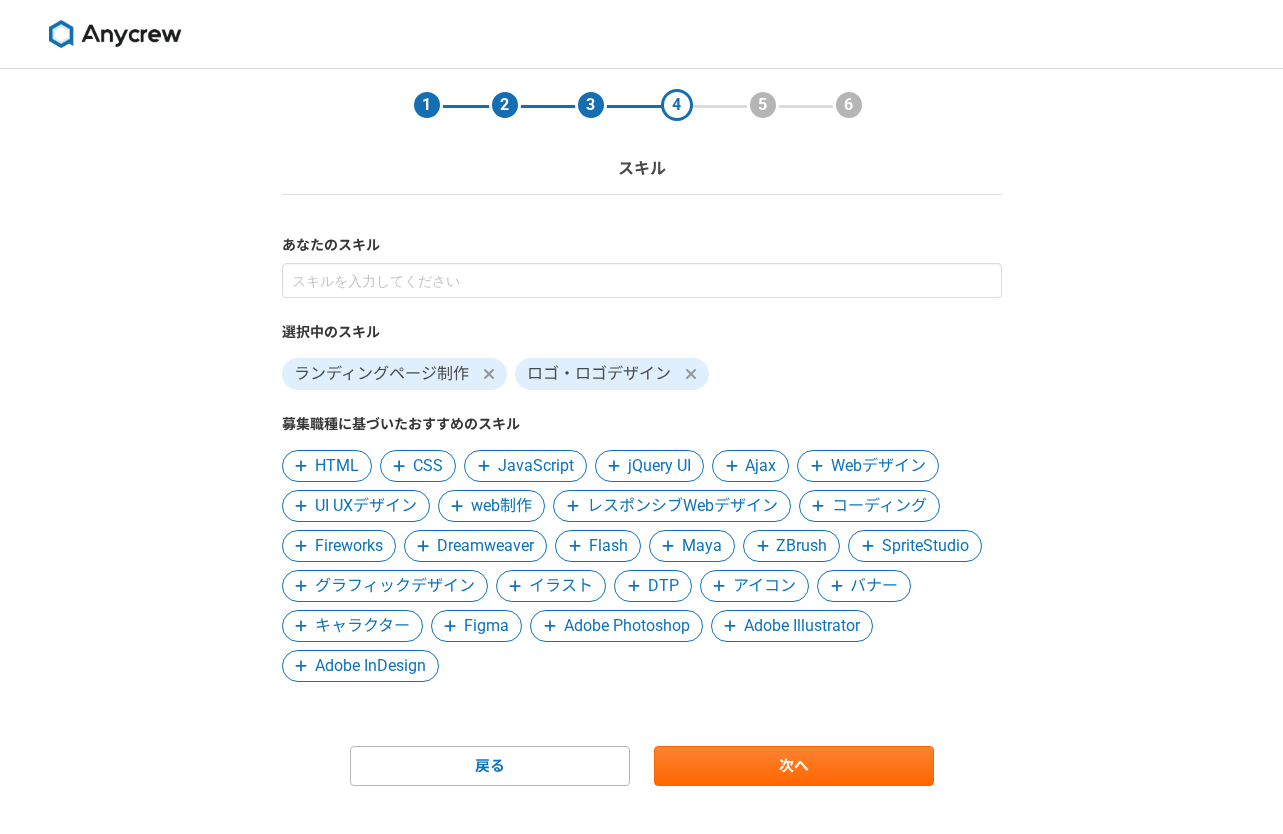 click on "バナー" at bounding box center (874, 586) 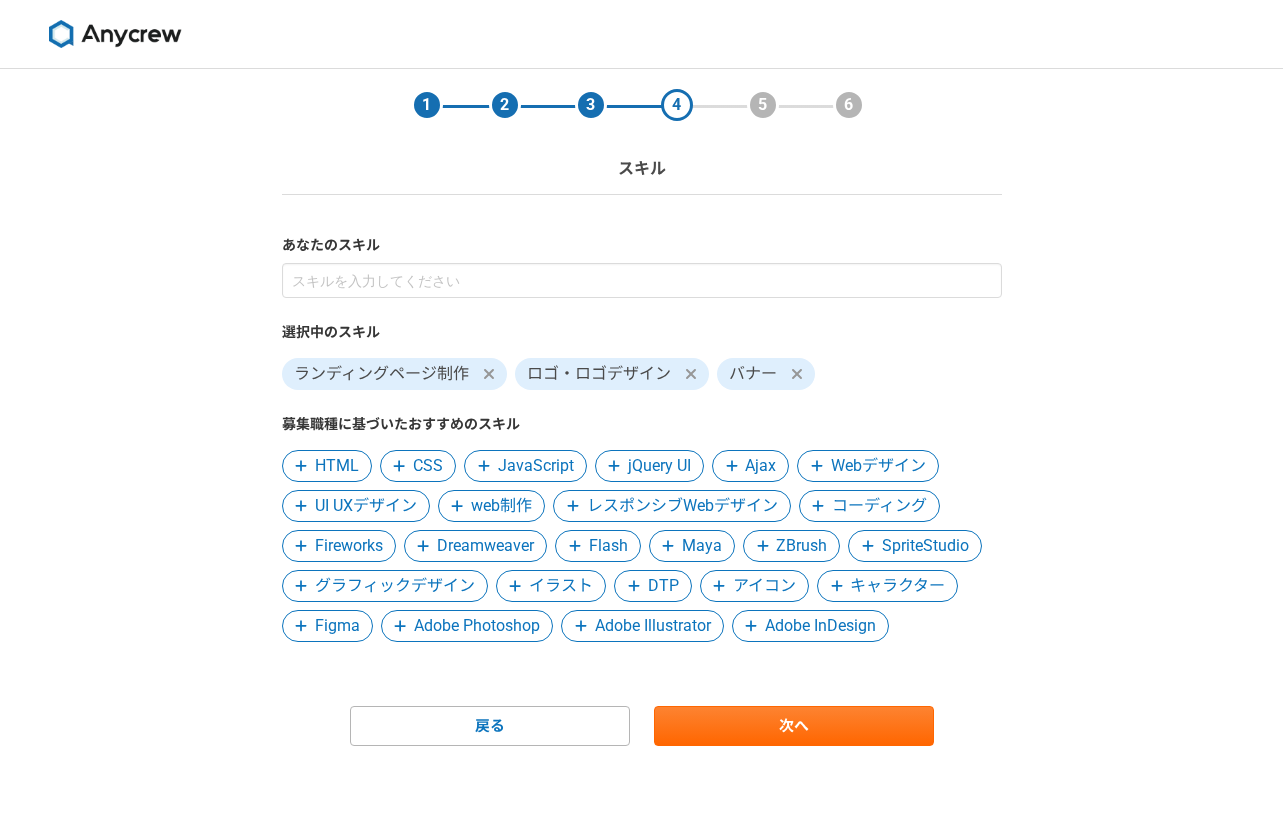 click on "イラスト" at bounding box center (561, 586) 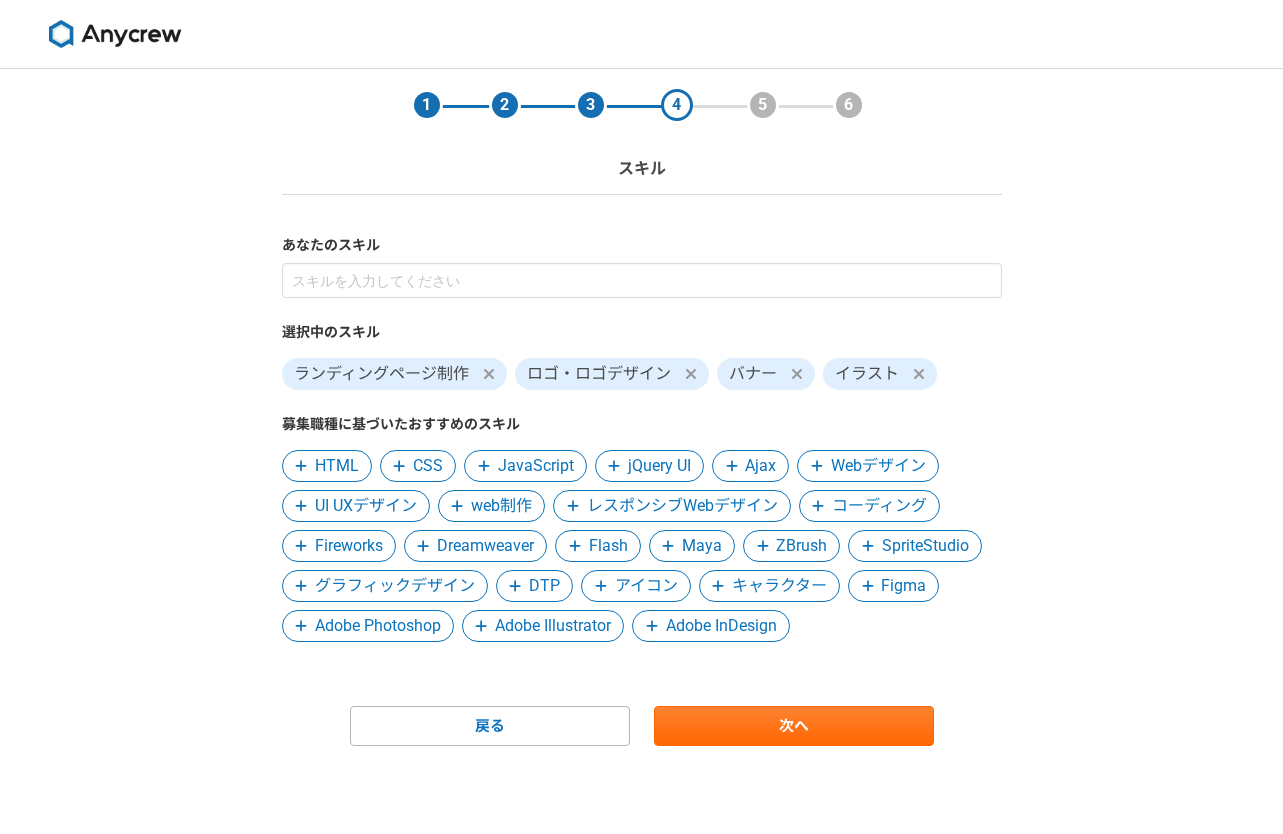 click on "グラフィックデザイン" at bounding box center (395, 586) 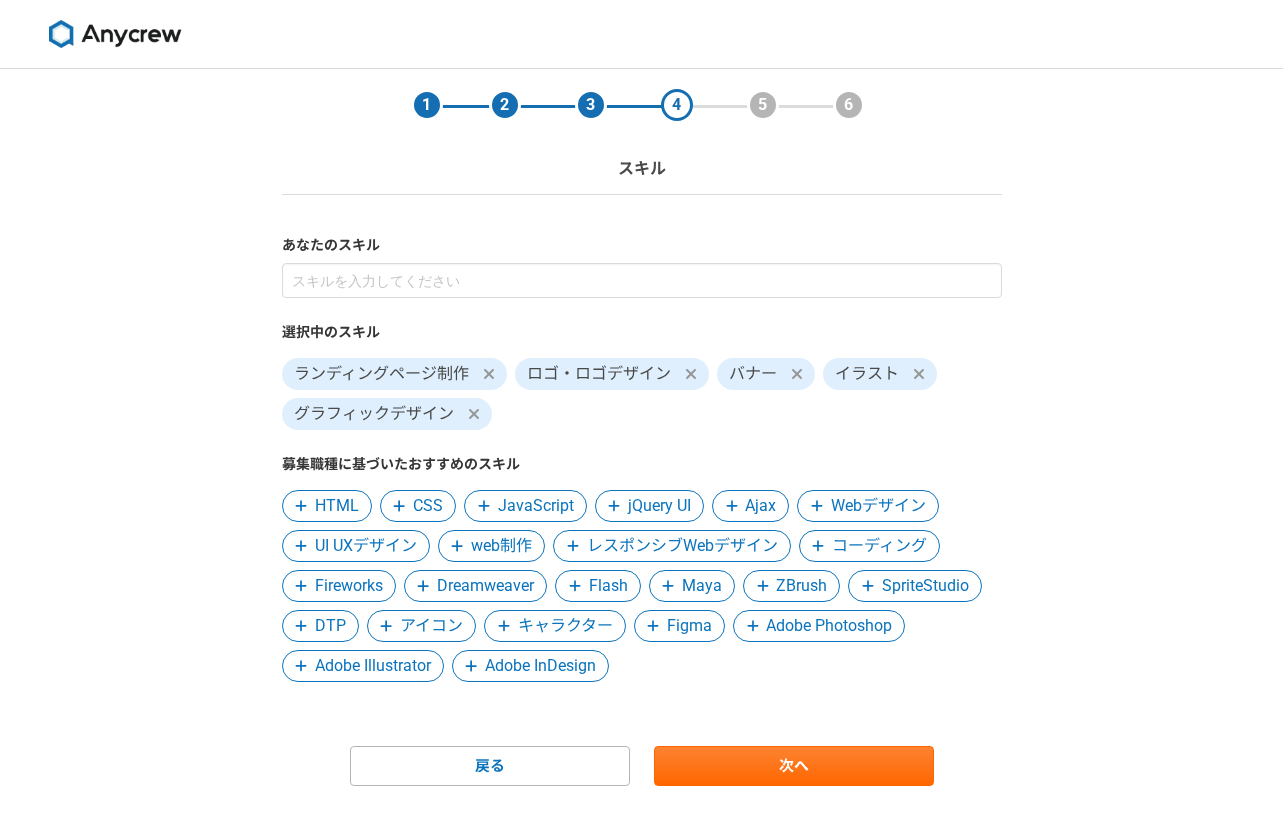click on "Adobe Illustrator" at bounding box center (373, 666) 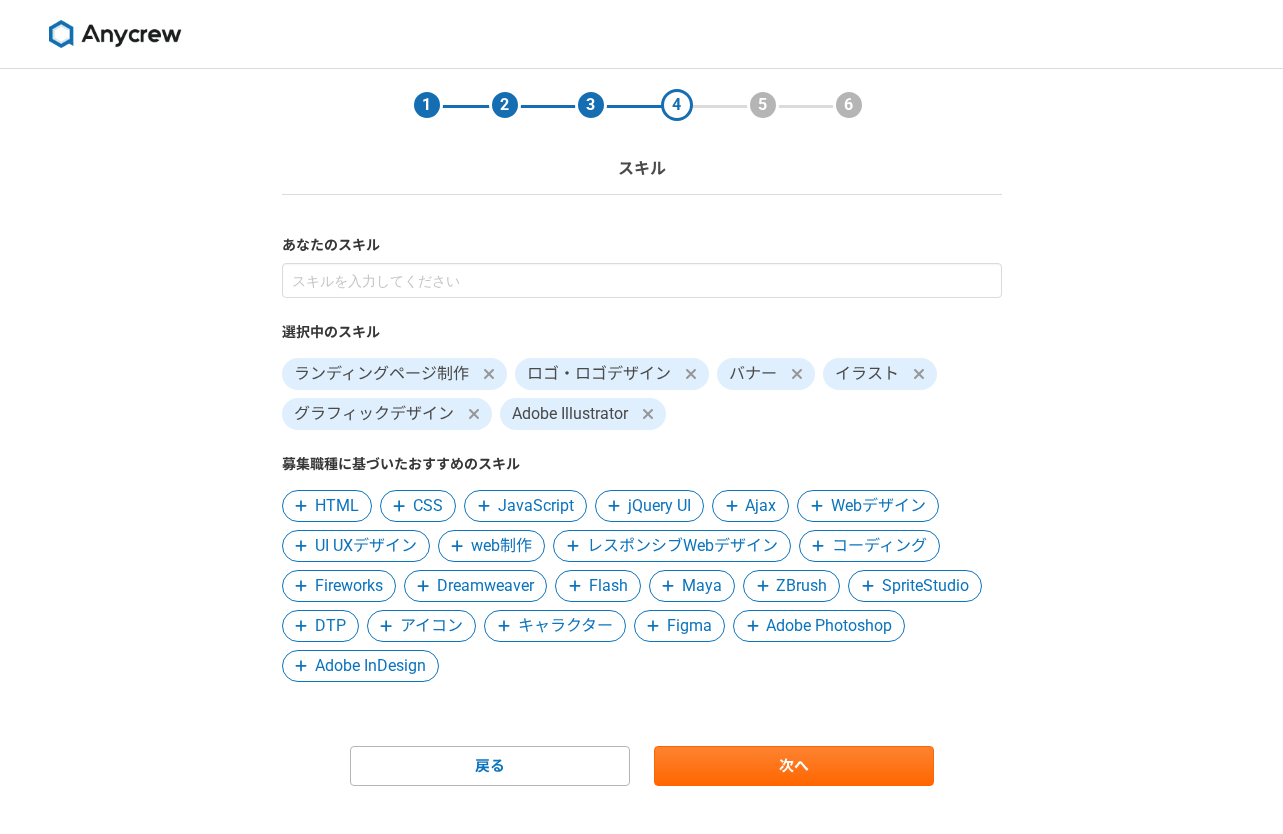 click on "Adobe Photoshop" at bounding box center (829, 626) 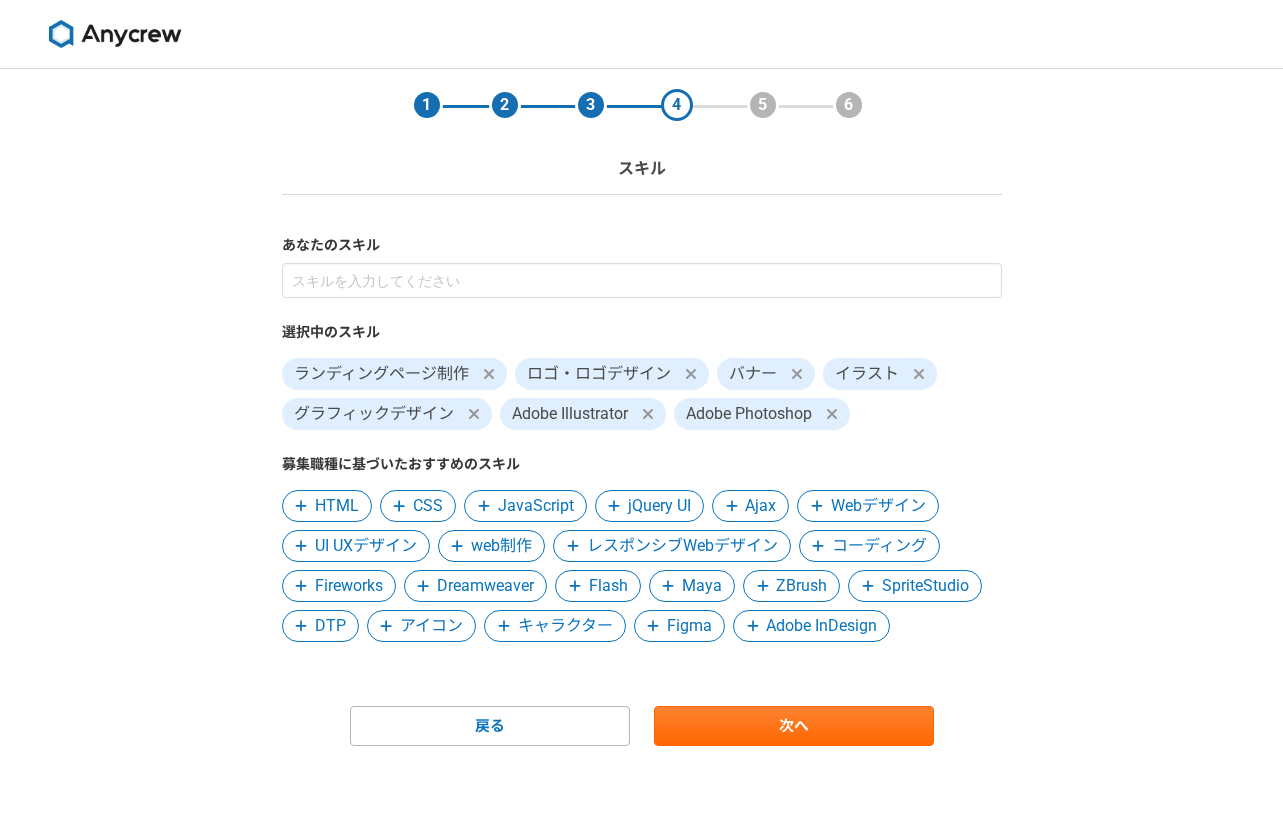 click on "Figma" at bounding box center (689, 626) 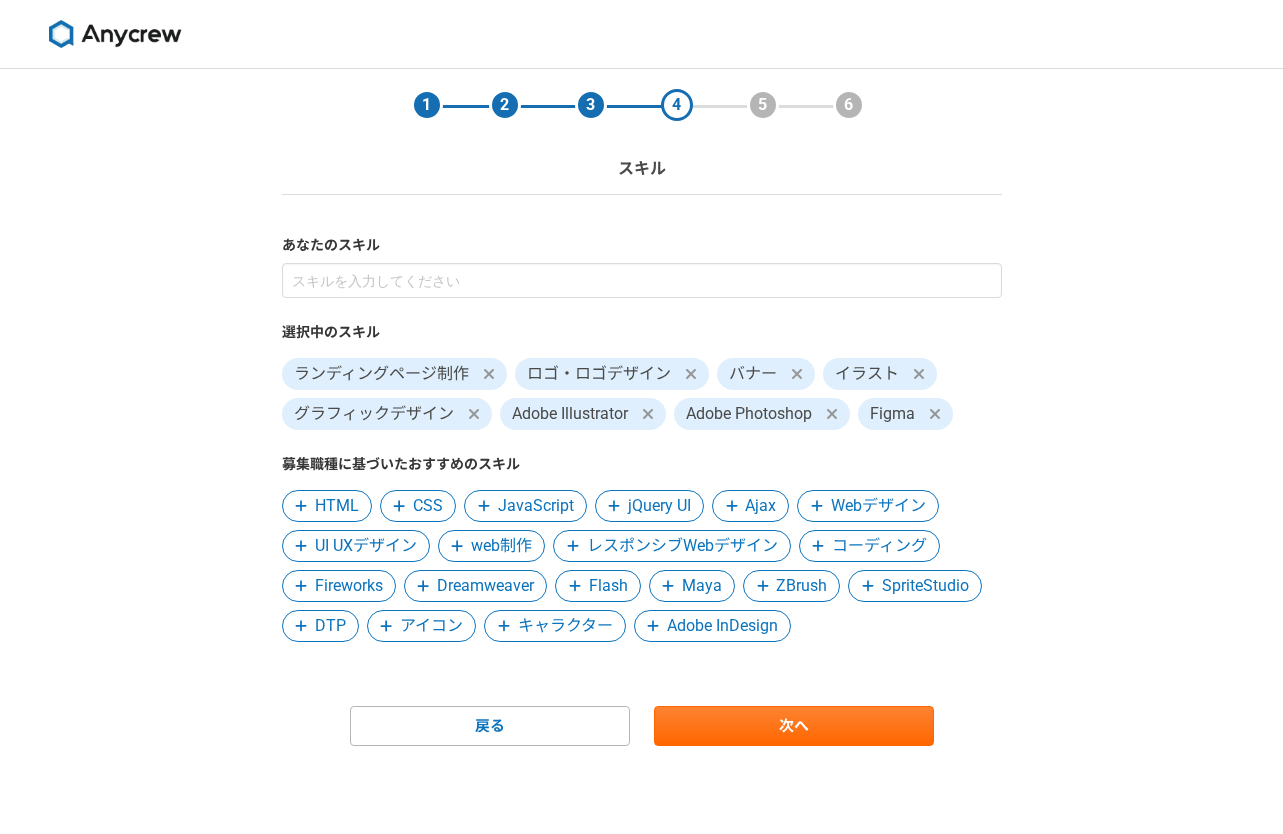 click on "DTP" at bounding box center [330, 626] 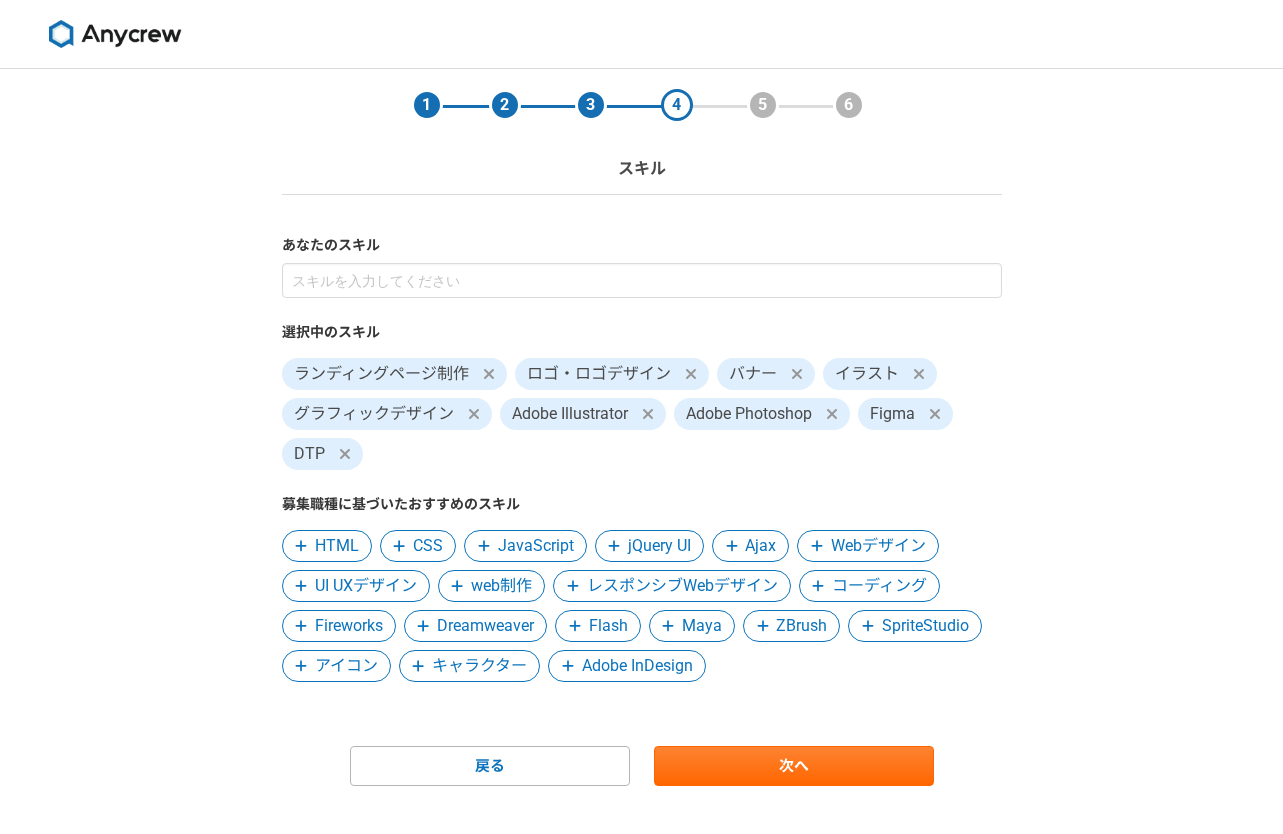 click 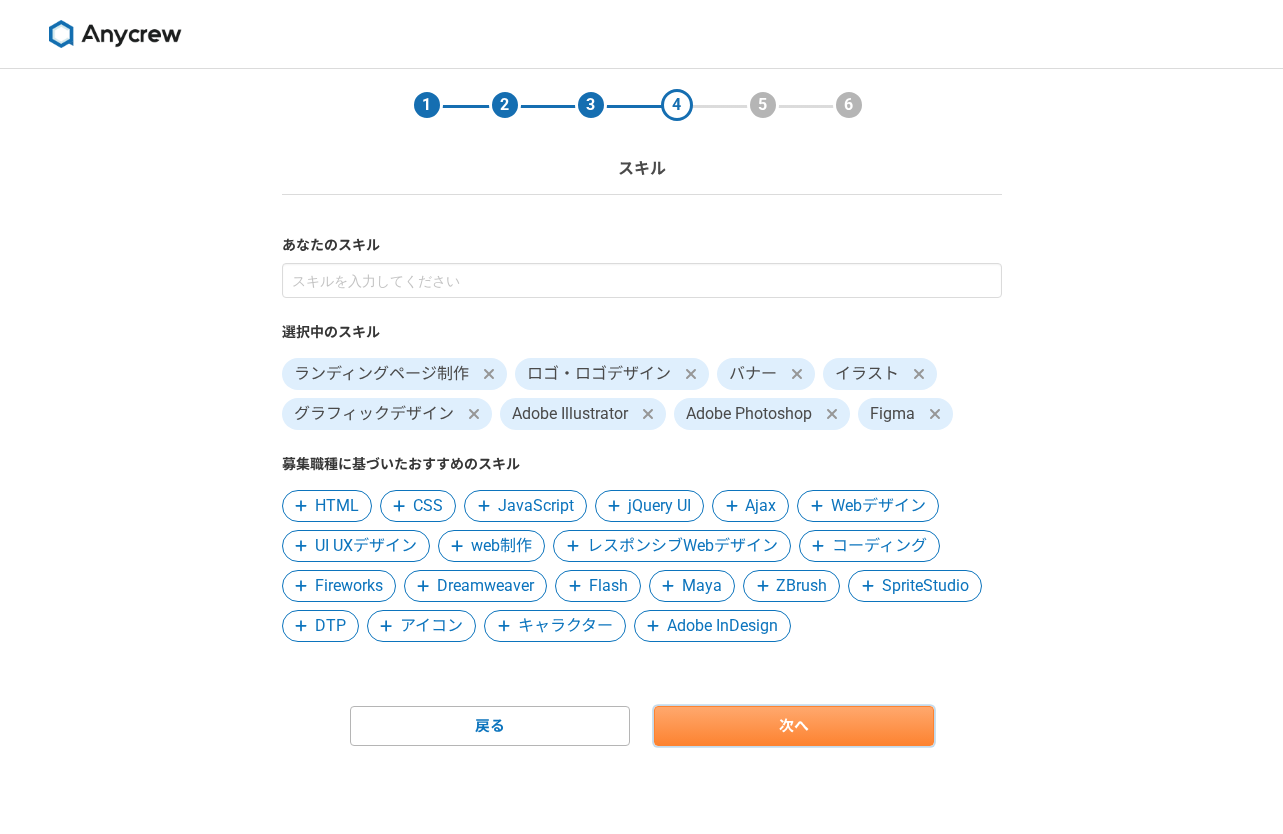 click on "次へ" at bounding box center (794, 726) 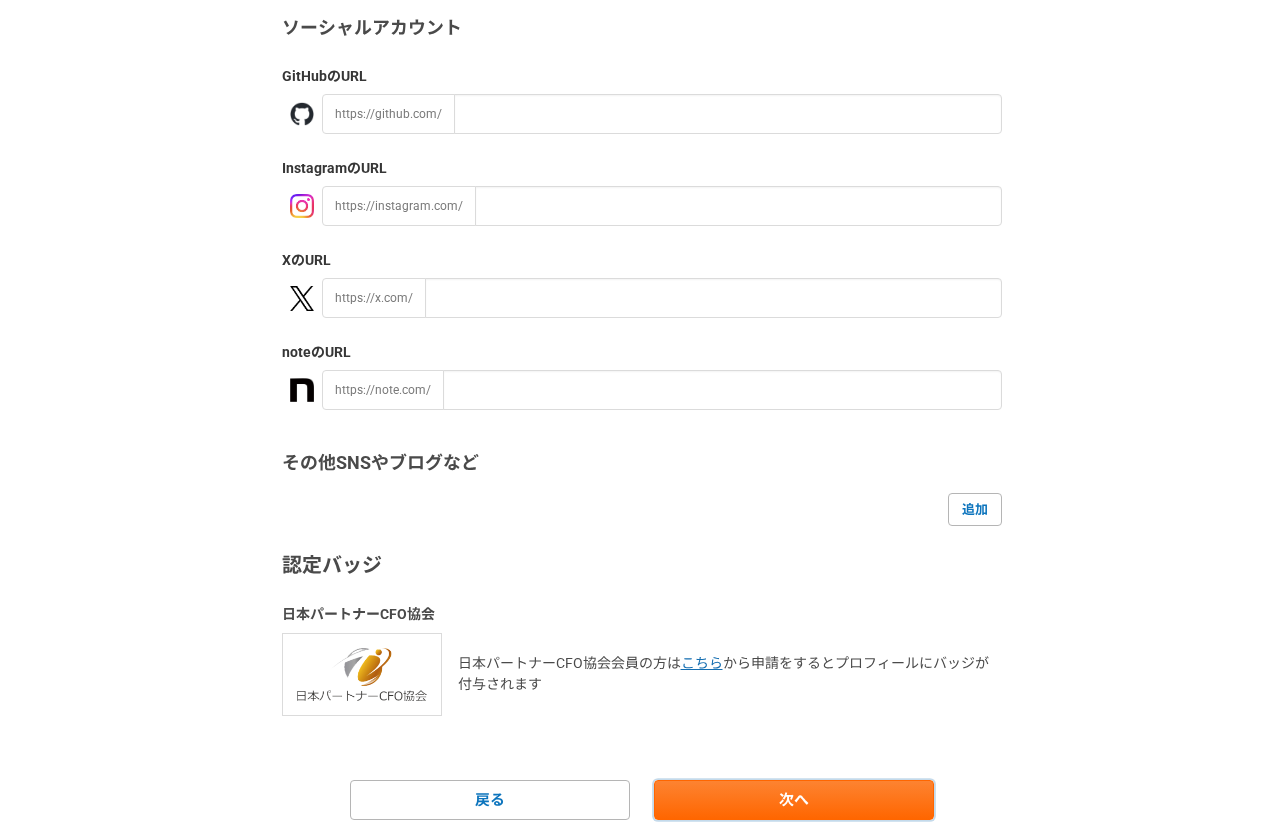 scroll, scrollTop: 266, scrollLeft: 0, axis: vertical 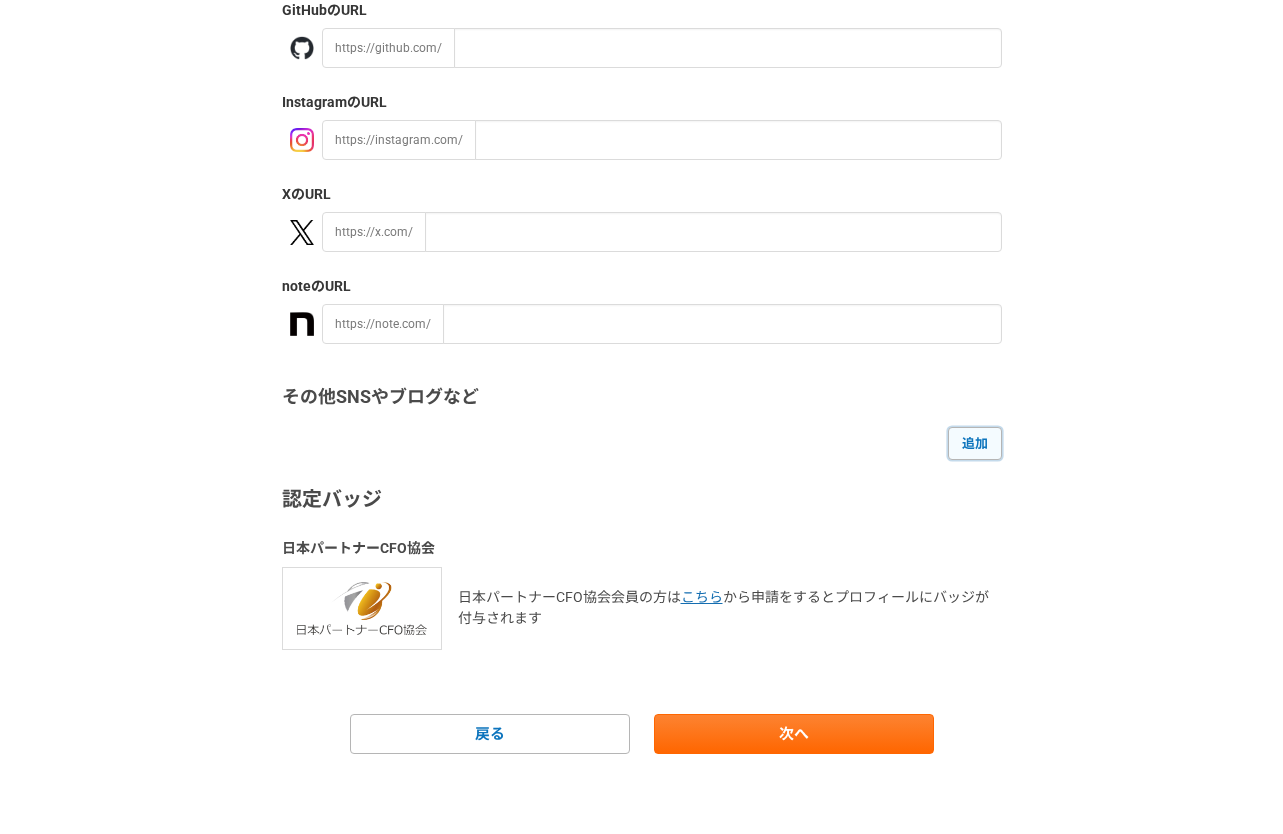 click on "追加" at bounding box center [975, 443] 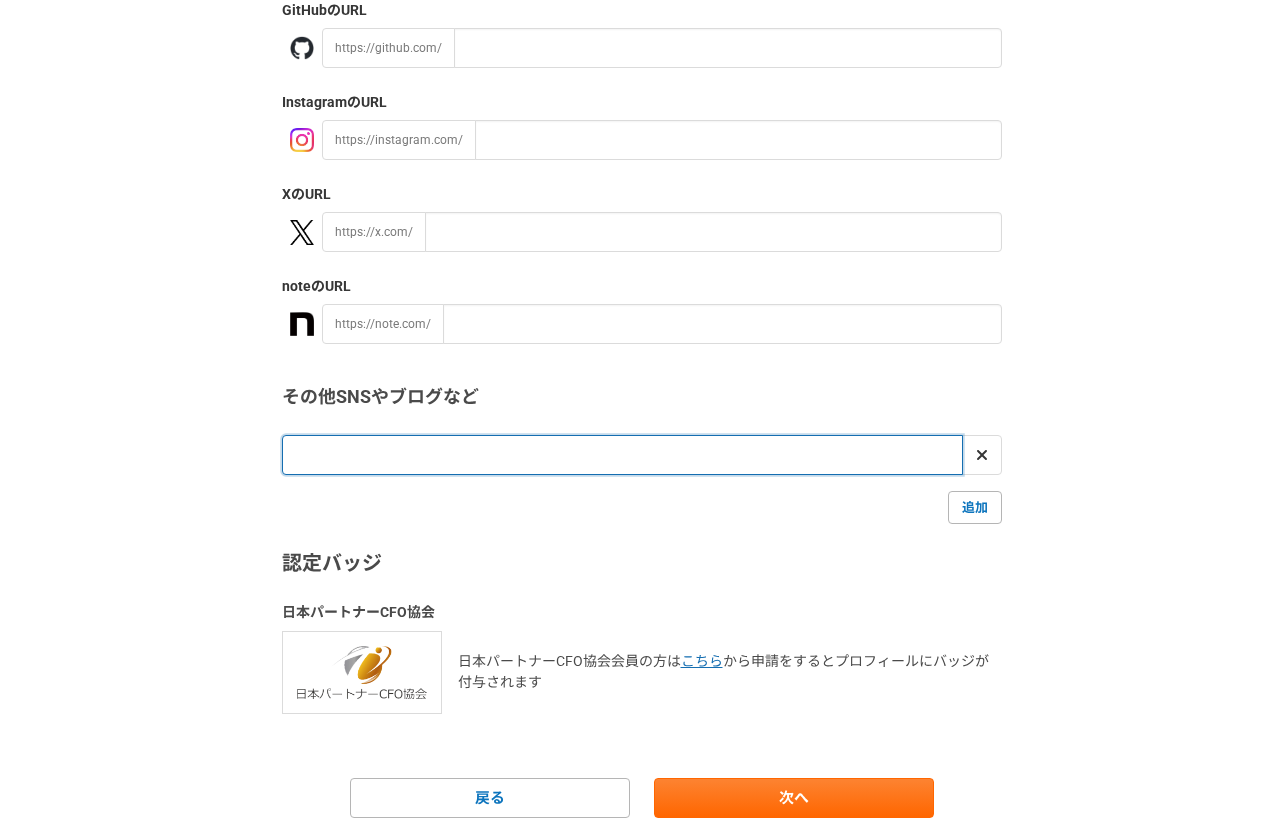 click at bounding box center (622, 455) 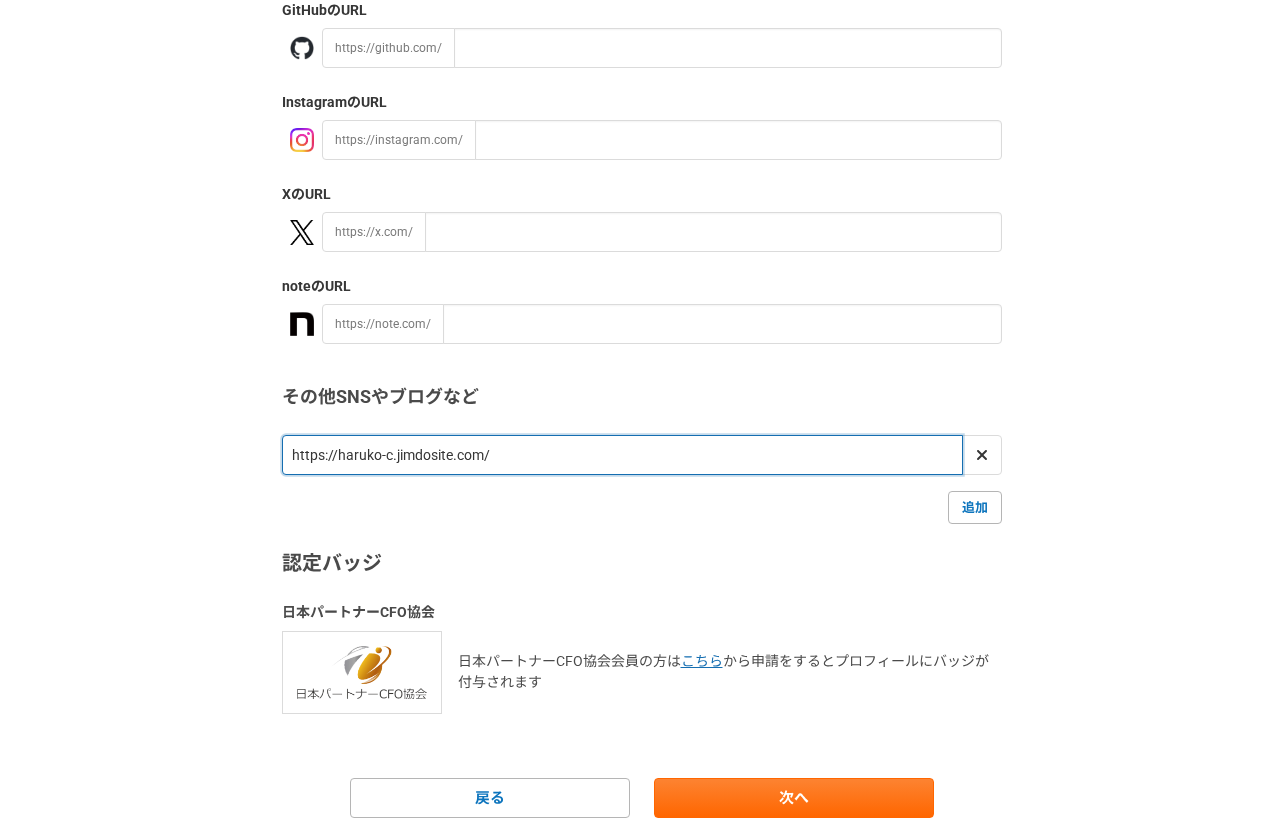 scroll, scrollTop: 330, scrollLeft: 0, axis: vertical 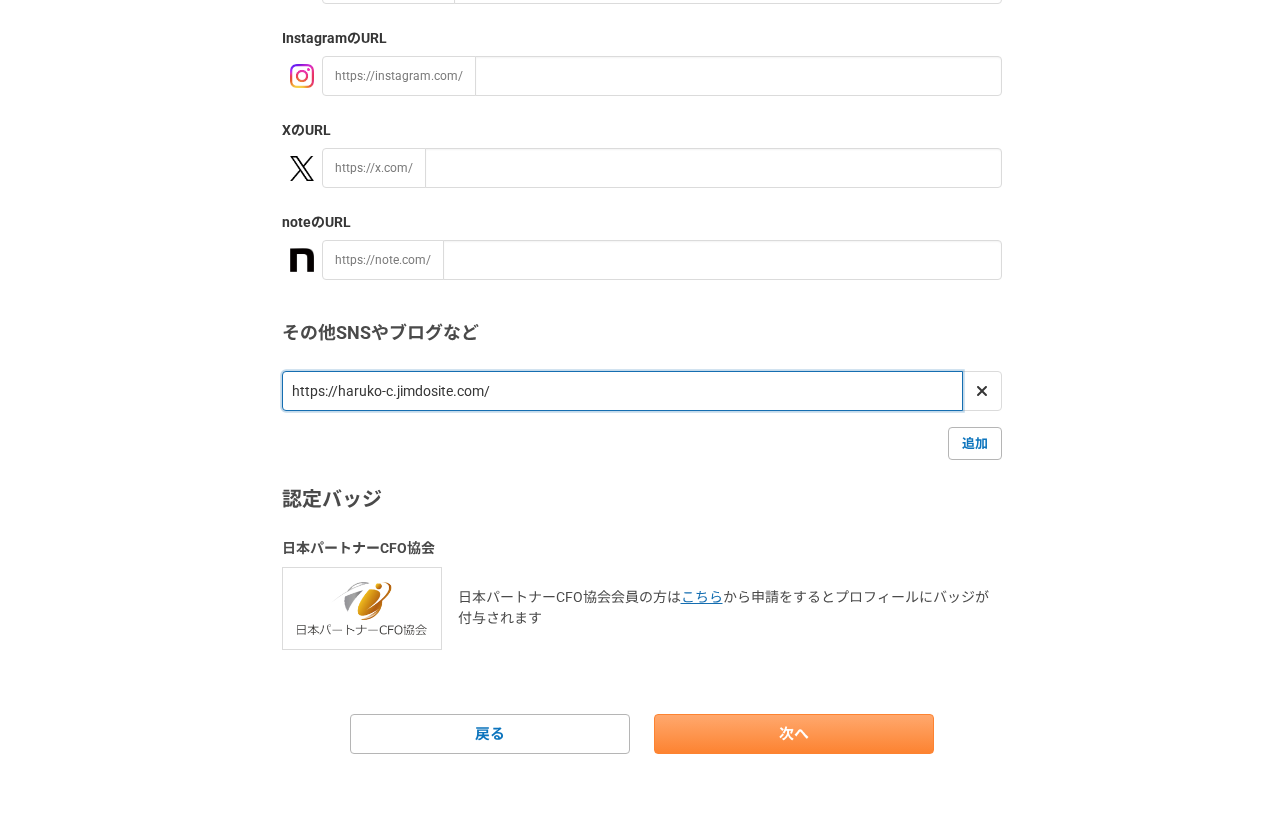 type on "https://haruko-c.jimdosite.com/" 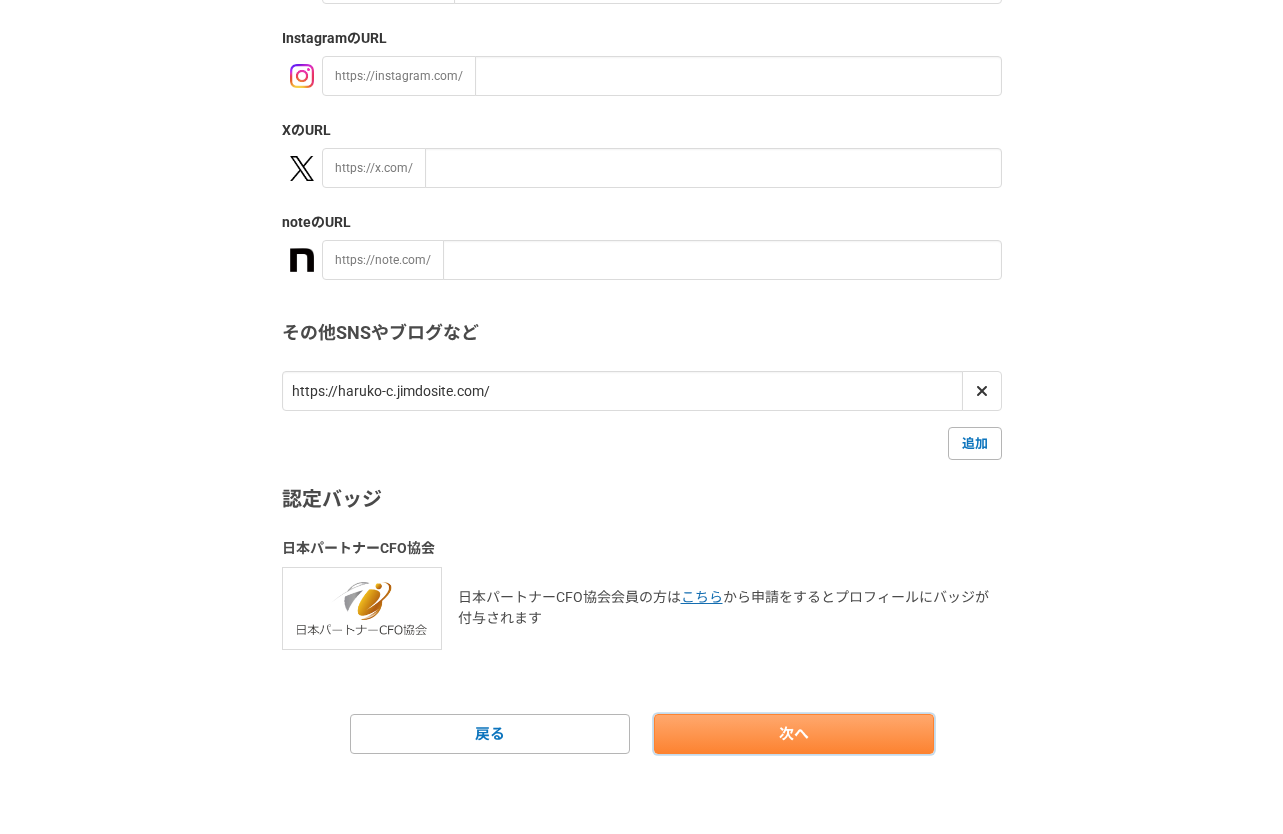 click on "次へ" at bounding box center [794, 734] 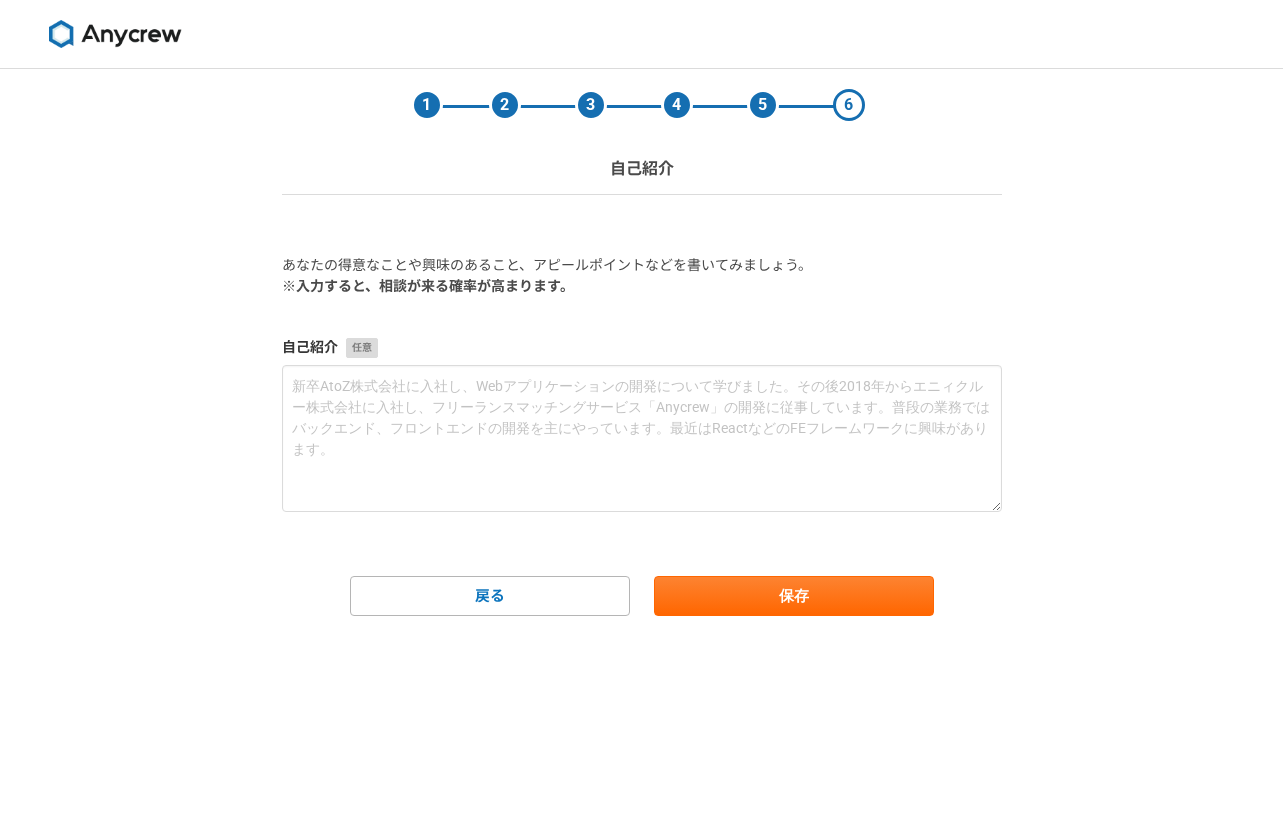 scroll, scrollTop: 0, scrollLeft: 0, axis: both 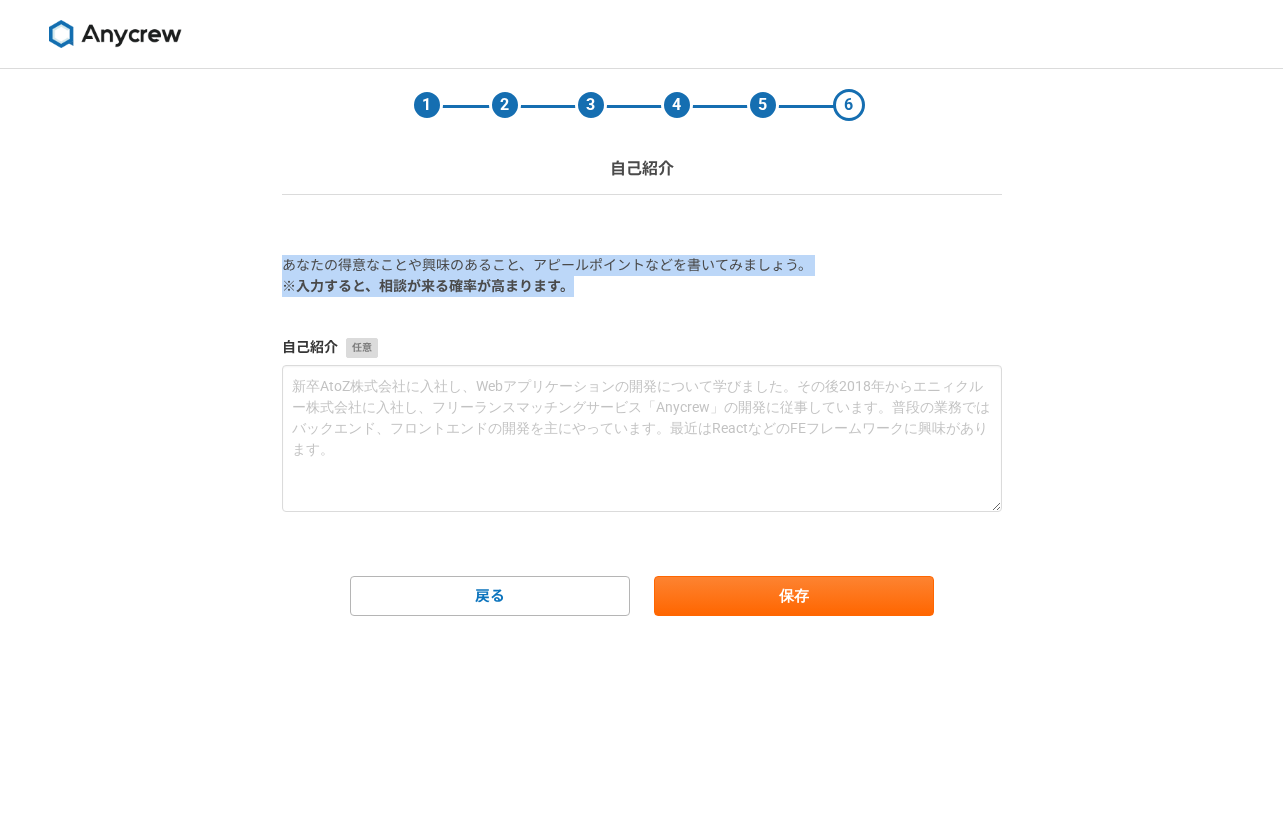 drag, startPoint x: 569, startPoint y: 290, endPoint x: 272, endPoint y: 262, distance: 298.31696 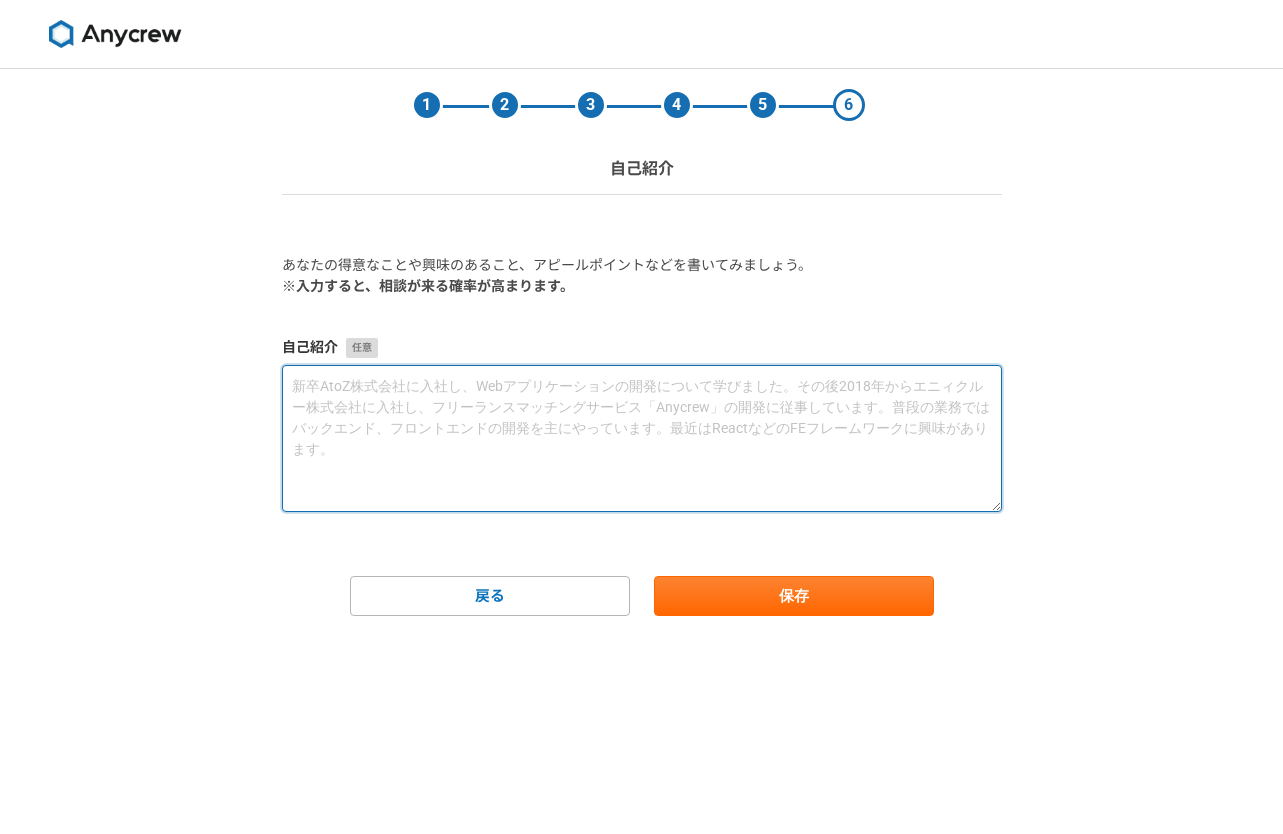 click at bounding box center [642, 438] 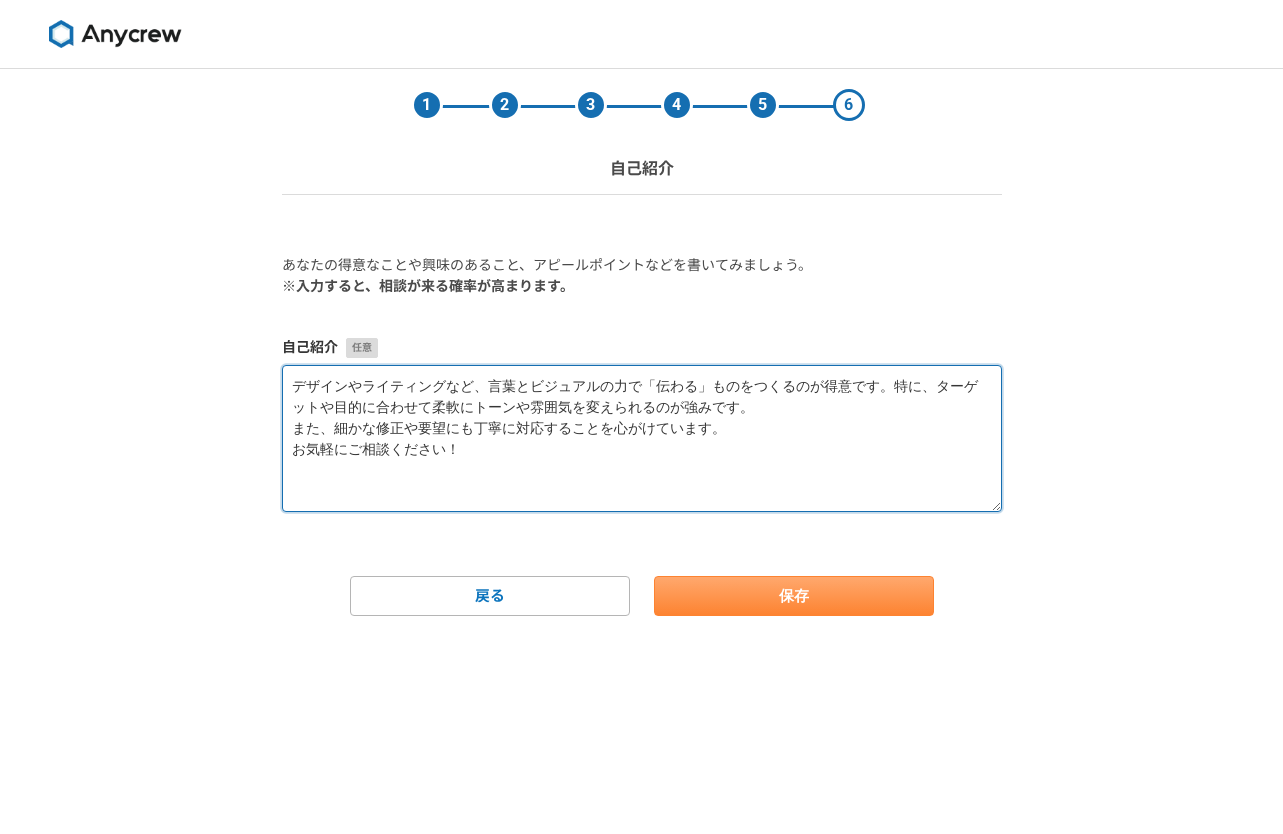 type on "デザインやライティングなど、言葉とビジュアルの力で「伝わる」ものをつくるのが得意です。特に、ターゲットや目的に合わせて柔軟にトーンや雰囲気を変えられるのが強みです。
また、細かな修正や要望にも丁寧に対応することを心がけています。
お気軽にご相談ください！" 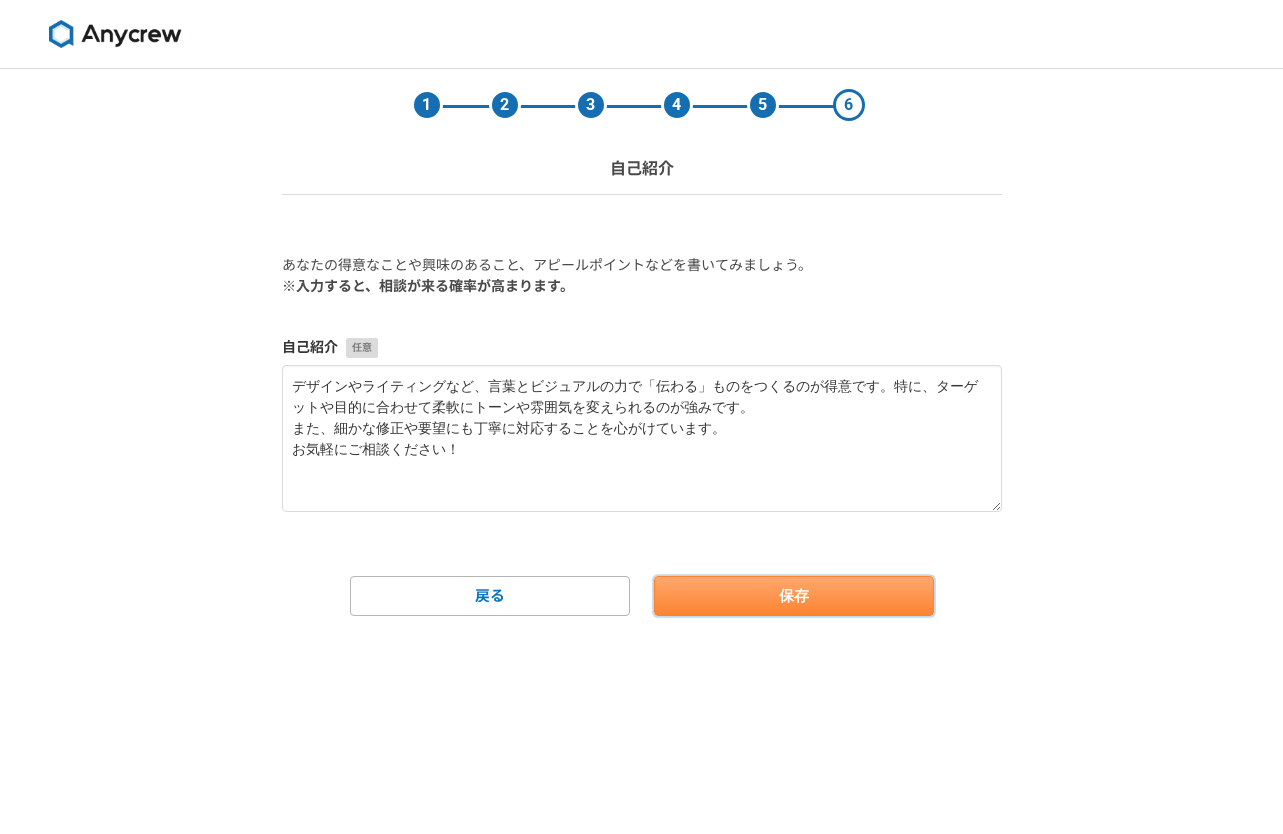 click on "保存" at bounding box center (794, 596) 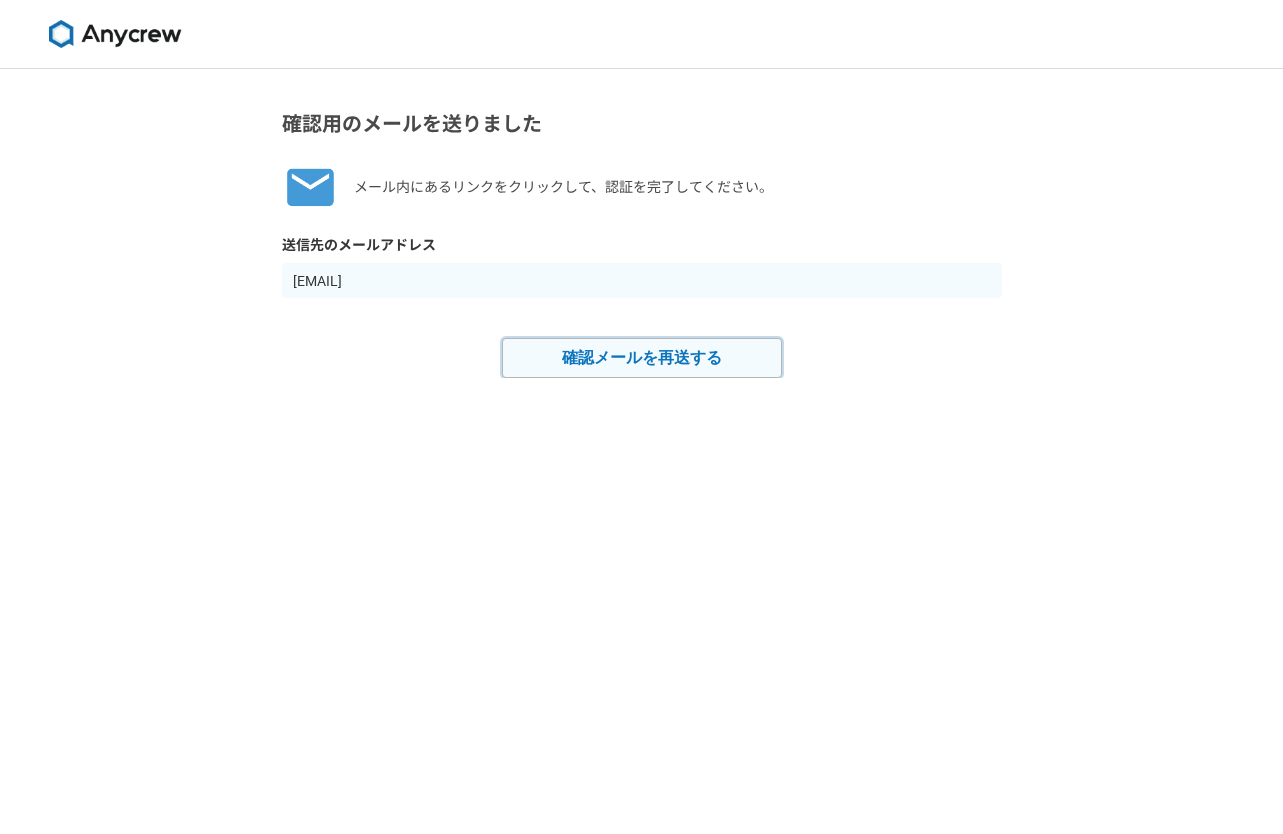click on "確認メールを再送する" at bounding box center (642, 358) 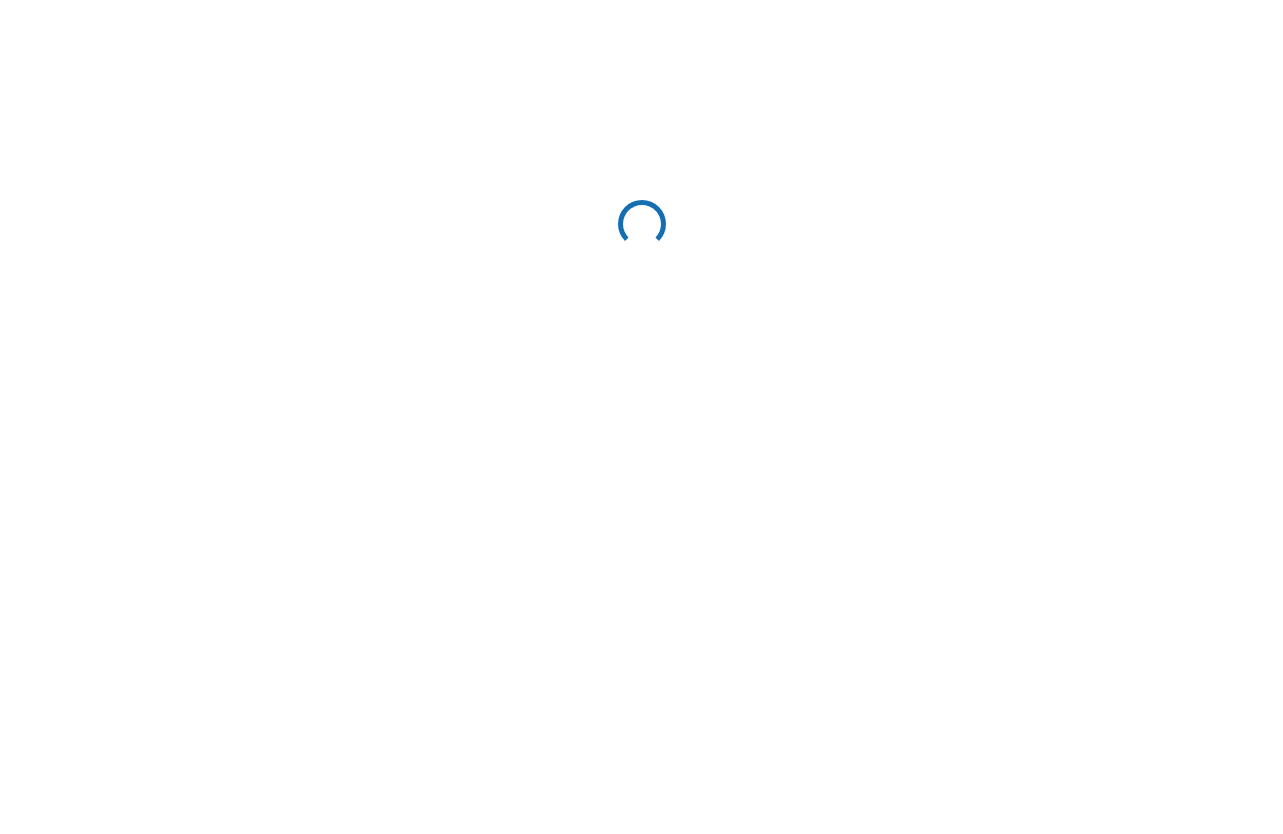 scroll, scrollTop: 0, scrollLeft: 0, axis: both 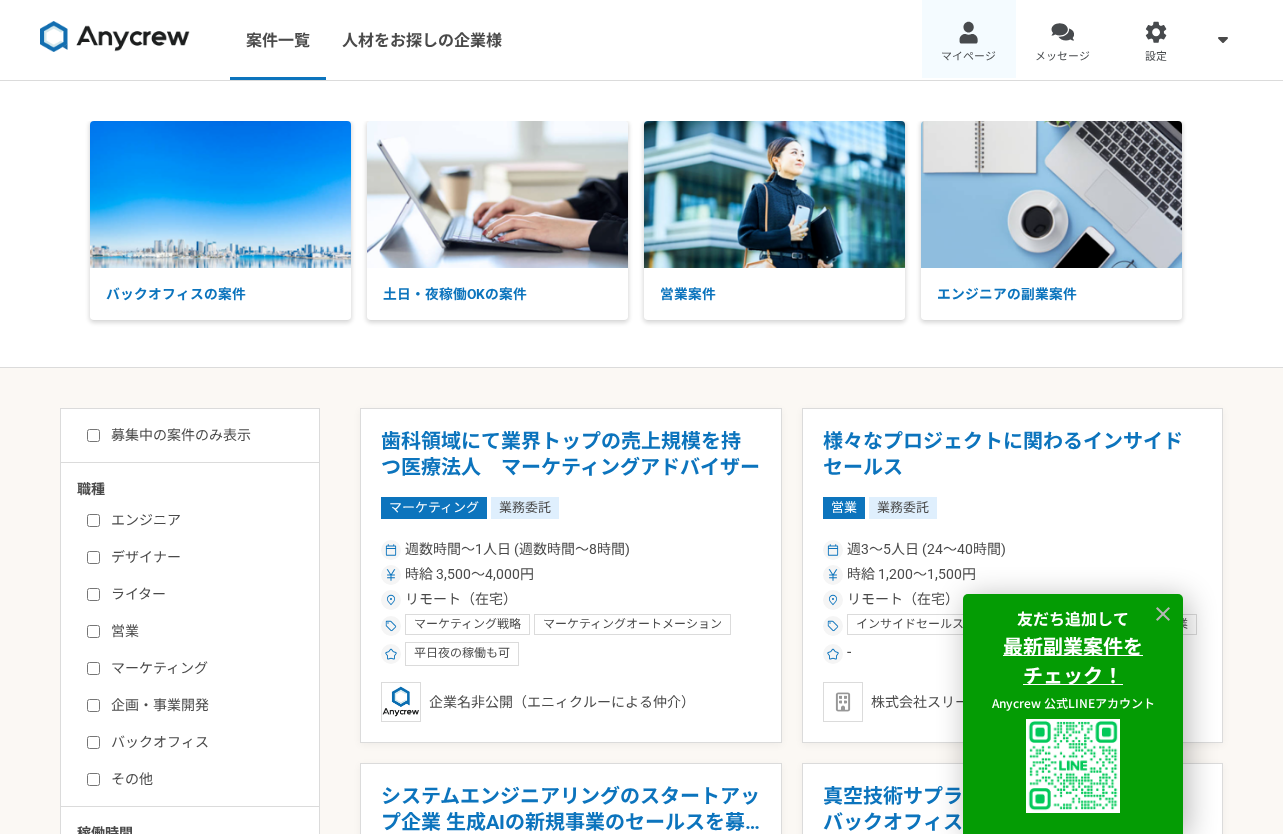 click at bounding box center [968, 32] 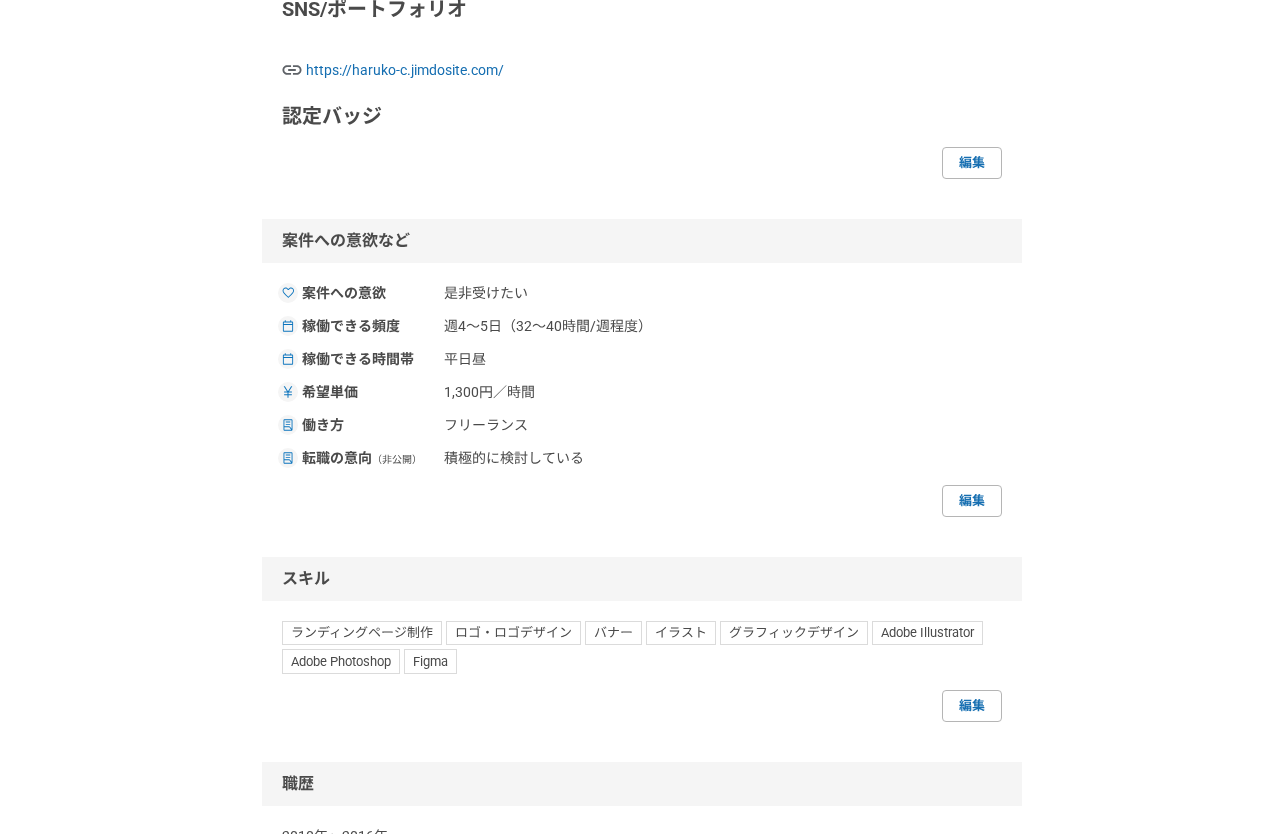 scroll, scrollTop: 1072, scrollLeft: 0, axis: vertical 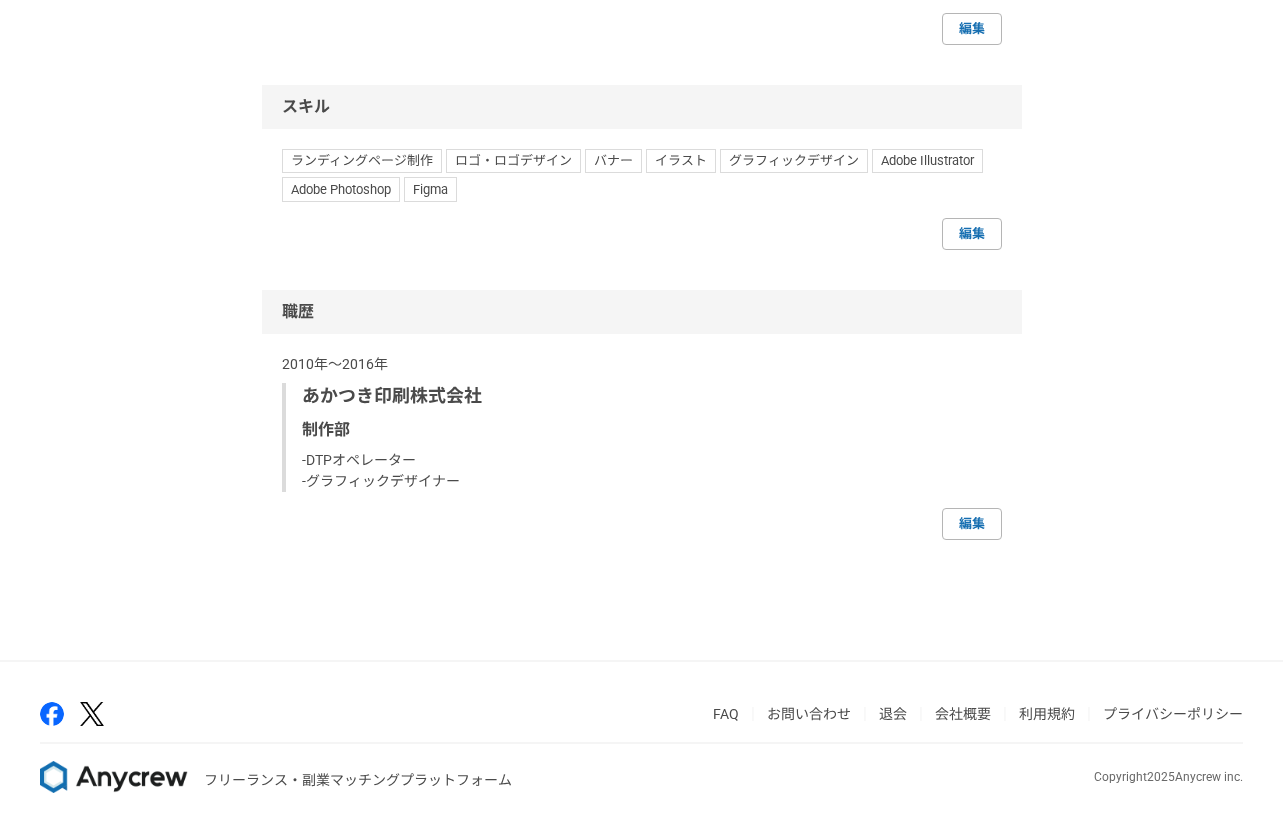 click on "職歴 2010年〜2016年 あかつき印刷株式会社 制作部 -DTPオペレーター
-グラフィックデザイナー
編集" at bounding box center (642, 415) 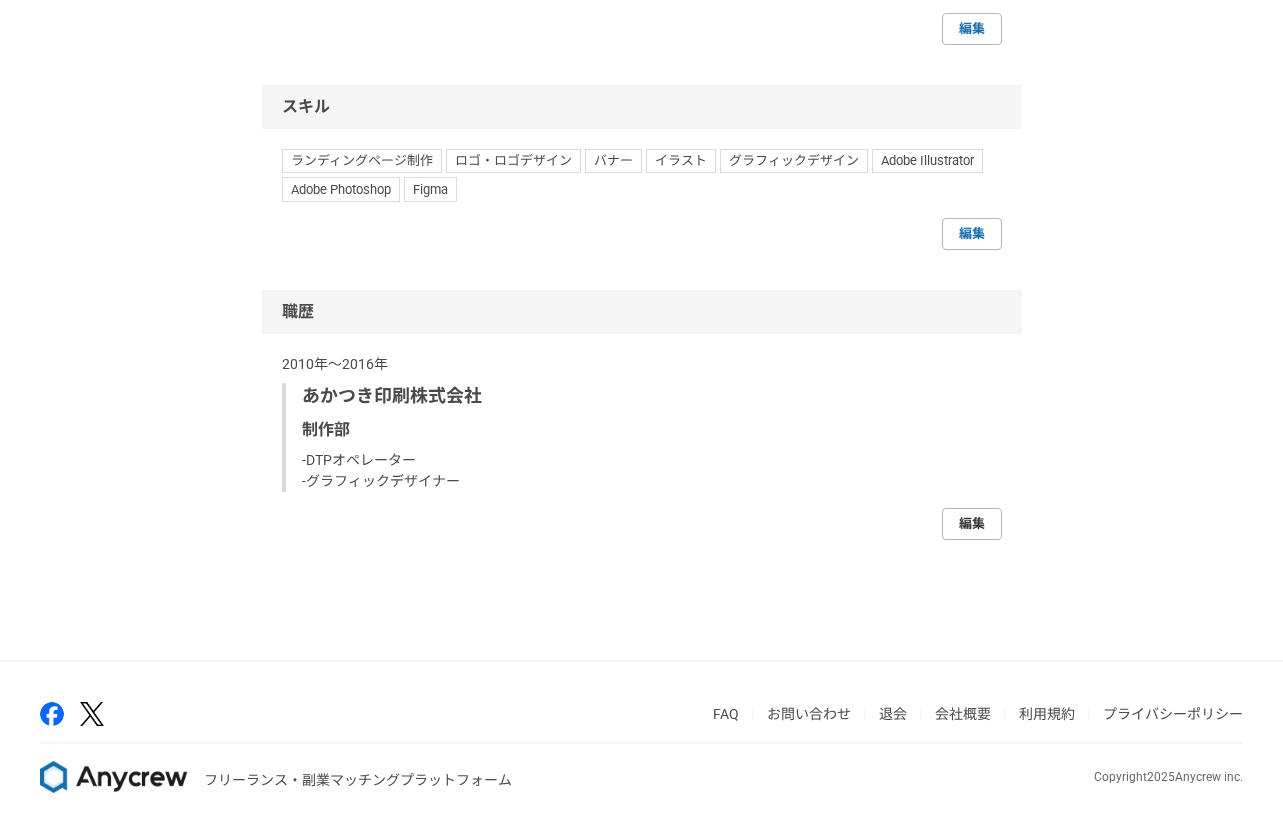 click on "編集" at bounding box center [972, 524] 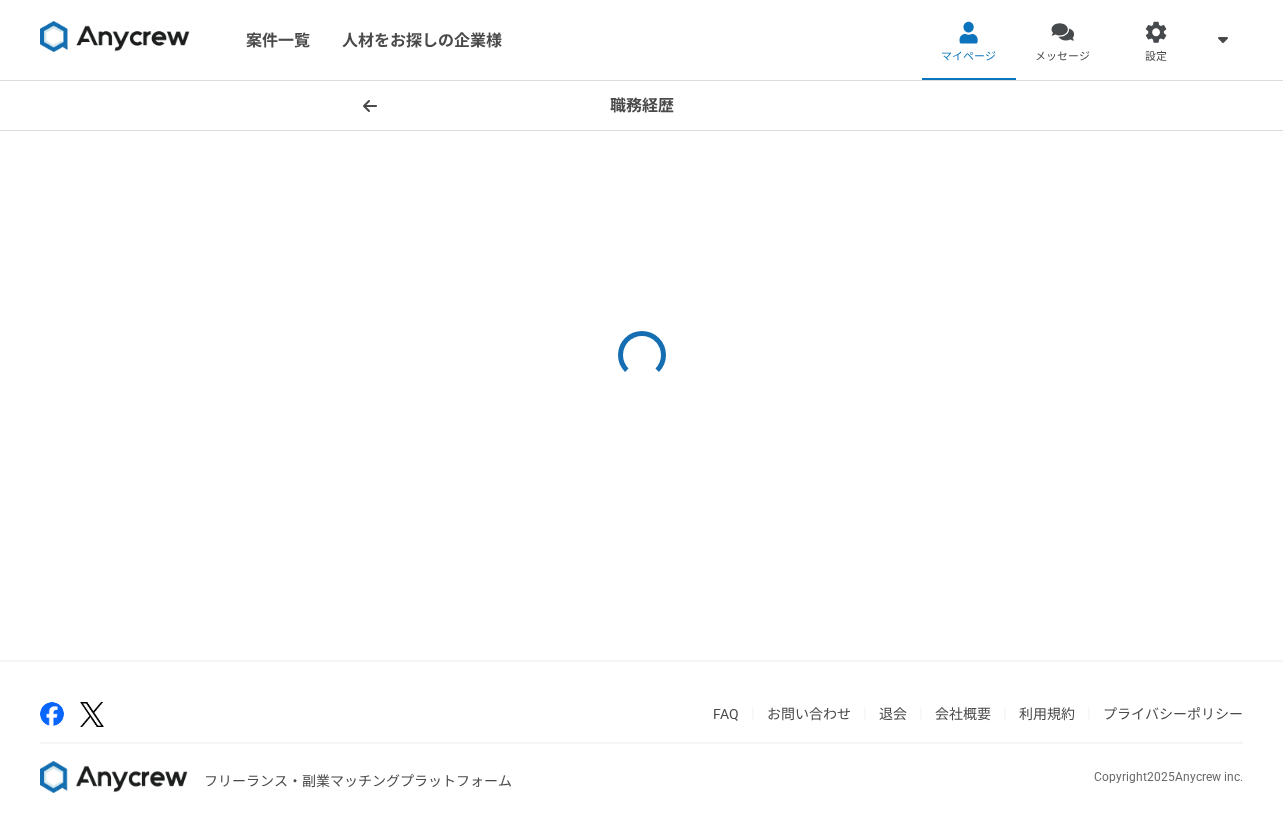 scroll, scrollTop: 0, scrollLeft: 0, axis: both 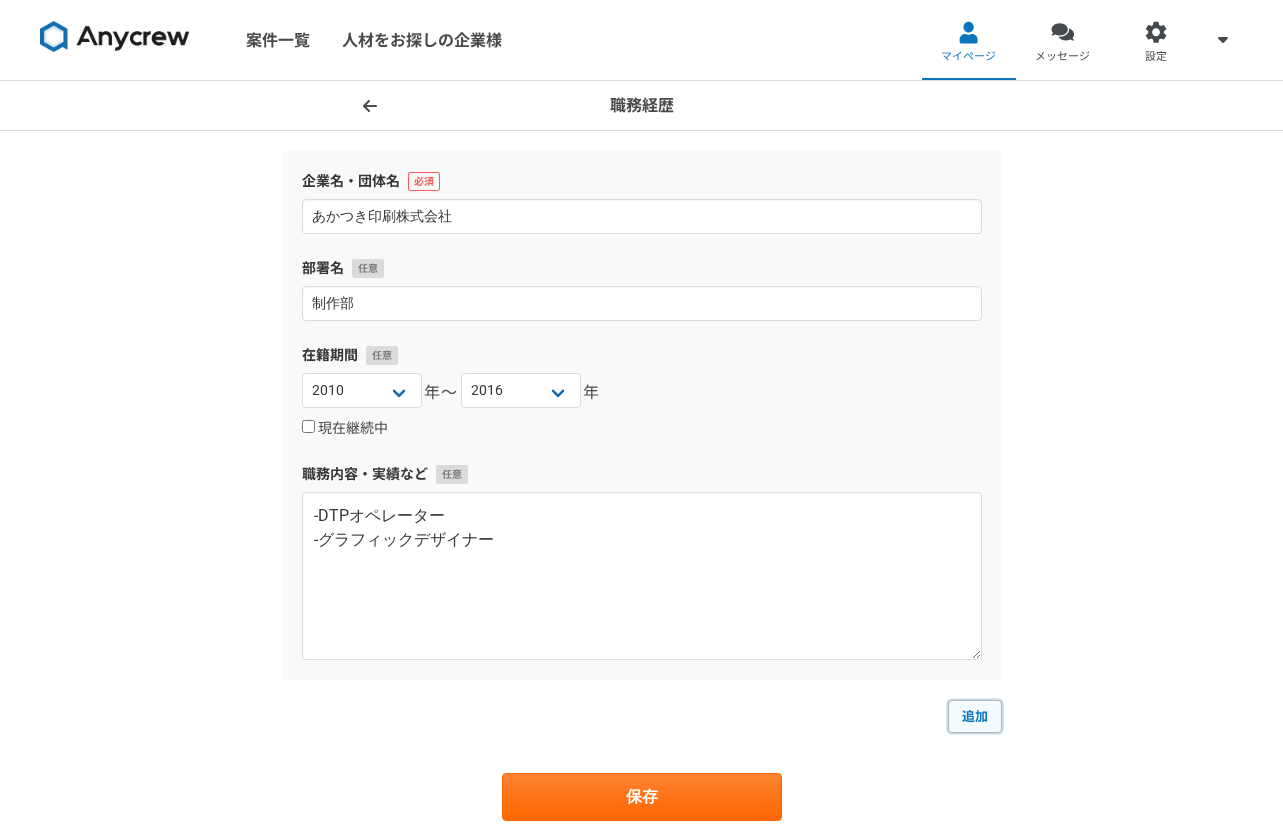 click on "追加" at bounding box center (975, 716) 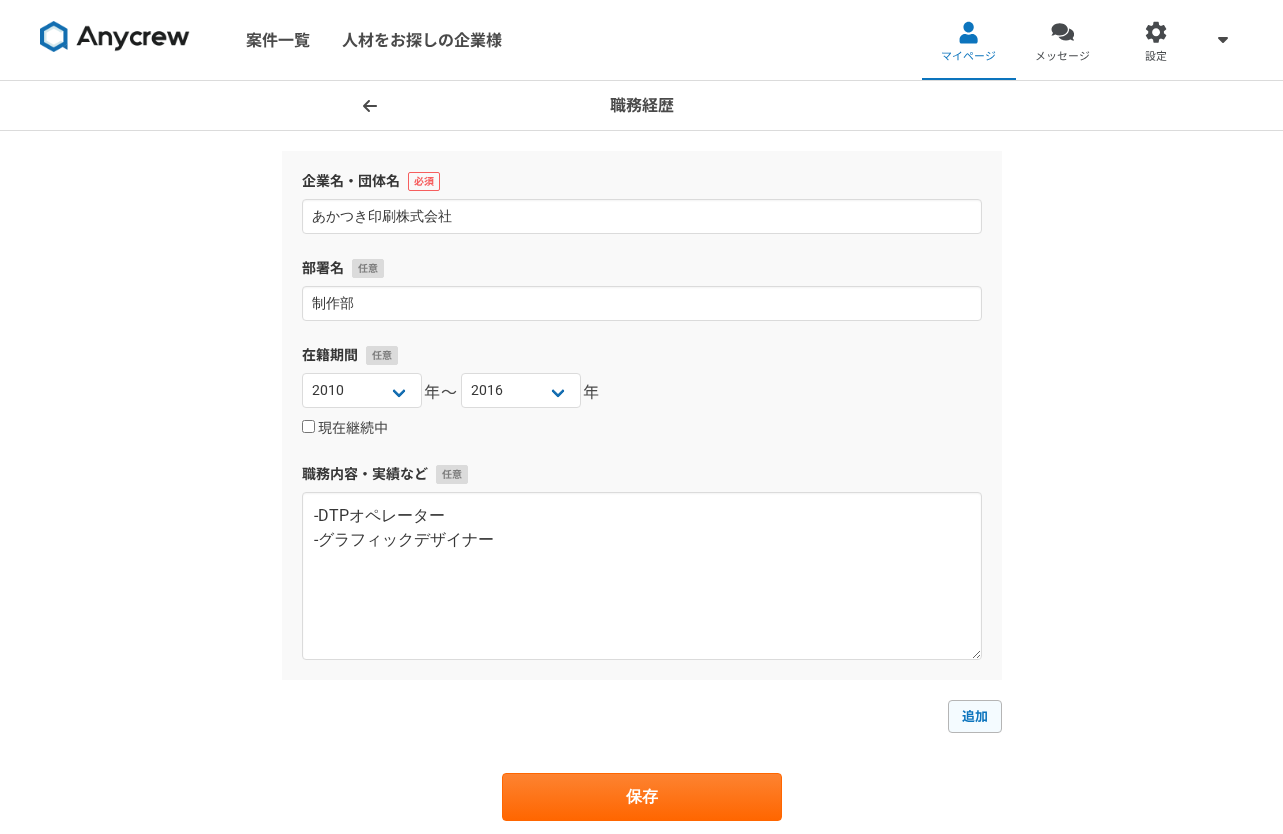 scroll, scrollTop: 17, scrollLeft: 0, axis: vertical 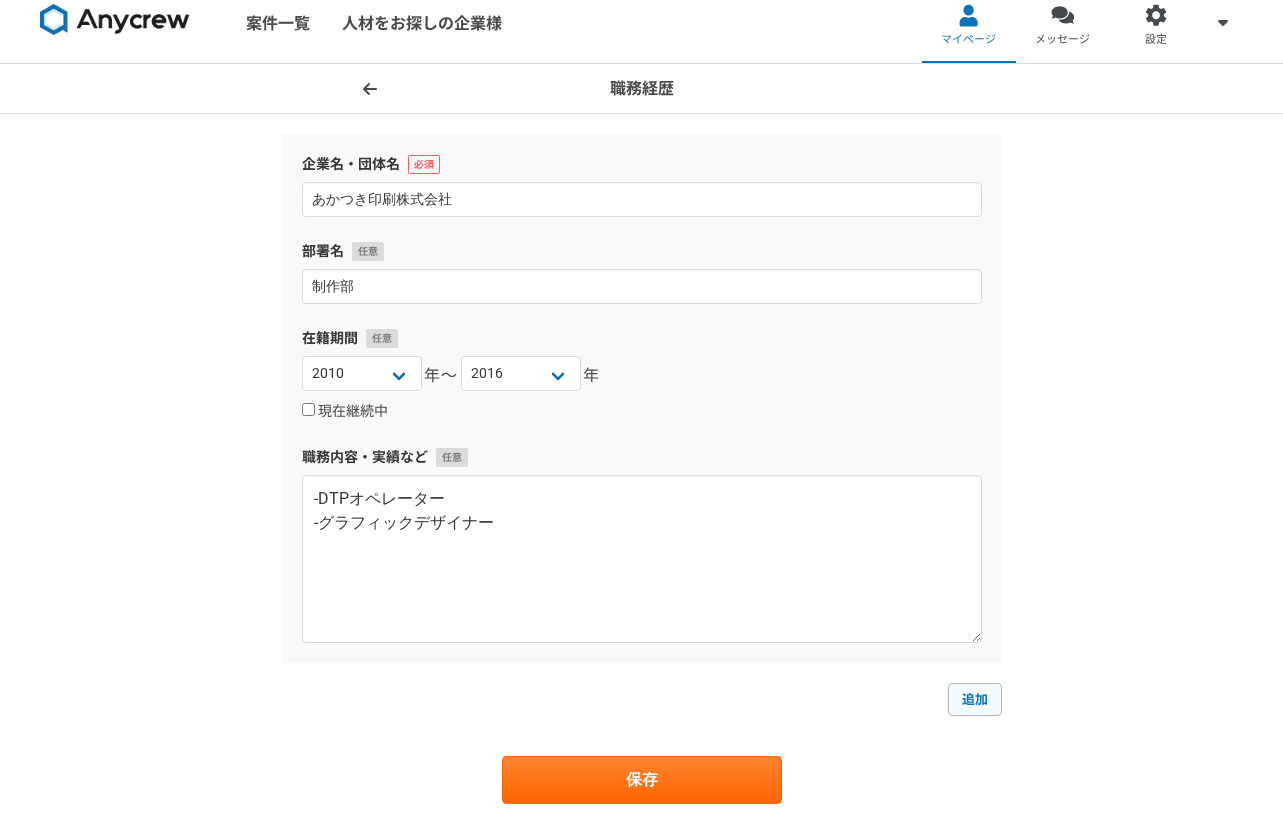 select 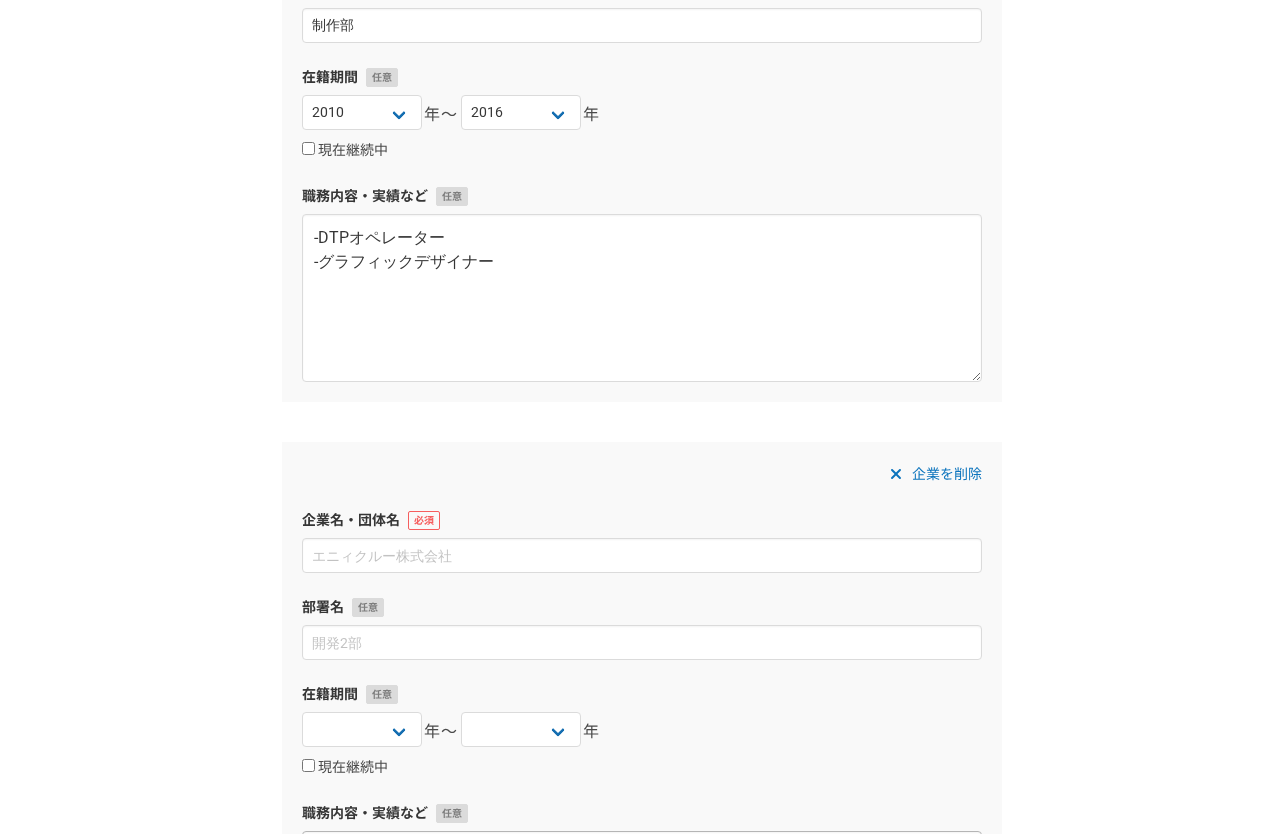 scroll, scrollTop: 517, scrollLeft: 0, axis: vertical 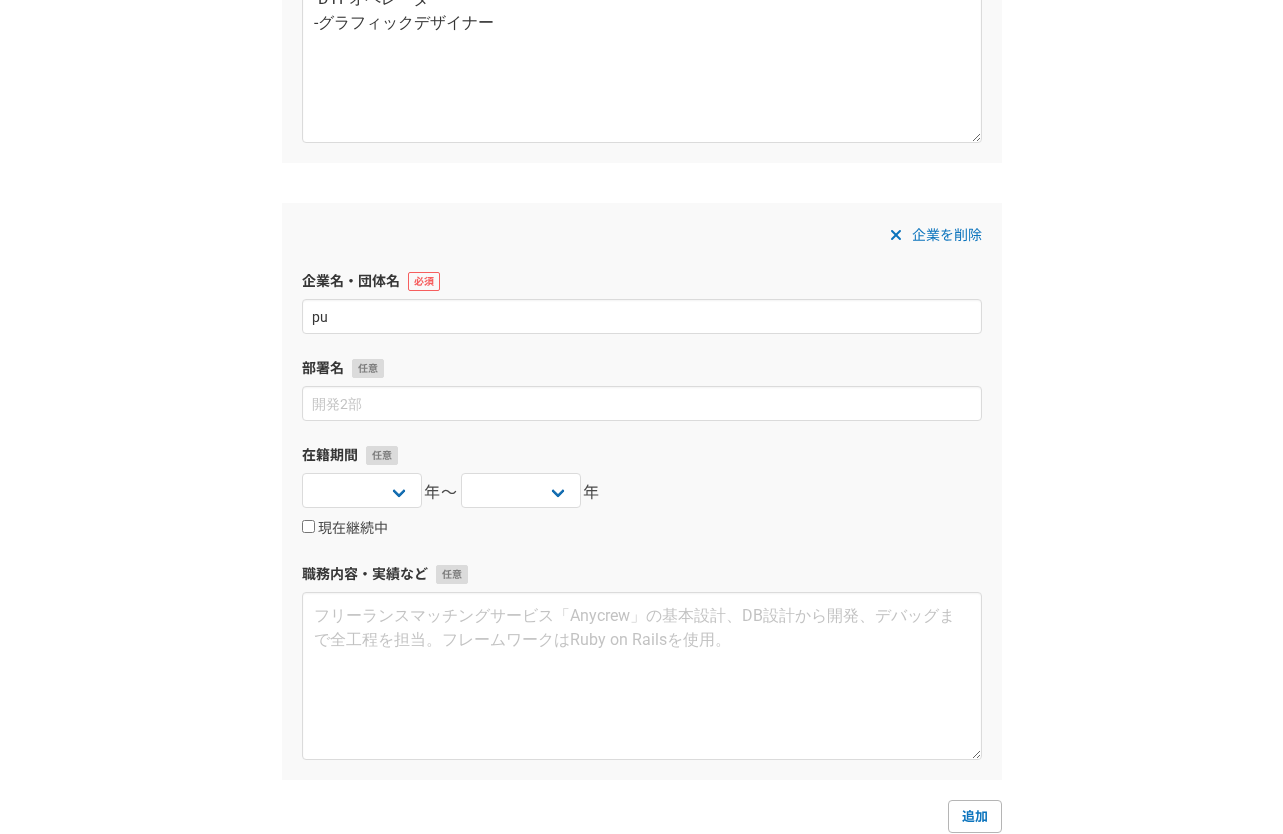 type on "p" 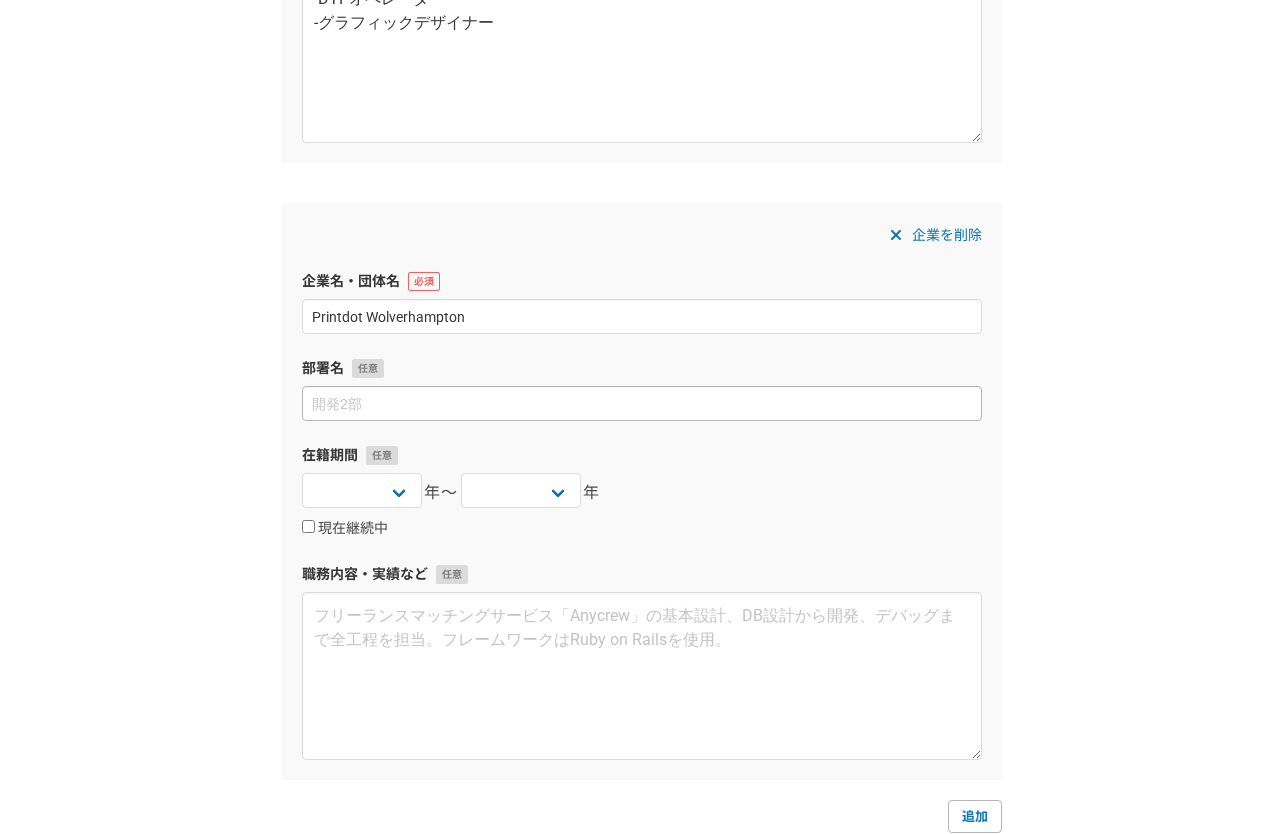 type on "Printdot [CITY]" 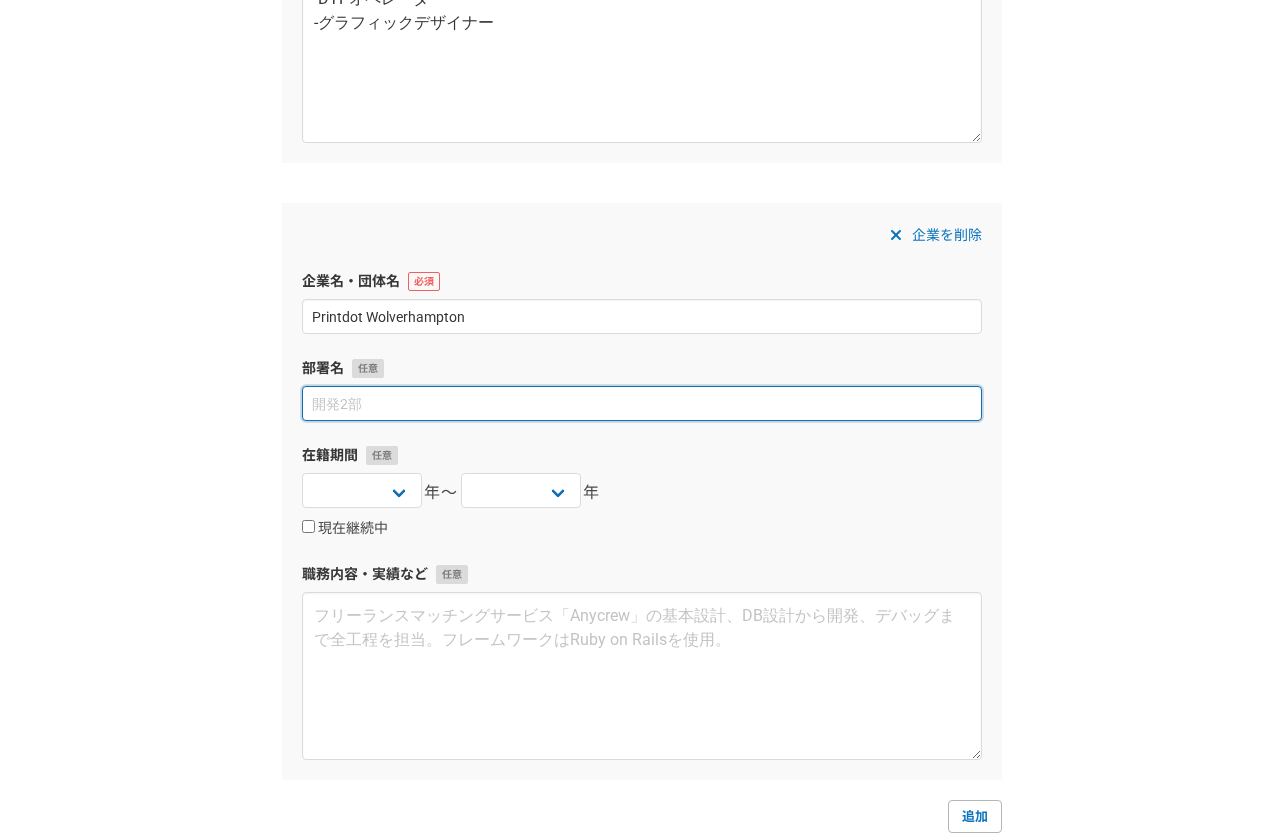 click at bounding box center (642, 403) 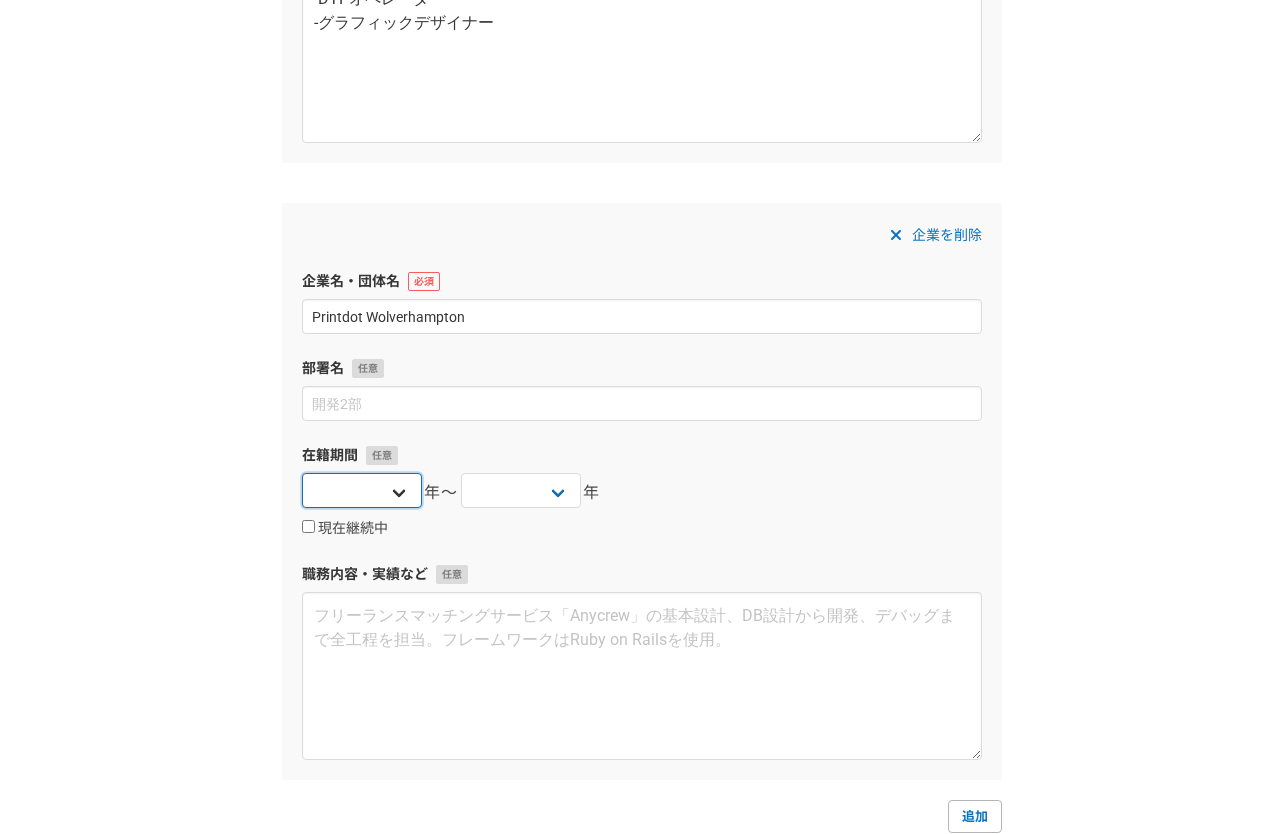click on "2025 2024 2023 2022 2021 2020 2019 2018 2017 2016 2015 2014 2013 2012 2011 2010 2009 2008 2007 2006 2005 2004 2003 2002 2001 2000 1999 1998 1997 1996 1995 1994 1993 1992 1991 1990 1989 1988 1987 1986 1985 1984 1983 1982 1981 1980 1979 1978 1977 1976" at bounding box center (362, 490) 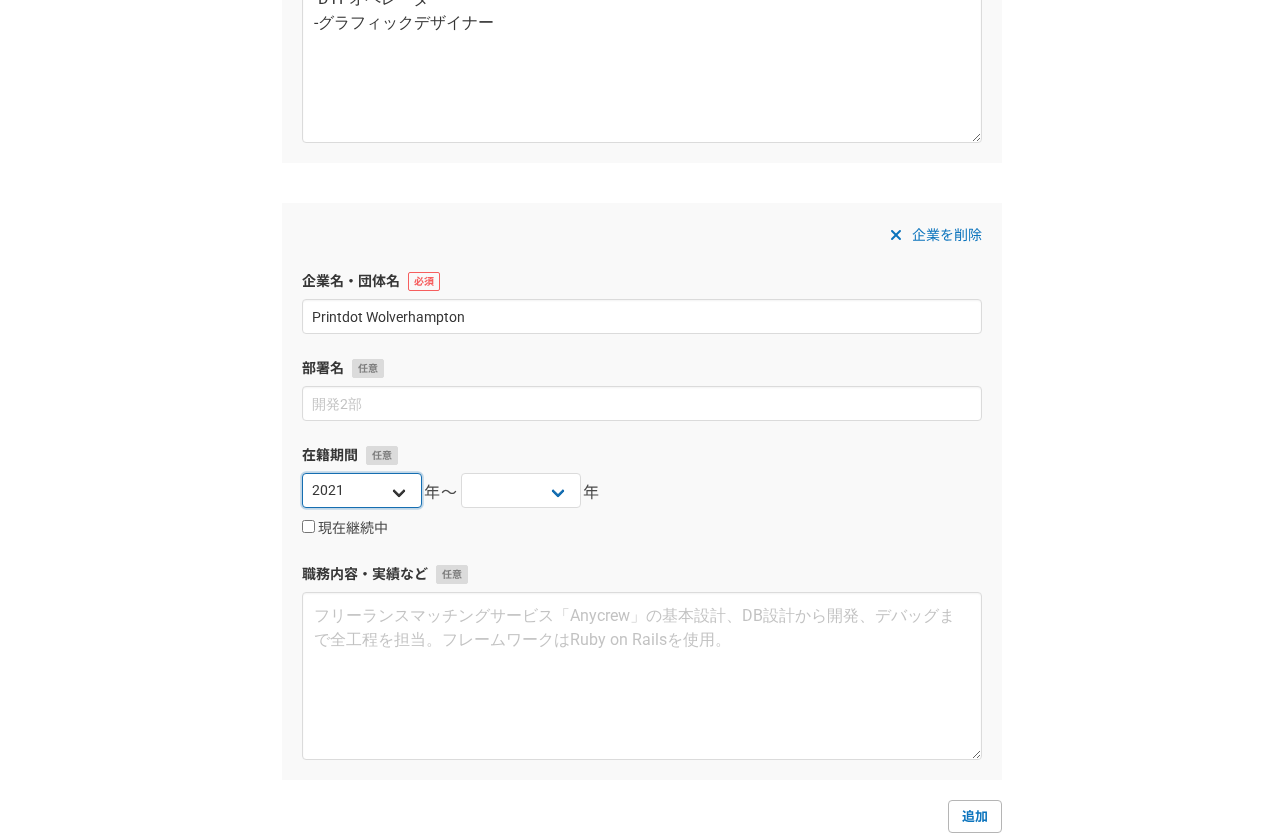 click on "2025 2024 2023 2022 2021 2020 2019 2018 2017 2016 2015 2014 2013 2012 2011 2010 2009 2008 2007 2006 2005 2004 2003 2002 2001 2000 1999 1998 1997 1996 1995 1994 1993 1992 1991 1990 1989 1988 1987 1986 1985 1984 1983 1982 1981 1980 1979 1978 1977 1976" at bounding box center [362, 490] 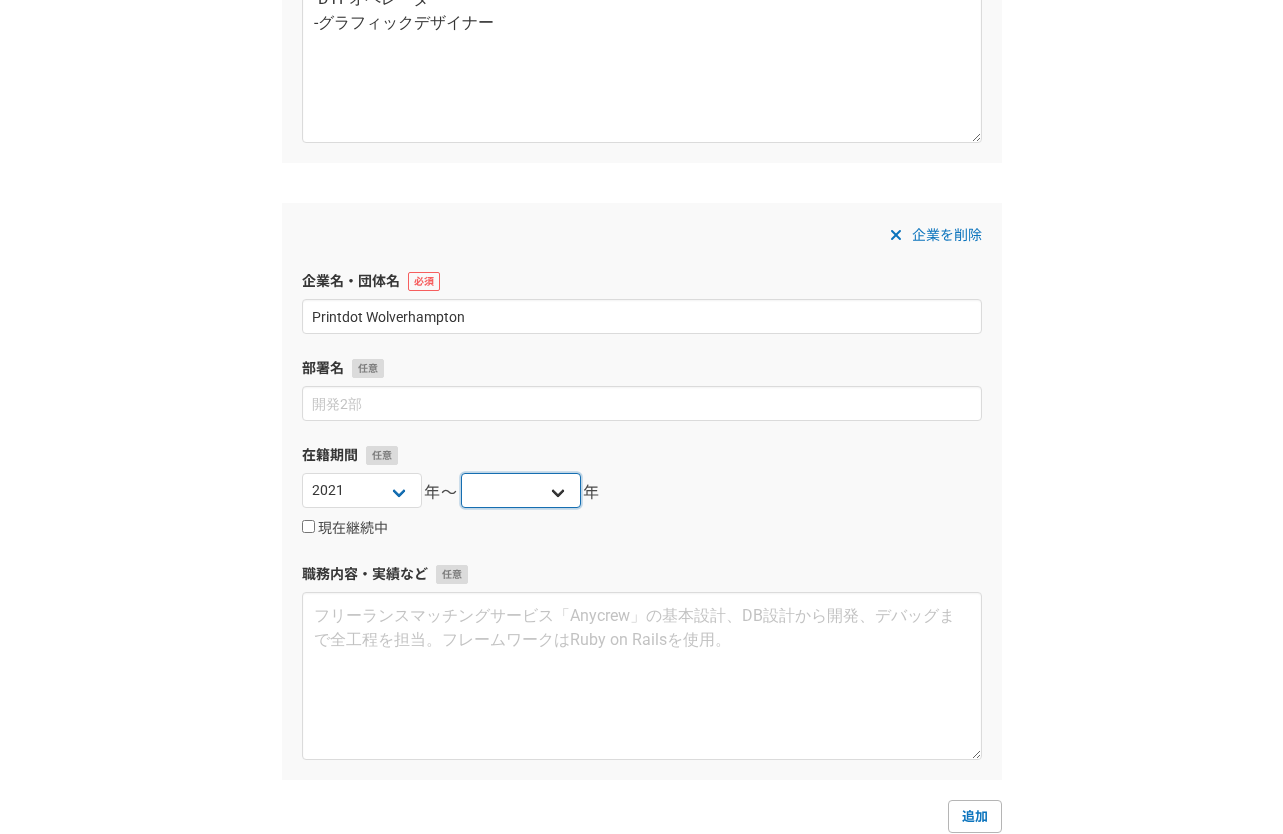 click on "2025 2024 2023 2022 2021 2020 2019 2018 2017 2016 2015 2014 2013 2012 2011 2010 2009 2008 2007 2006 2005 2004 2003 2002 2001 2000 1999 1998 1997 1996 1995 1994 1993 1992 1991 1990 1989 1988 1987 1986 1985 1984 1983 1982 1981 1980 1979 1978 1977 1976" at bounding box center [521, 490] 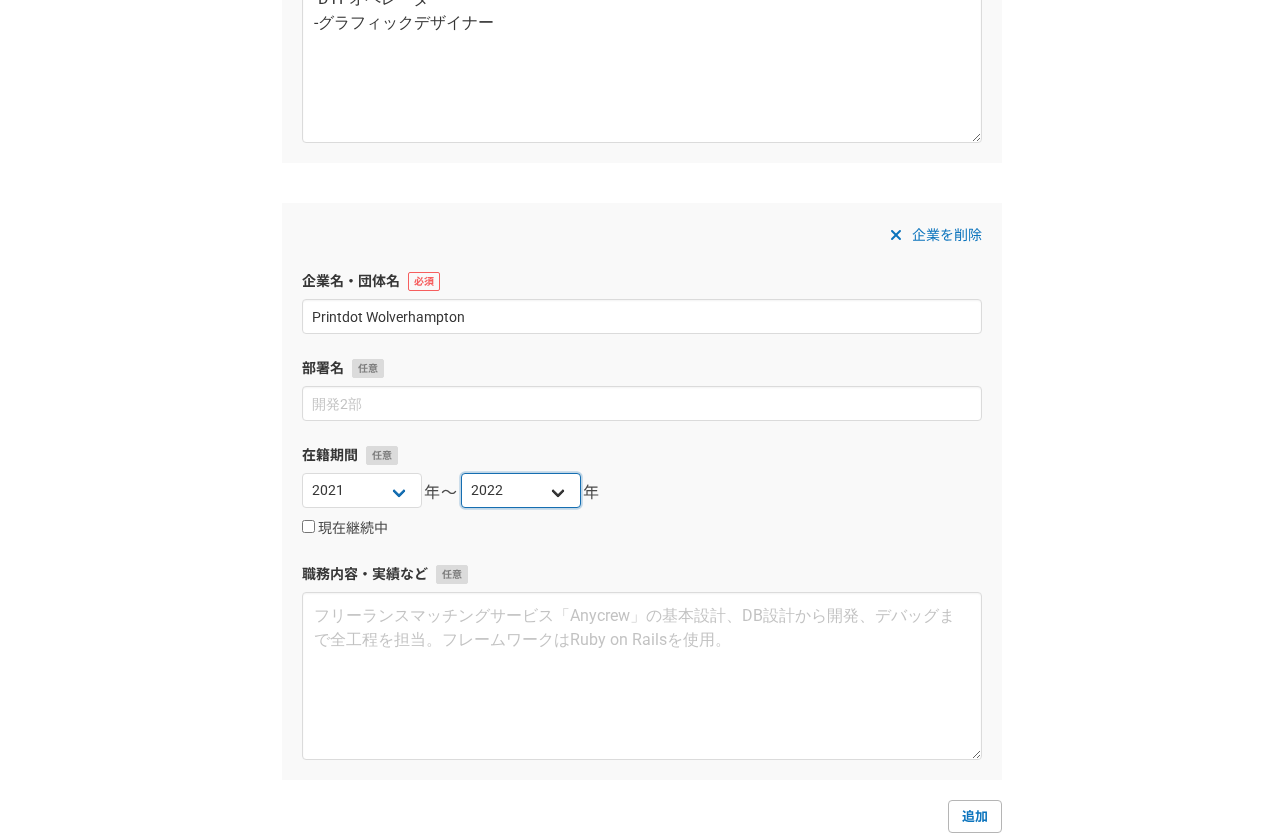 click on "2025 2024 2023 2022 2021 2020 2019 2018 2017 2016 2015 2014 2013 2012 2011 2010 2009 2008 2007 2006 2005 2004 2003 2002 2001 2000 1999 1998 1997 1996 1995 1994 1993 1992 1991 1990 1989 1988 1987 1986 1985 1984 1983 1982 1981 1980 1979 1978 1977 1976" at bounding box center (521, 490) 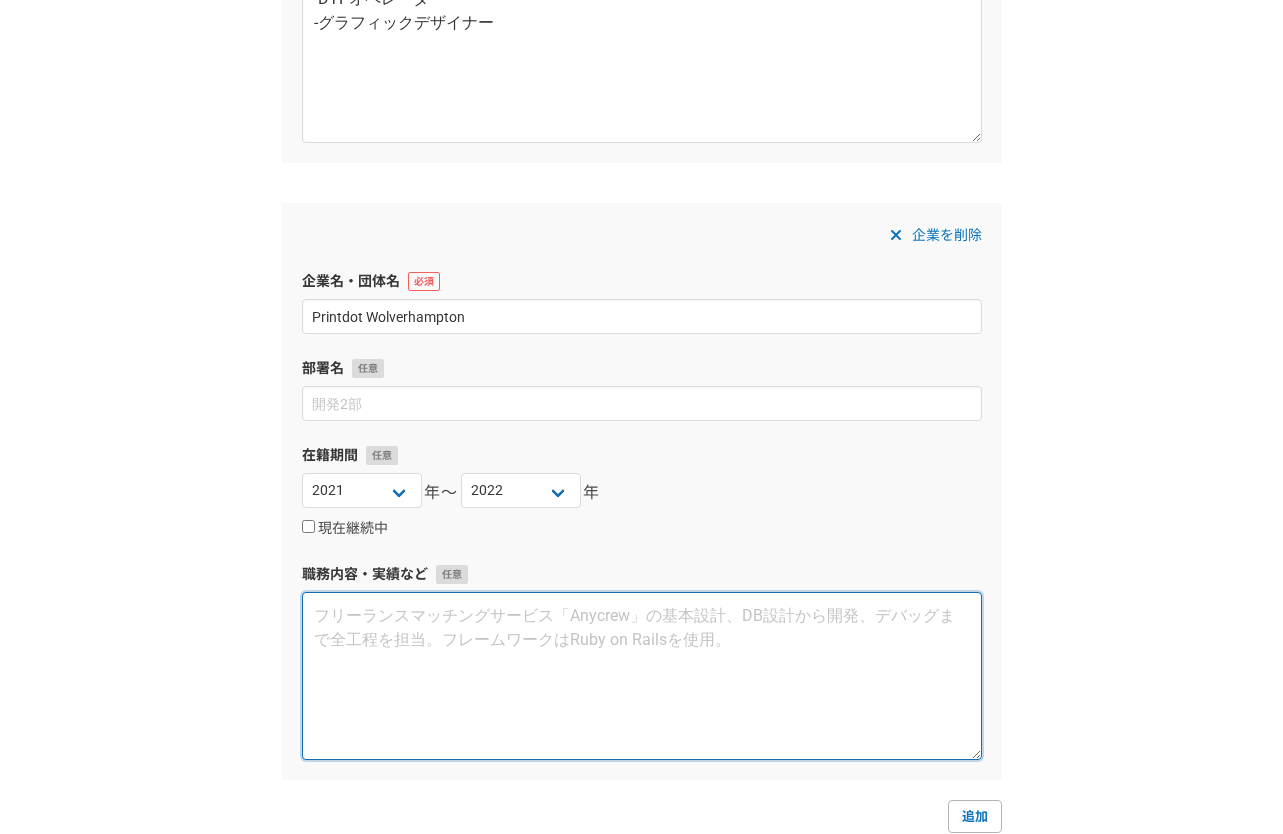 click at bounding box center (642, 676) 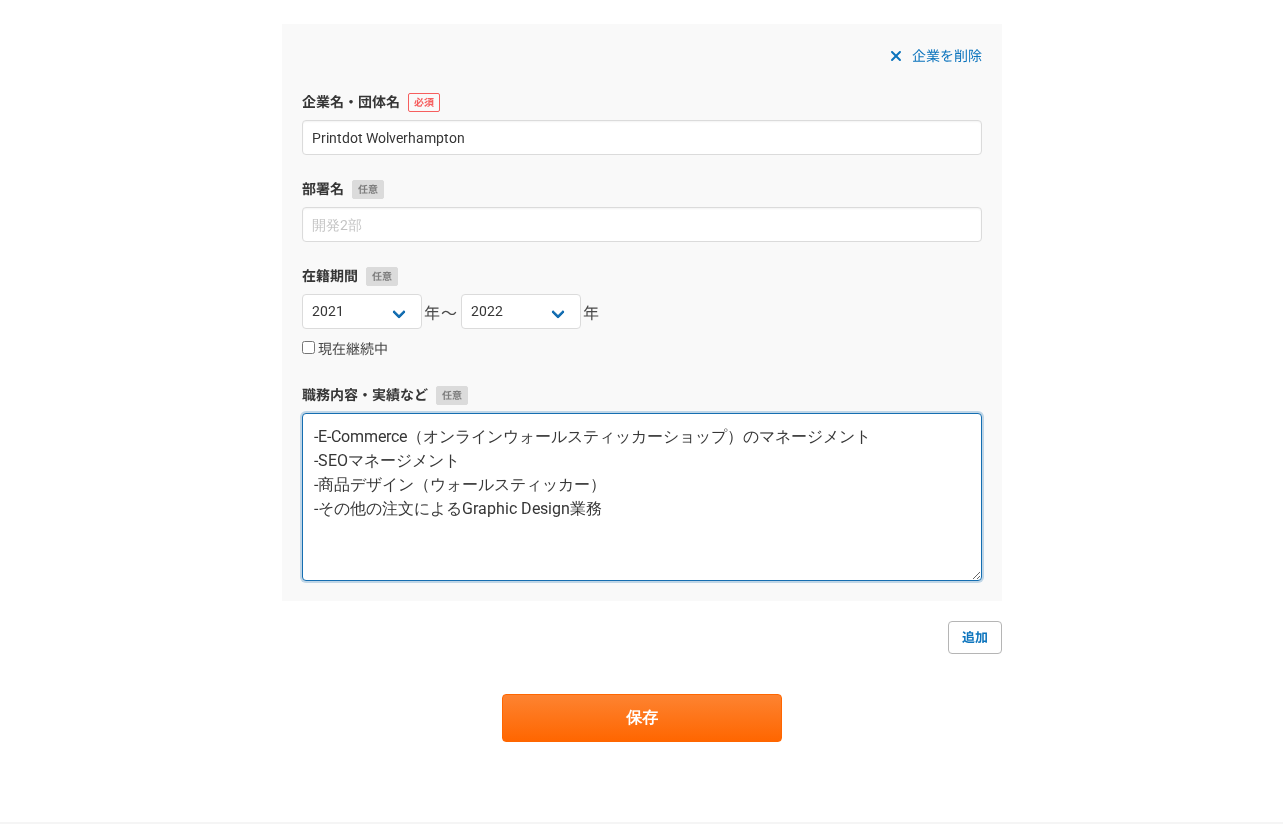 scroll, scrollTop: 717, scrollLeft: 0, axis: vertical 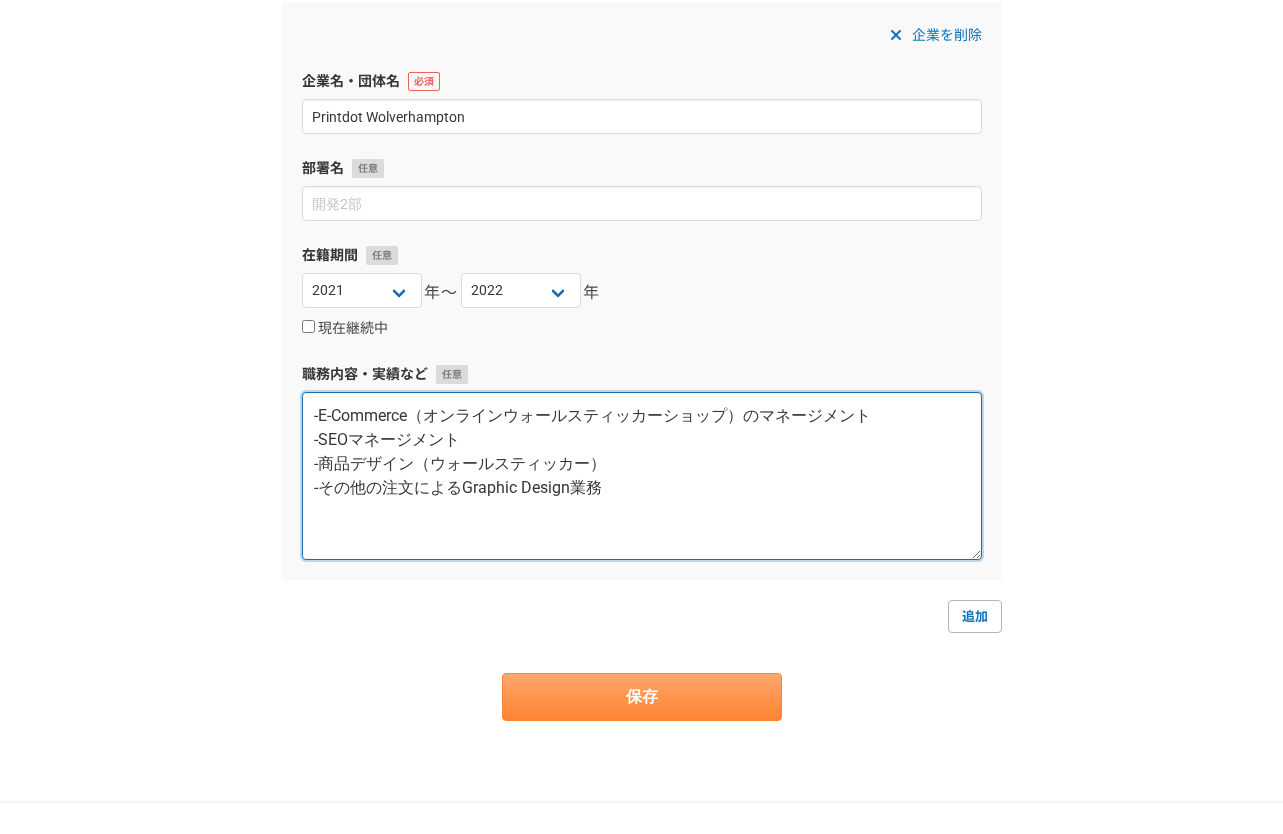 type on "-E-Commerce（オンラインウォールスティッカーショップ）のマネージメント
-SEOマネージメント
-商品デザイン（ウォールスティッカー）
-その他の注文によるGraphic Design業務" 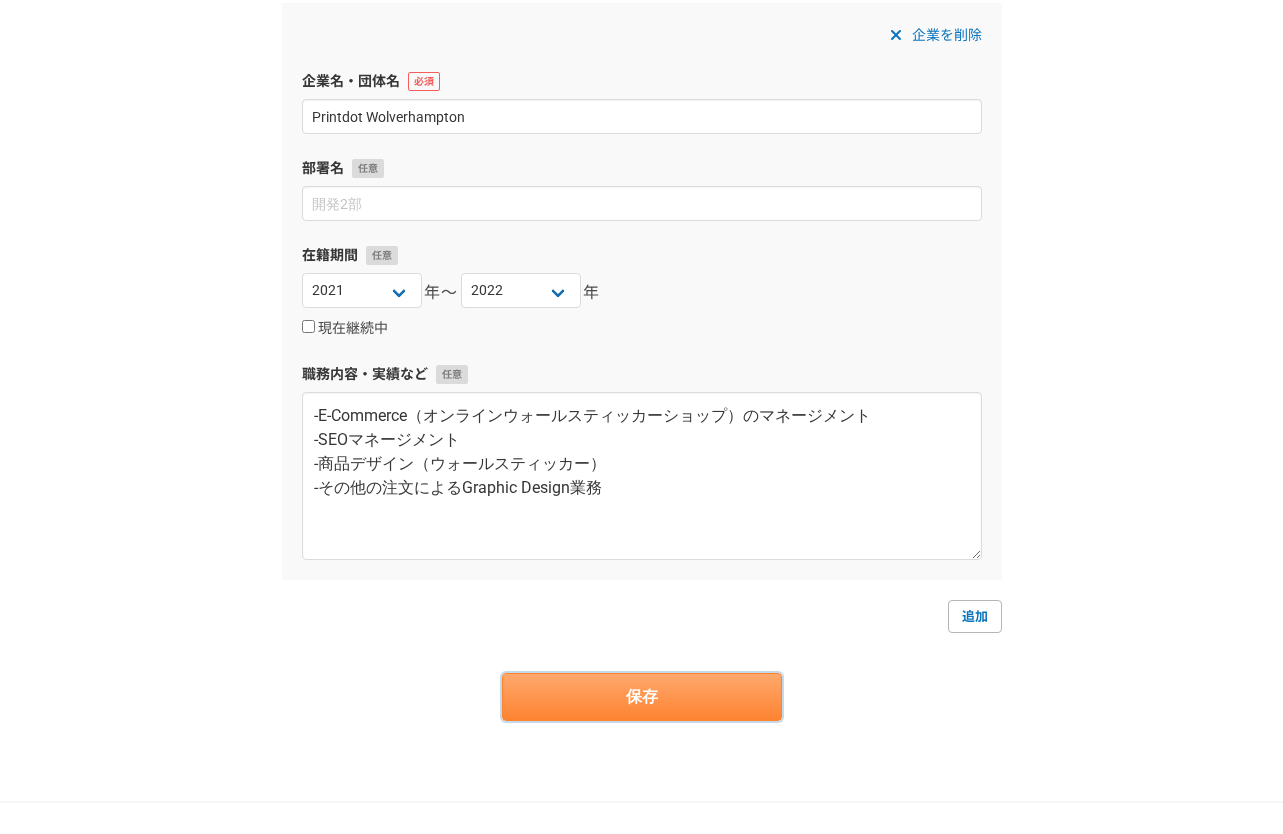 click on "保存" at bounding box center (642, 697) 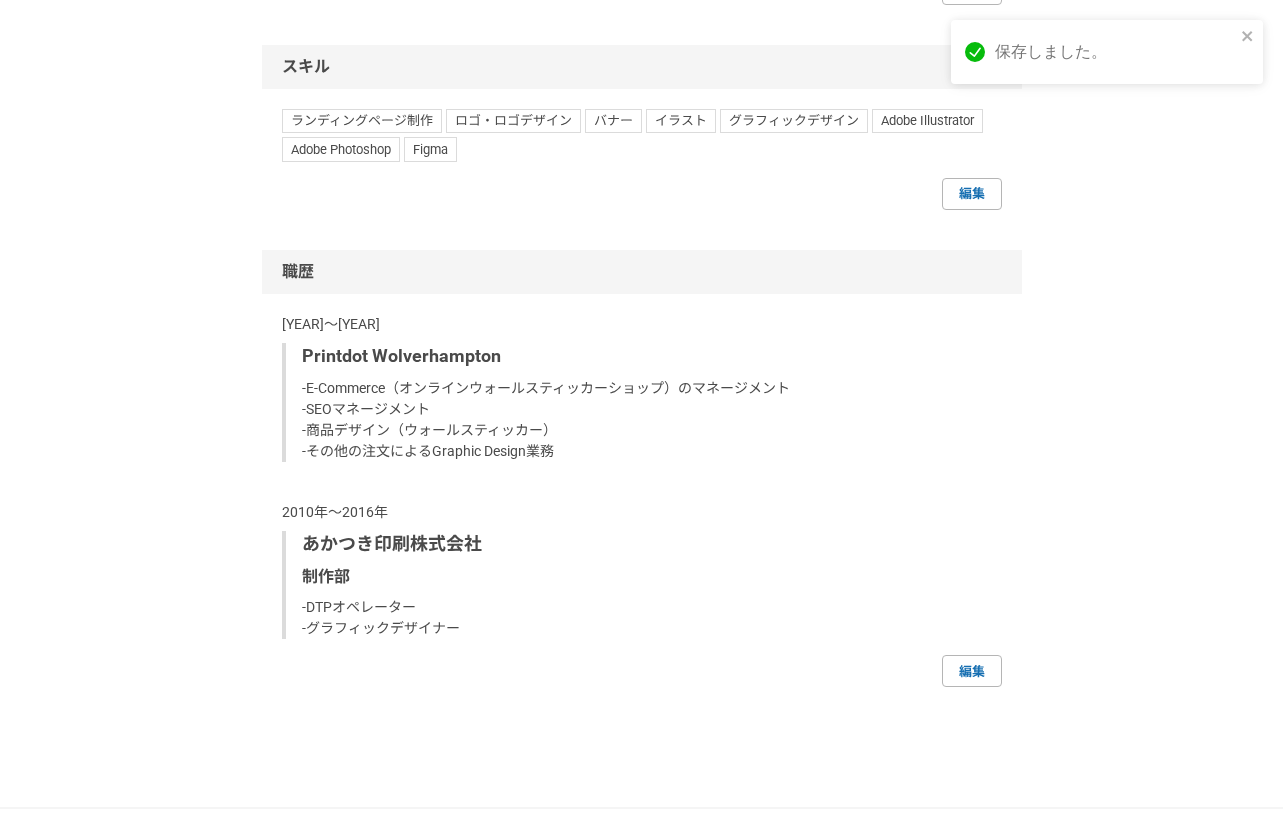 scroll, scrollTop: 1259, scrollLeft: 0, axis: vertical 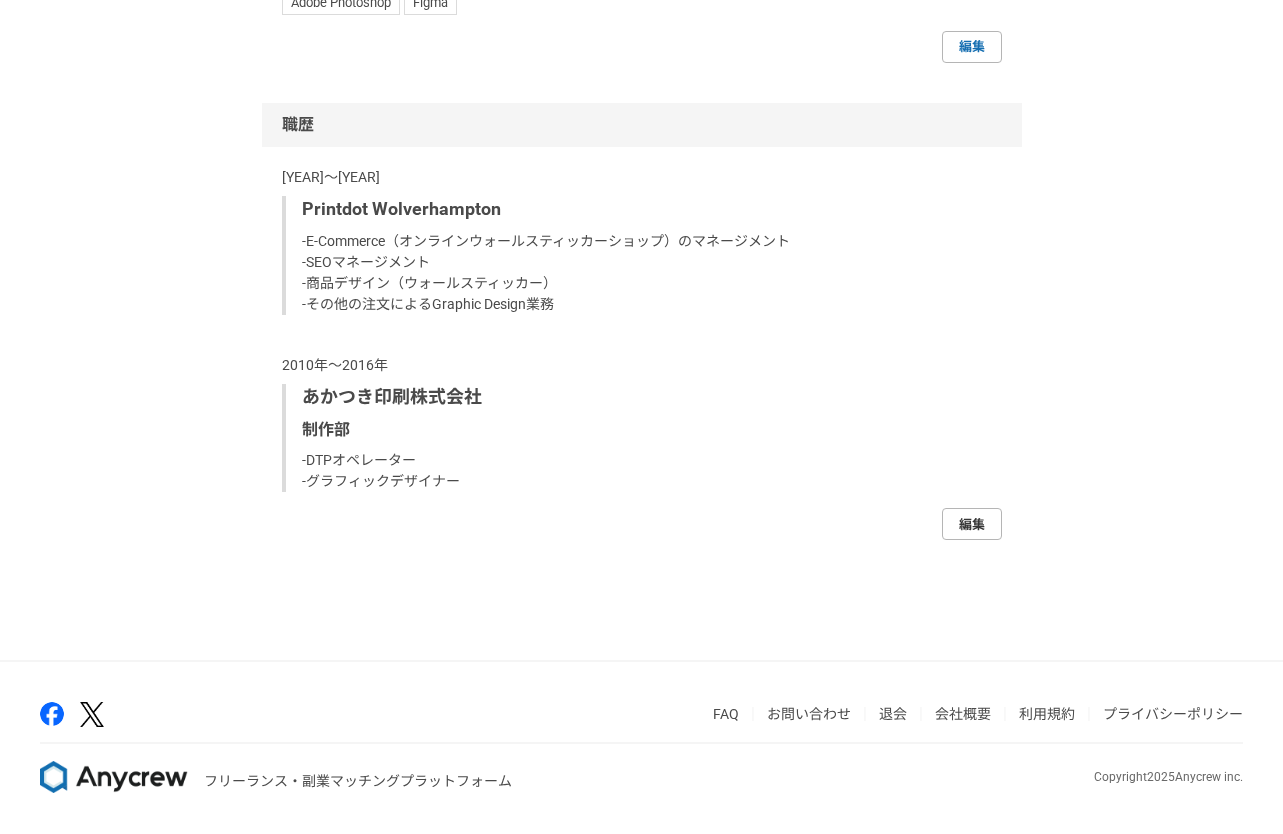 click on "編集" at bounding box center [972, 524] 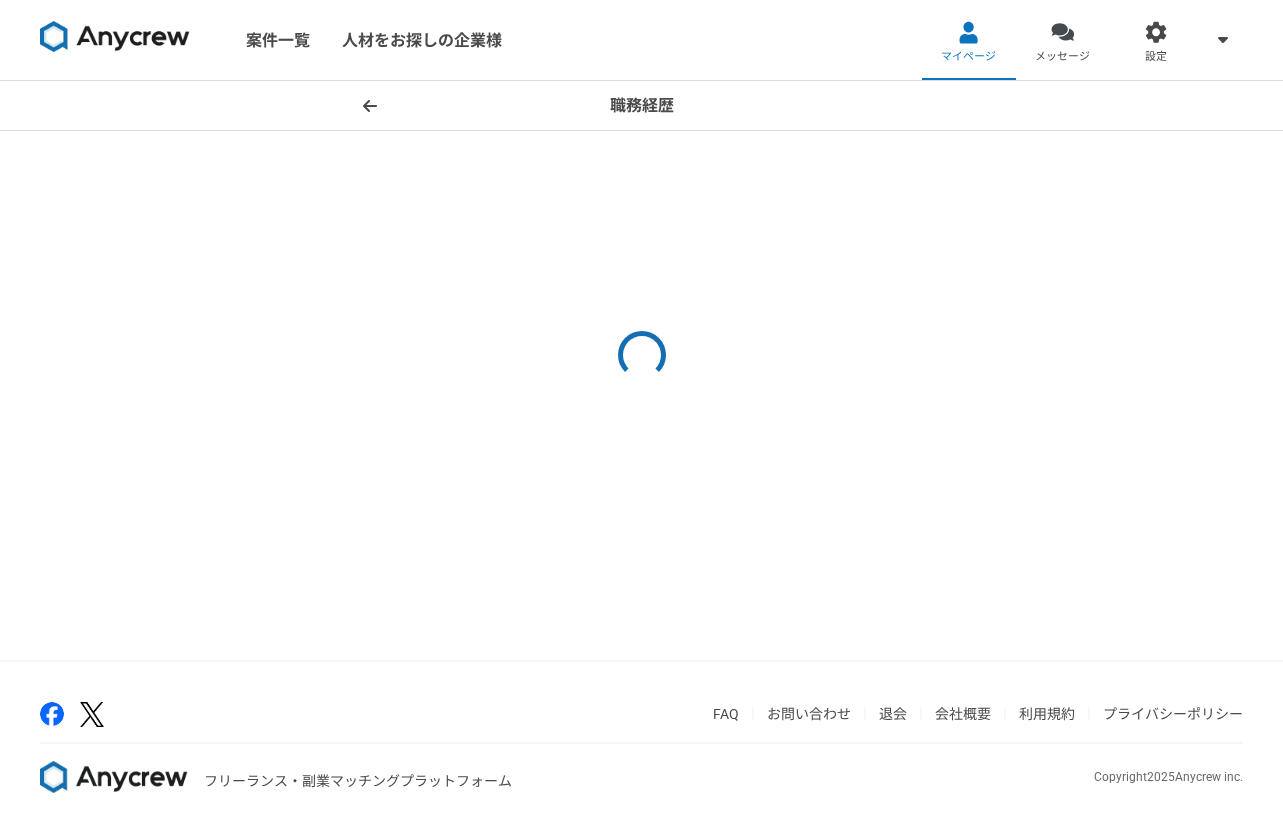 select on "2021" 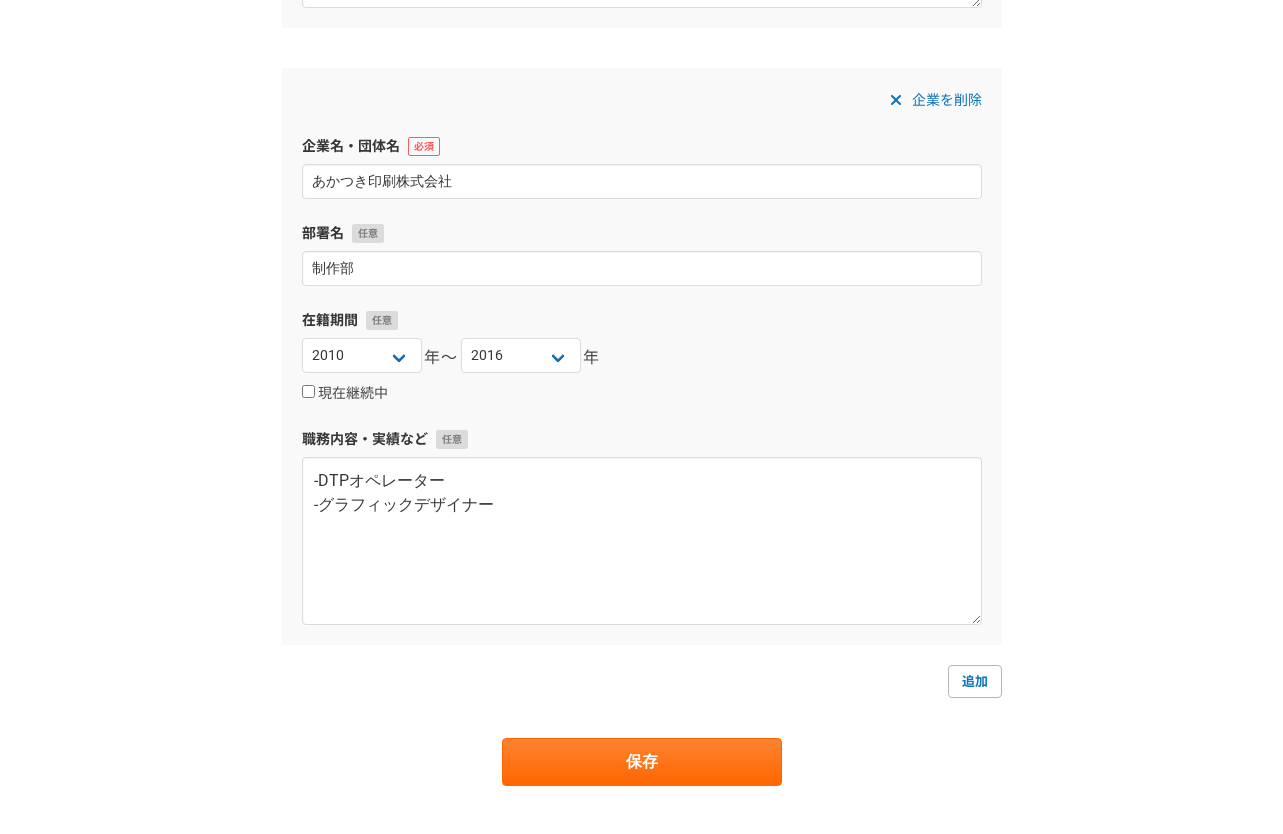 scroll, scrollTop: 858, scrollLeft: 0, axis: vertical 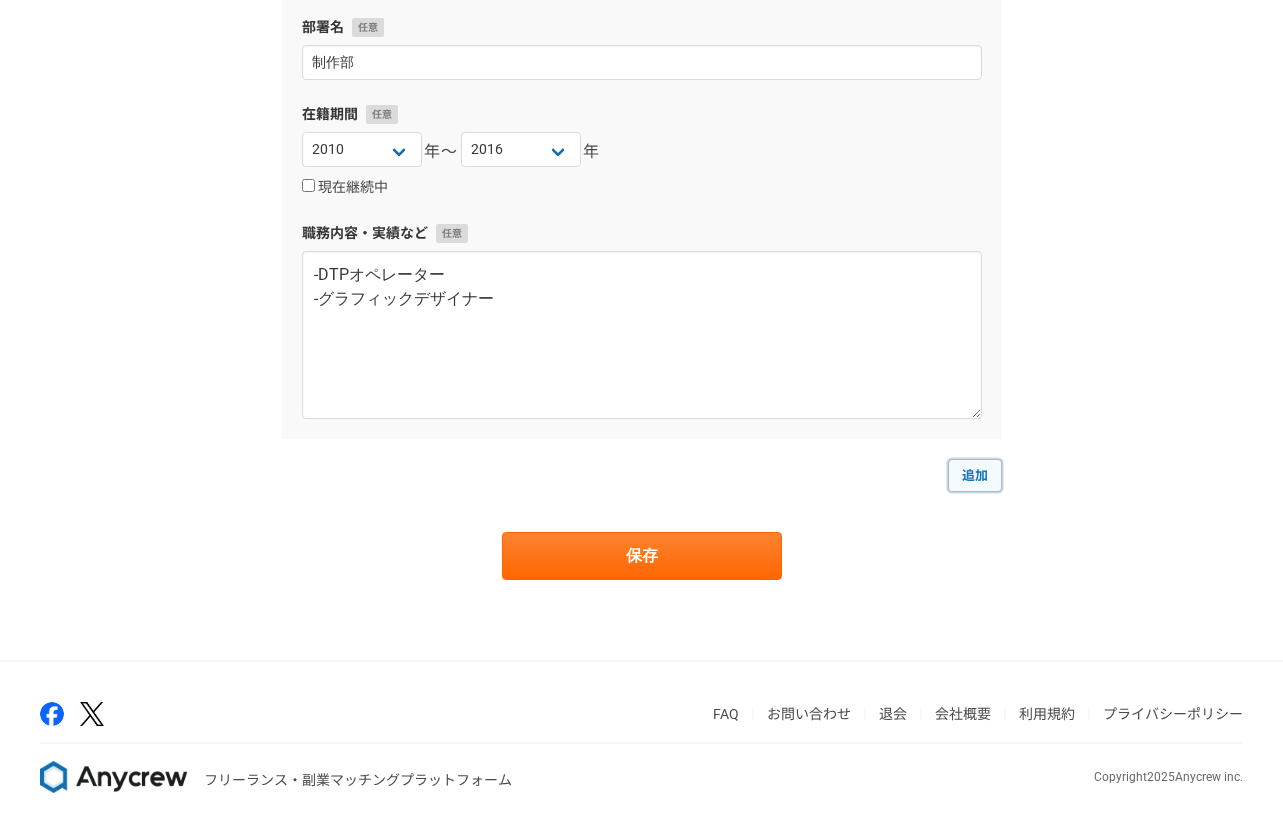 click on "追加" at bounding box center (975, 475) 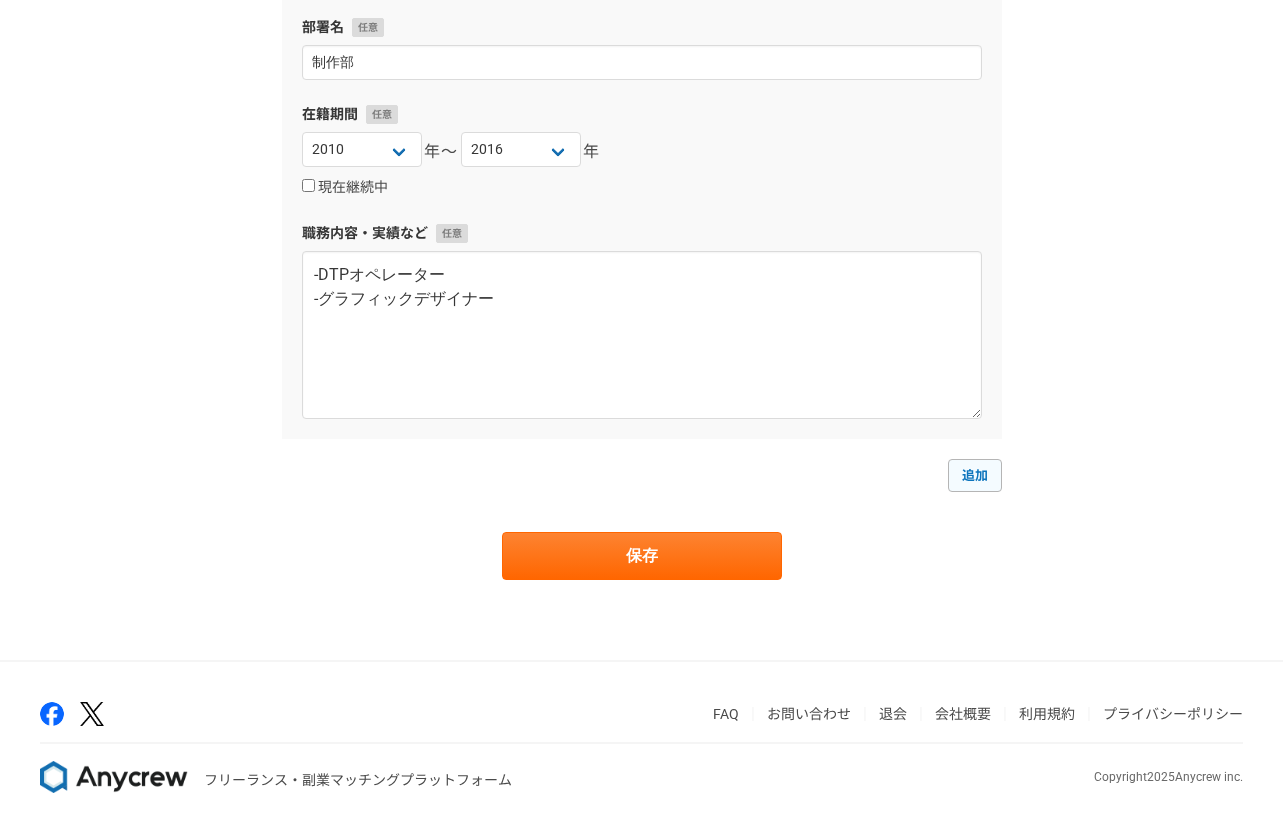 select 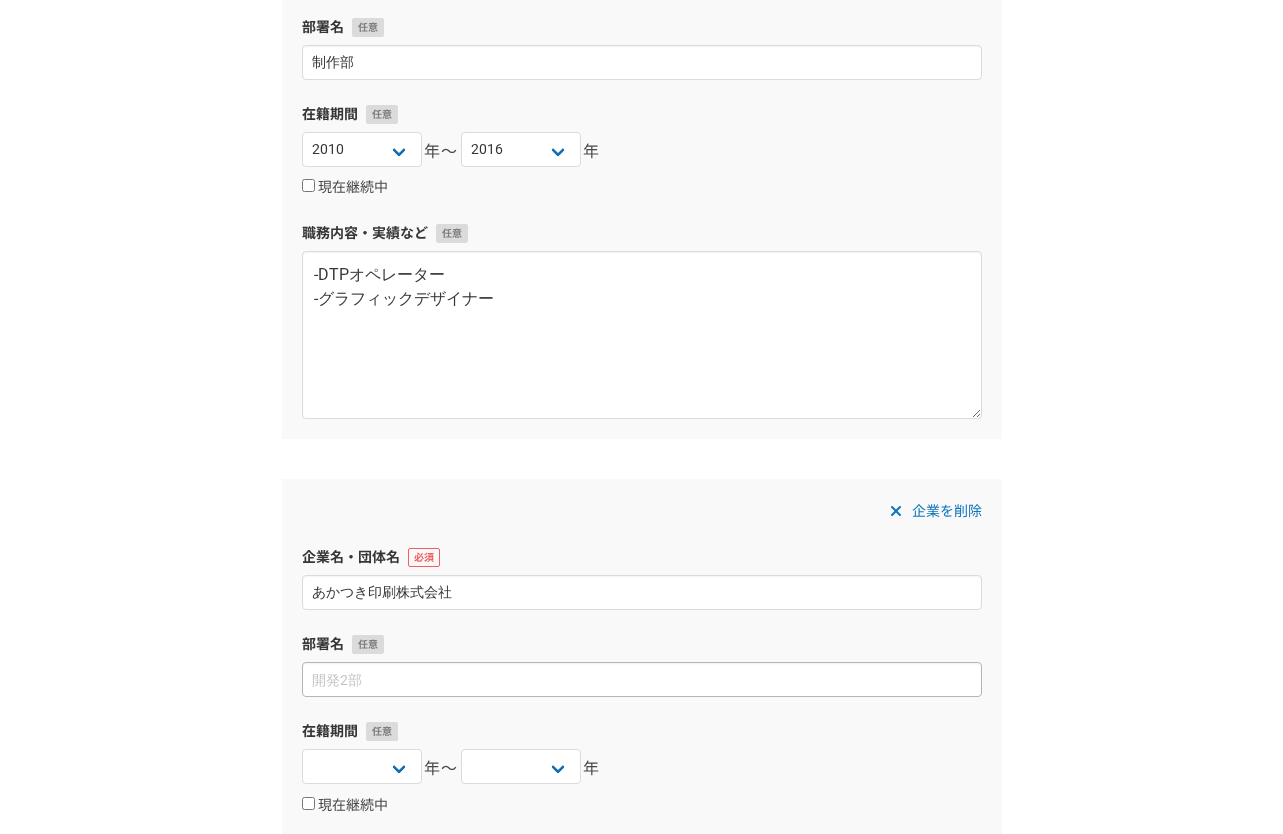type on "あかつき印刷株式会社" 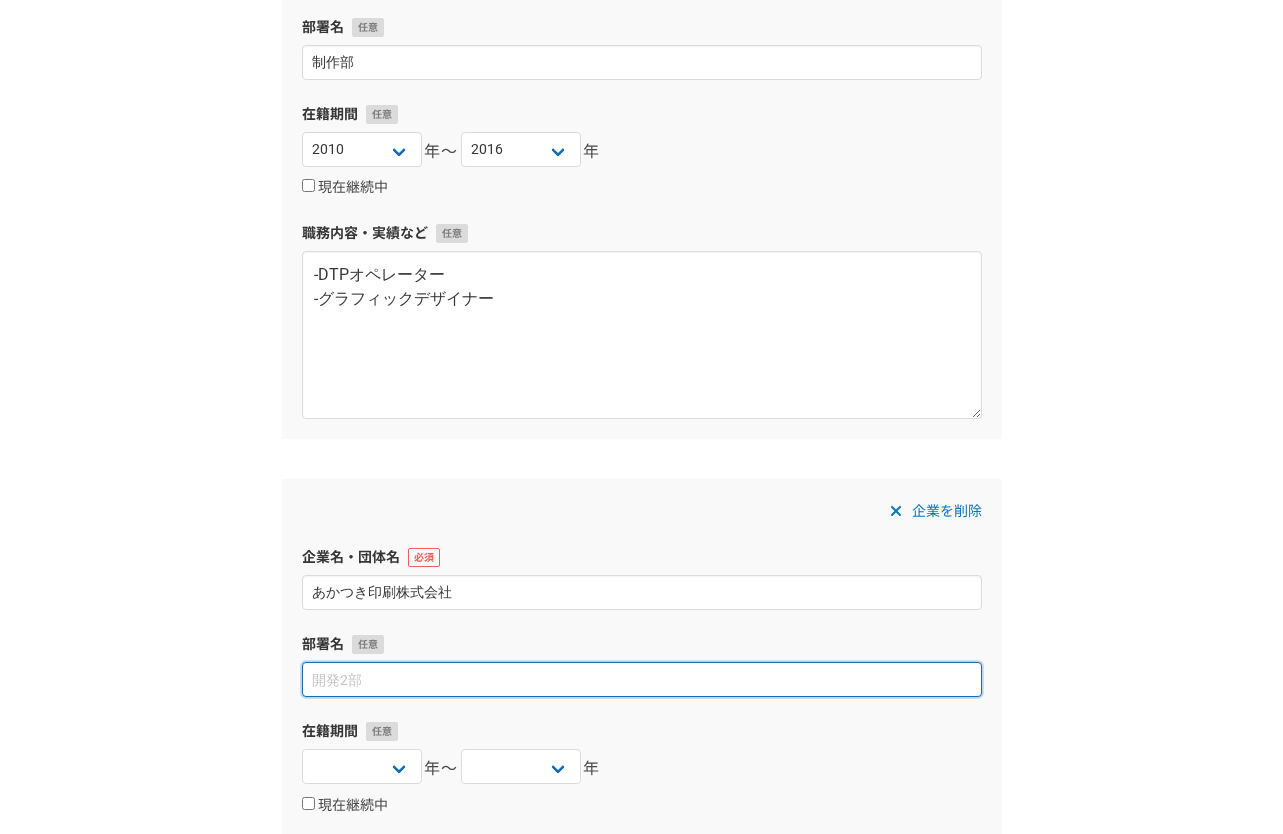click at bounding box center (642, 679) 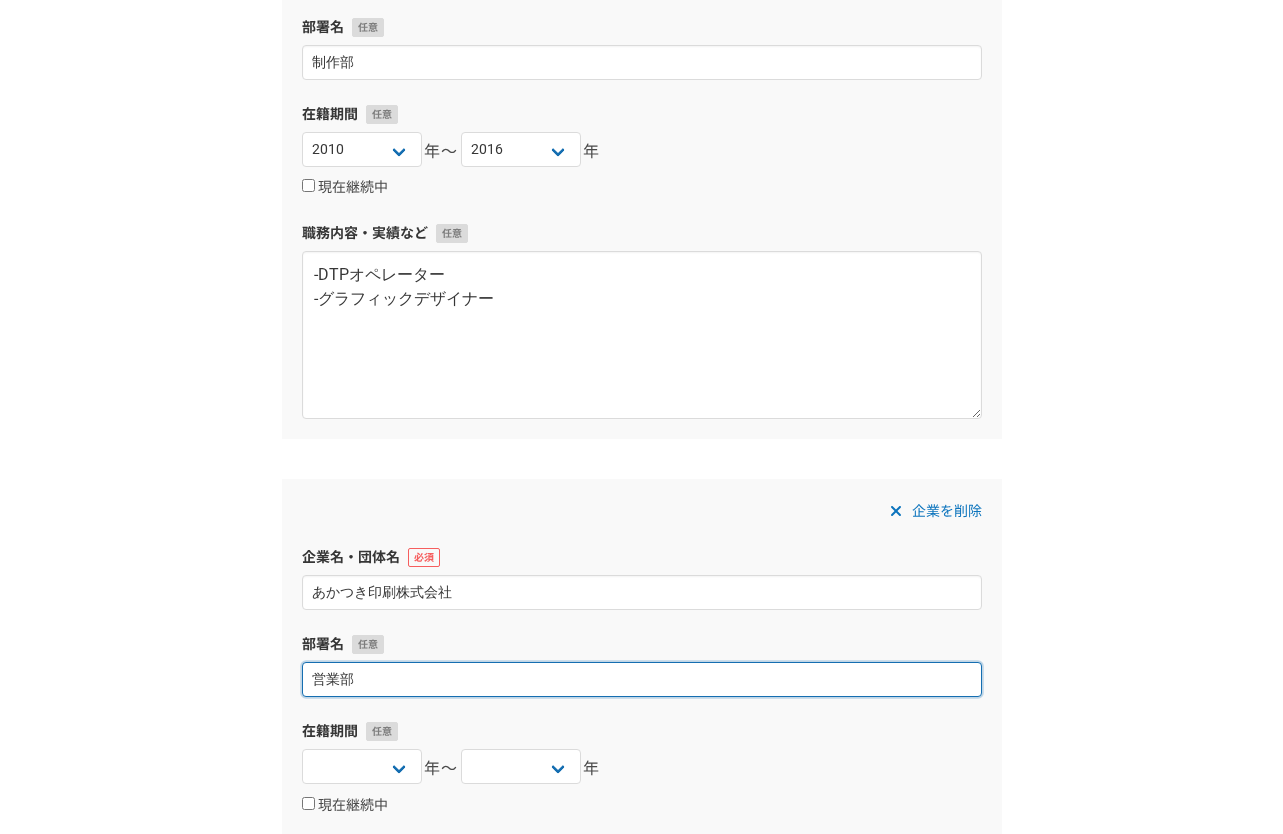 scroll, scrollTop: 958, scrollLeft: 0, axis: vertical 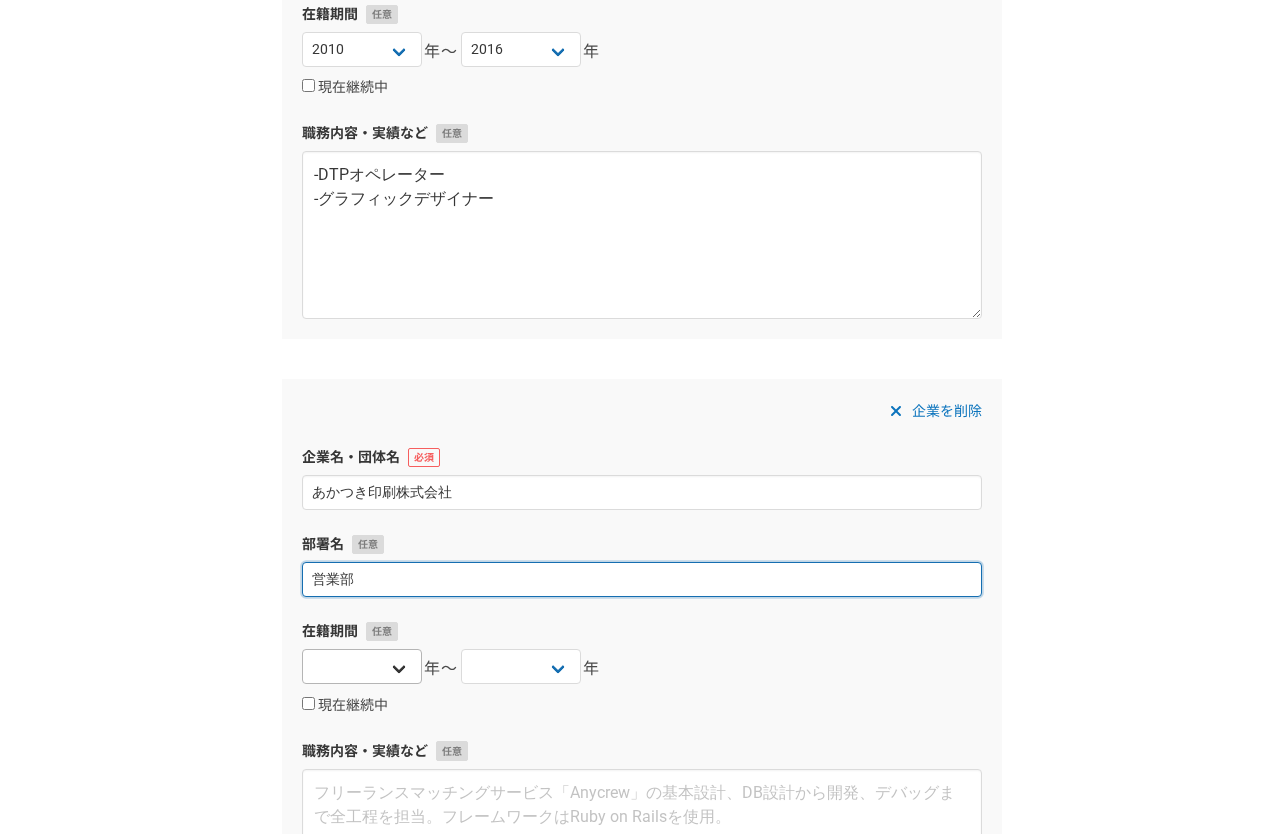 type on "営業部" 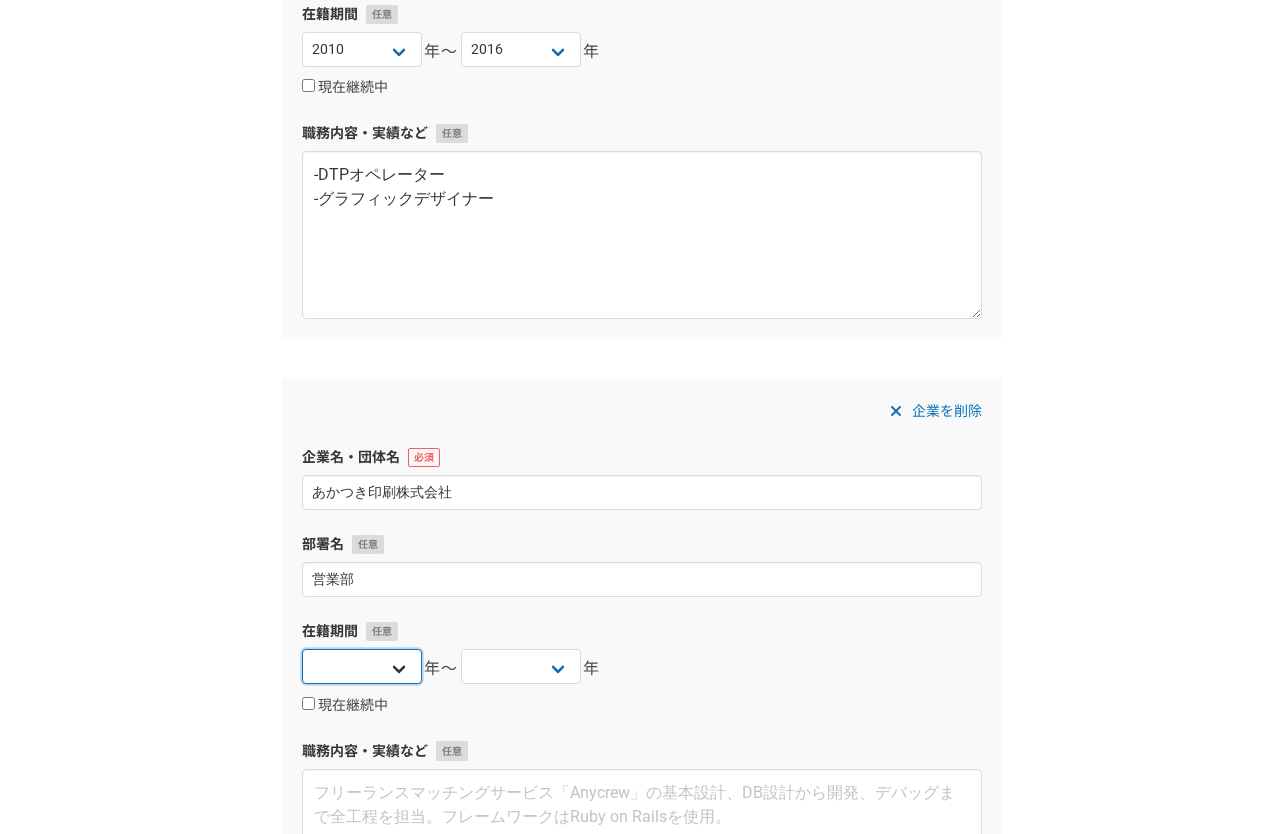 click on "2025 2024 2023 2022 2021 2020 2019 2018 2017 2016 2015 2014 2013 2012 2011 2010 2009 2008 2007 2006 2005 2004 2003 2002 2001 2000 1999 1998 1997 1996 1995 1994 1993 1992 1991 1990 1989 1988 1987 1986 1985 1984 1983 1982 1981 1980 1979 1978 1977 1976" at bounding box center [362, 666] 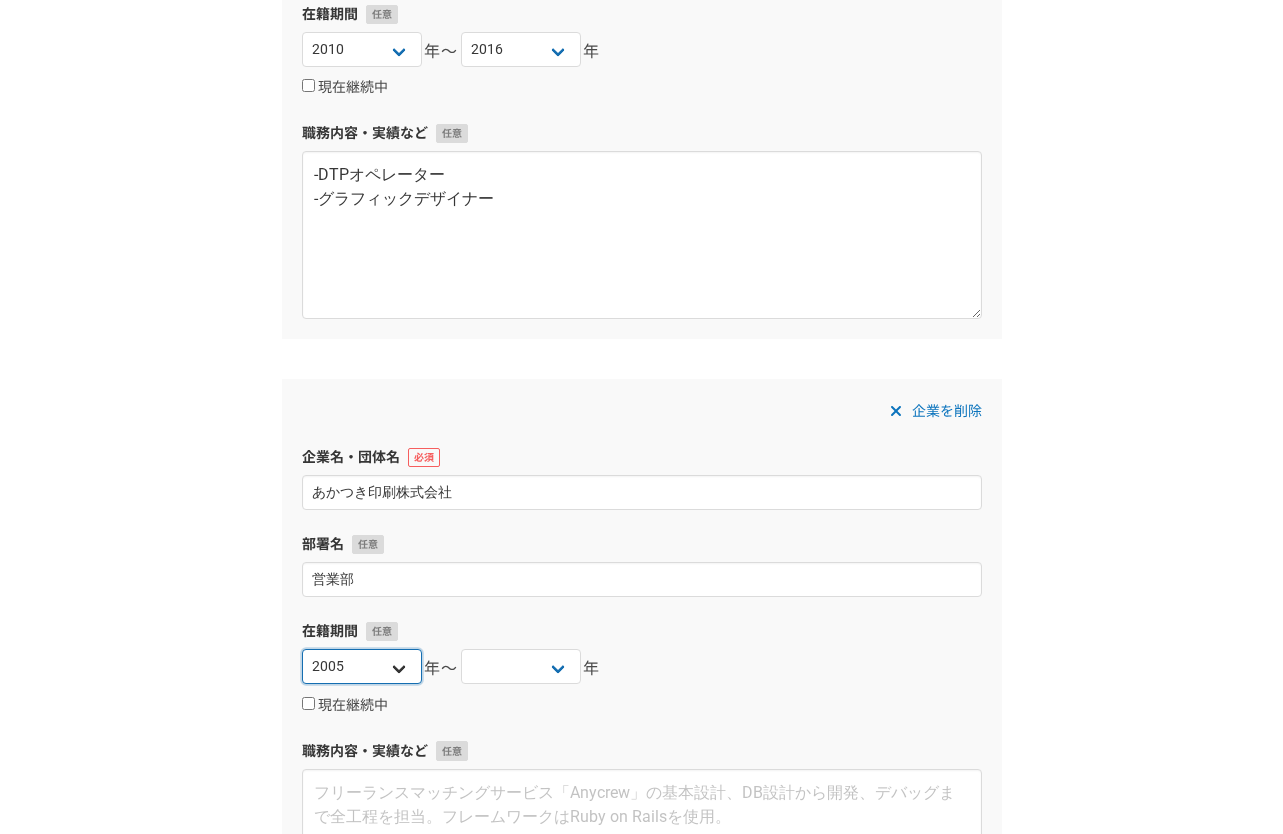 click on "2025 2024 2023 2022 2021 2020 2019 2018 2017 2016 2015 2014 2013 2012 2011 2010 2009 2008 2007 2006 2005 2004 2003 2002 2001 2000 1999 1998 1997 1996 1995 1994 1993 1992 1991 1990 1989 1988 1987 1986 1985 1984 1983 1982 1981 1980 1979 1978 1977 1976" at bounding box center (362, 666) 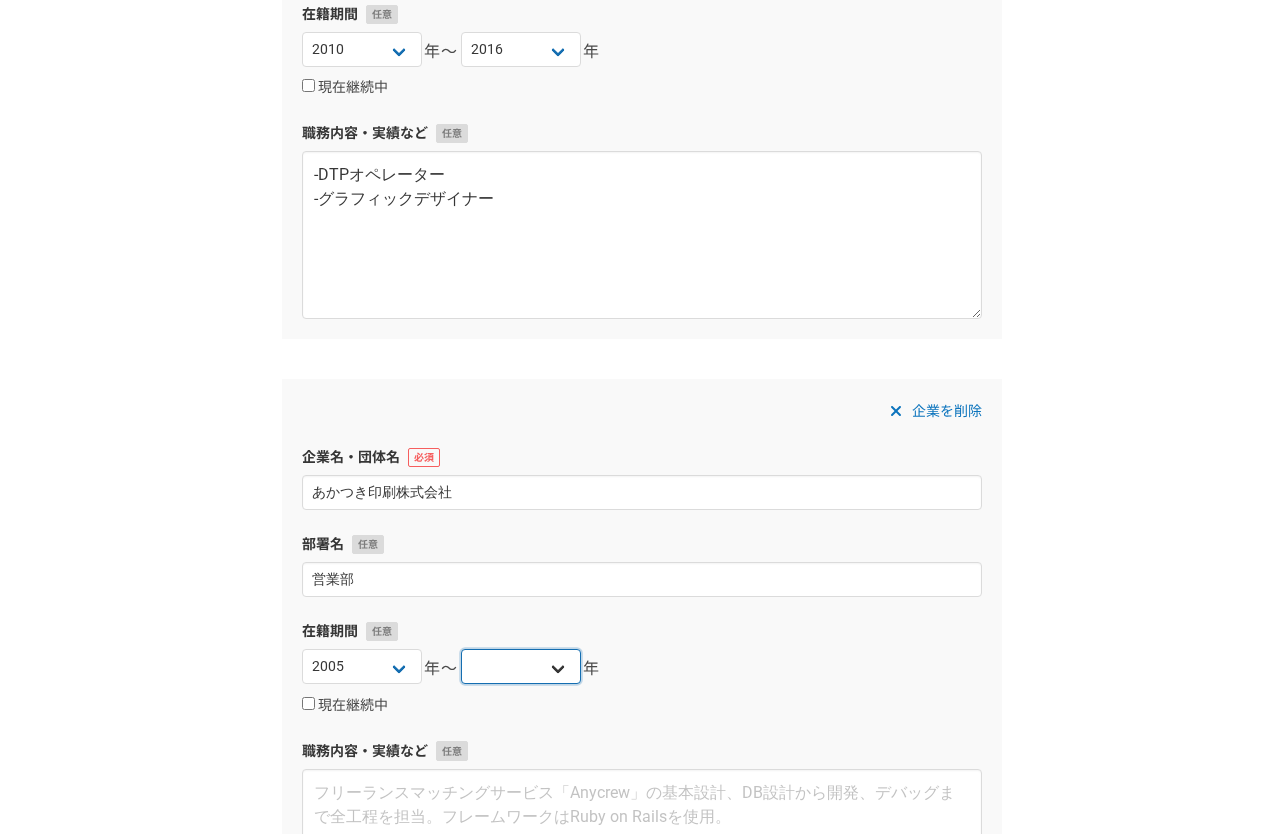 click on "2025 2024 2023 2022 2021 2020 2019 2018 2017 2016 2015 2014 2013 2012 2011 2010 2009 2008 2007 2006 2005 2004 2003 2002 2001 2000 1999 1998 1997 1996 1995 1994 1993 1992 1991 1990 1989 1988 1987 1986 1985 1984 1983 1982 1981 1980 1979 1978 1977 1976" at bounding box center (521, 666) 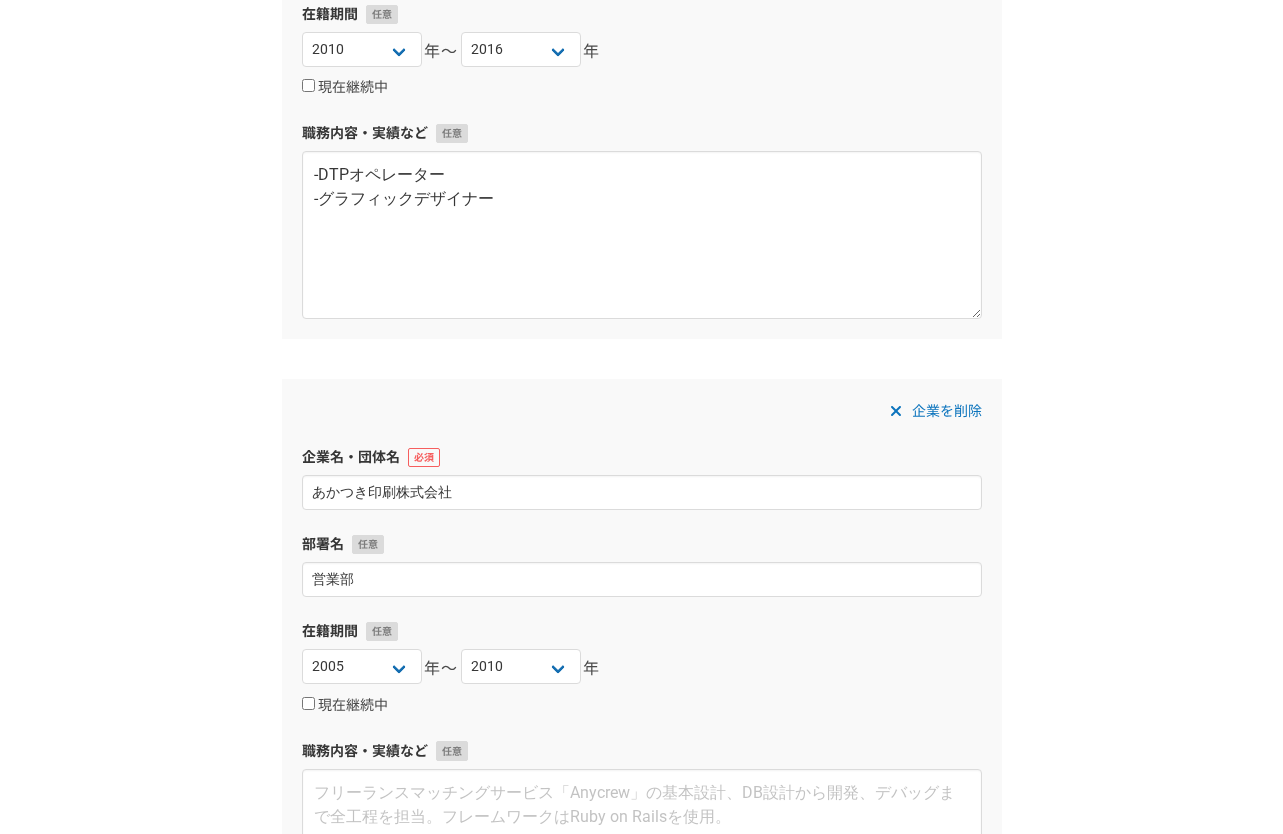click on "2025 2024 2023 2022 2021 2020 2019 2018 2017 2016 2015 2014 2013 2012 2011 2010 2009 2008 2007 2006 2005 2004 2003 2002 2001 2000 1999 1998 1997 1996 1995 1994 1993 1992 1991 1990 1989 1988 1987 1986 1985 1984 1983 1982 1981 1980 1979 1978 1977 1976 年〜 2025 2024 2023 2022 2021 2020 2019 2018 2017 2016 2015 2014 2013 2012 2011 2010 2009 2008 2007 2006 2005 2004 2003 2002 2001 2000 1999 1998 1997 1996 1995 1994 1993 1992 1991 1990 1989 1988 1987 1986 1985 1984 1983 1982 1981 1980 1979 1978 1977 1976 年" at bounding box center [642, 669] 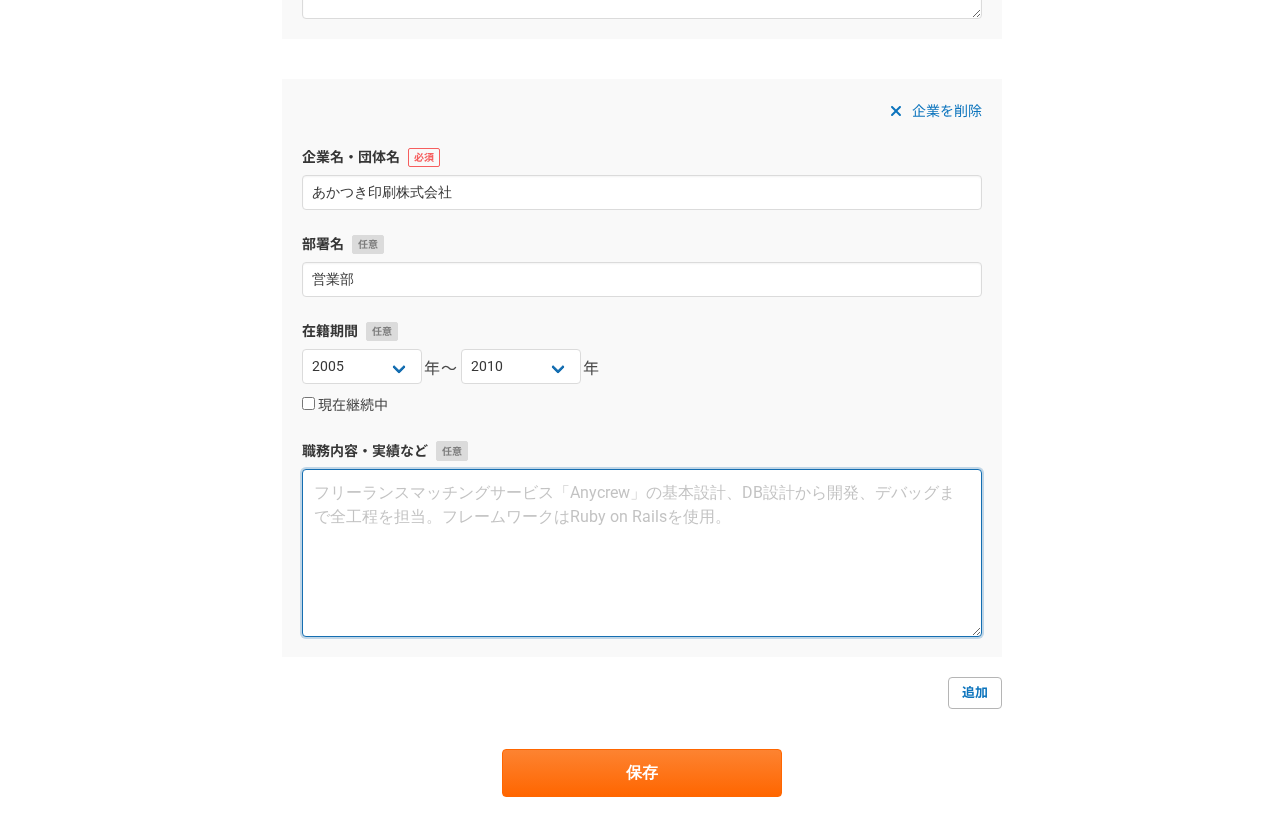 click at bounding box center (642, 553) 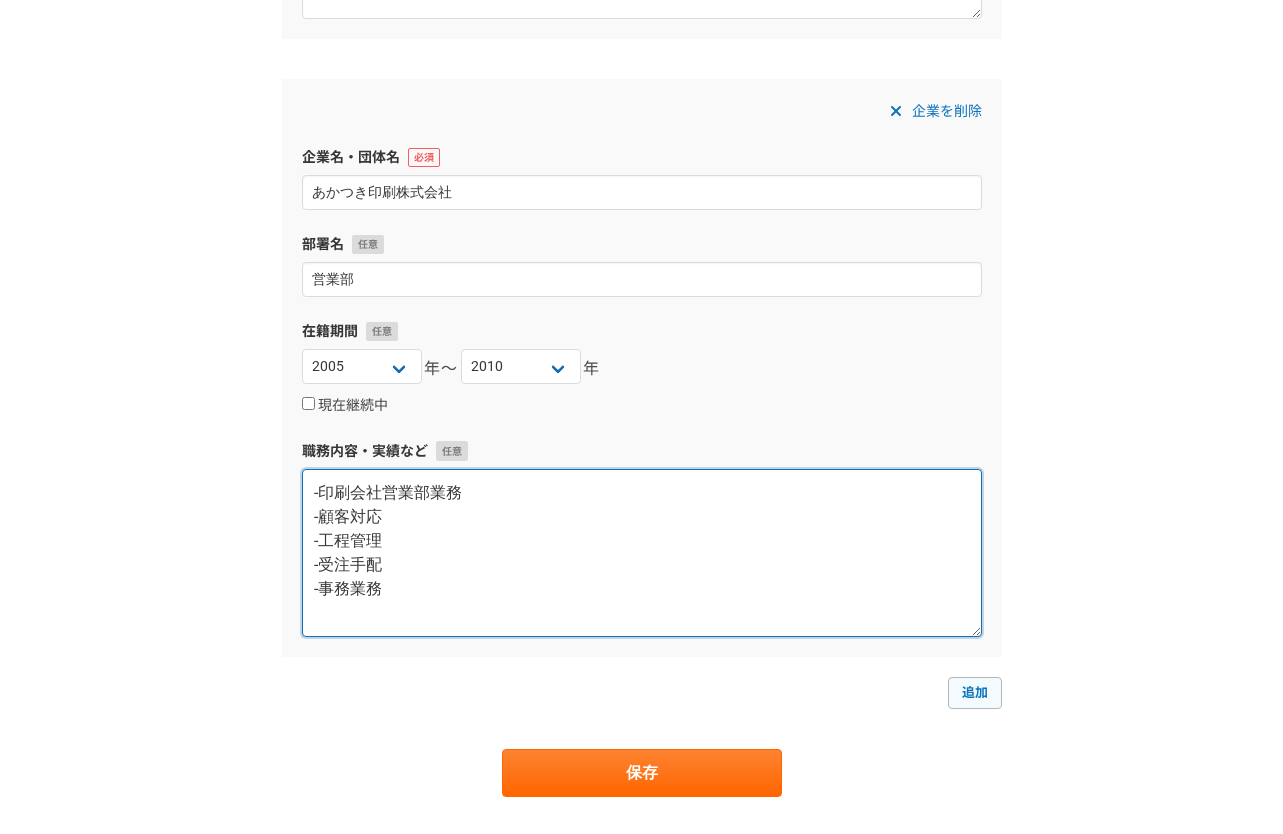 type on "-印刷会社営業部業務
-顧客対応
-工程管理
-受注手配
-事務業務" 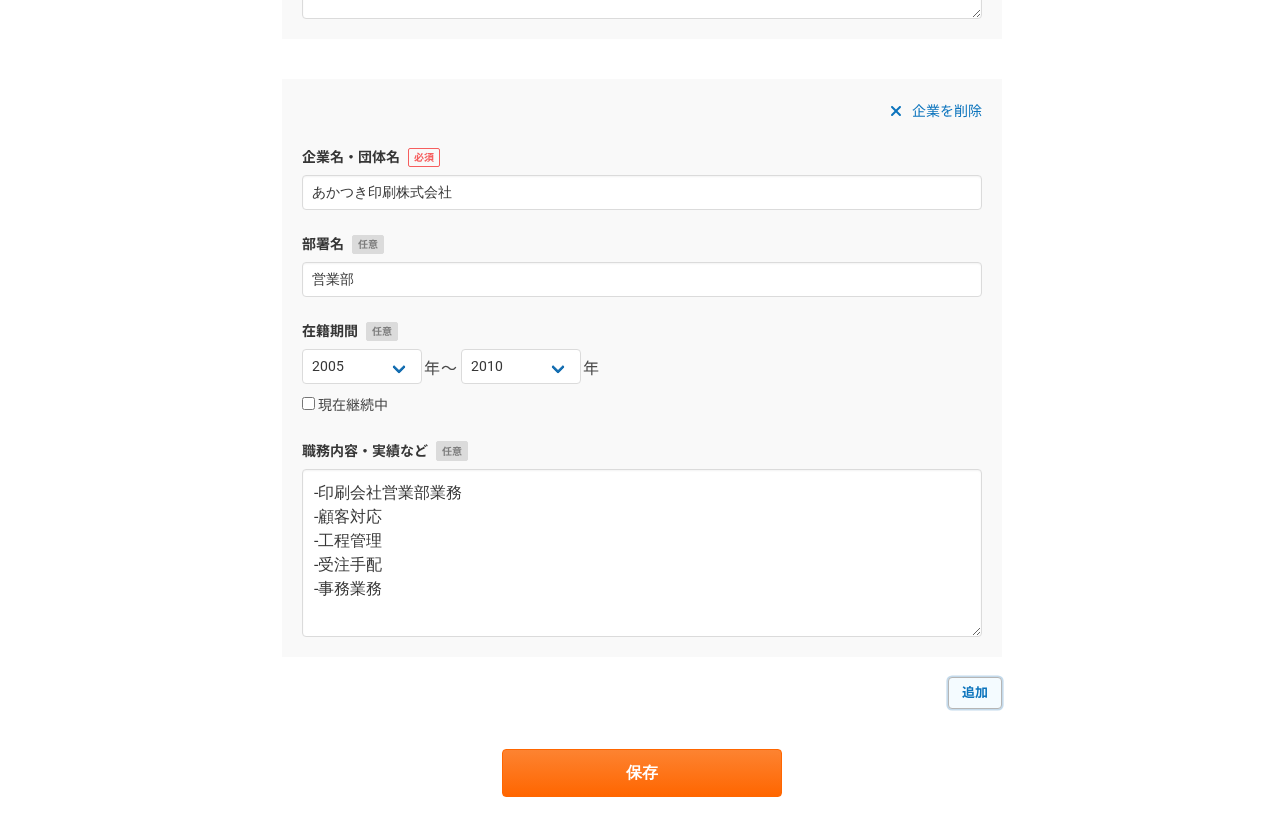 click on "追加" at bounding box center (975, 693) 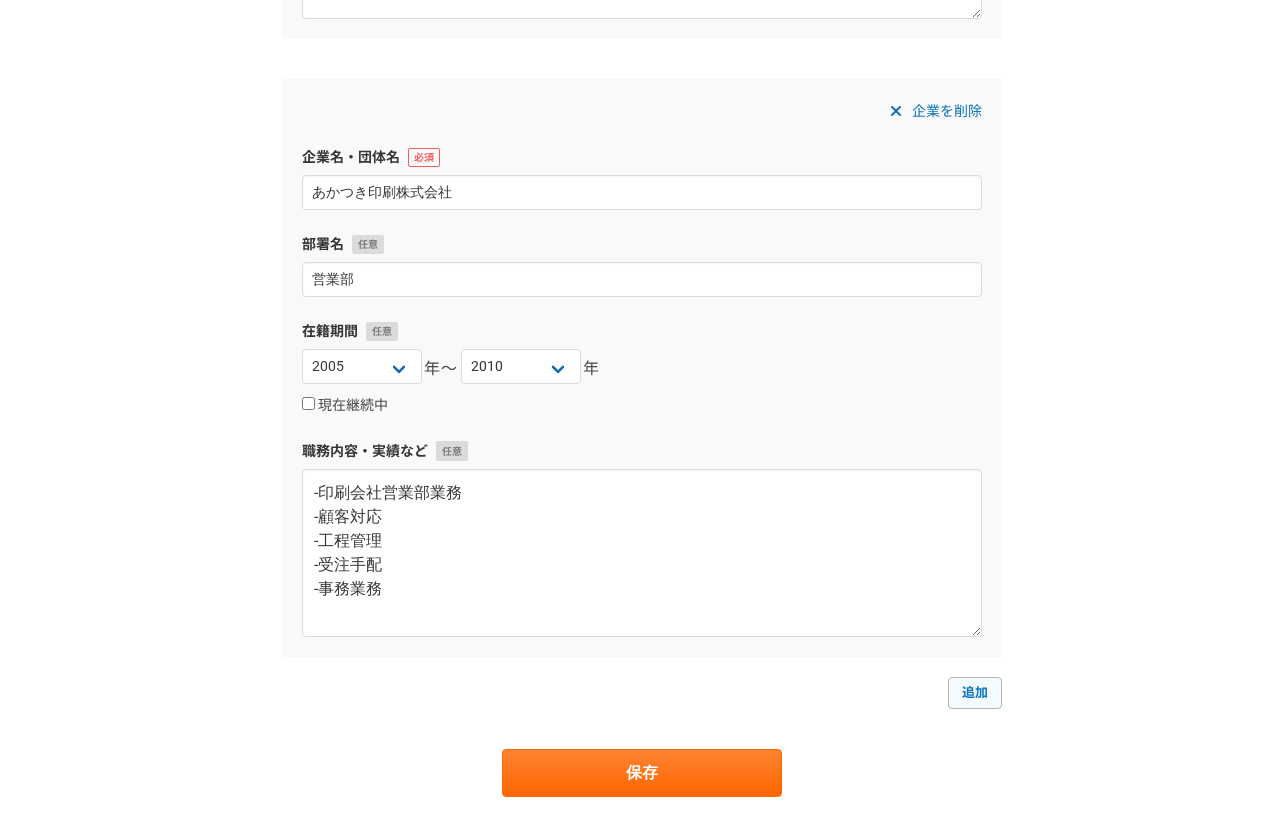 select 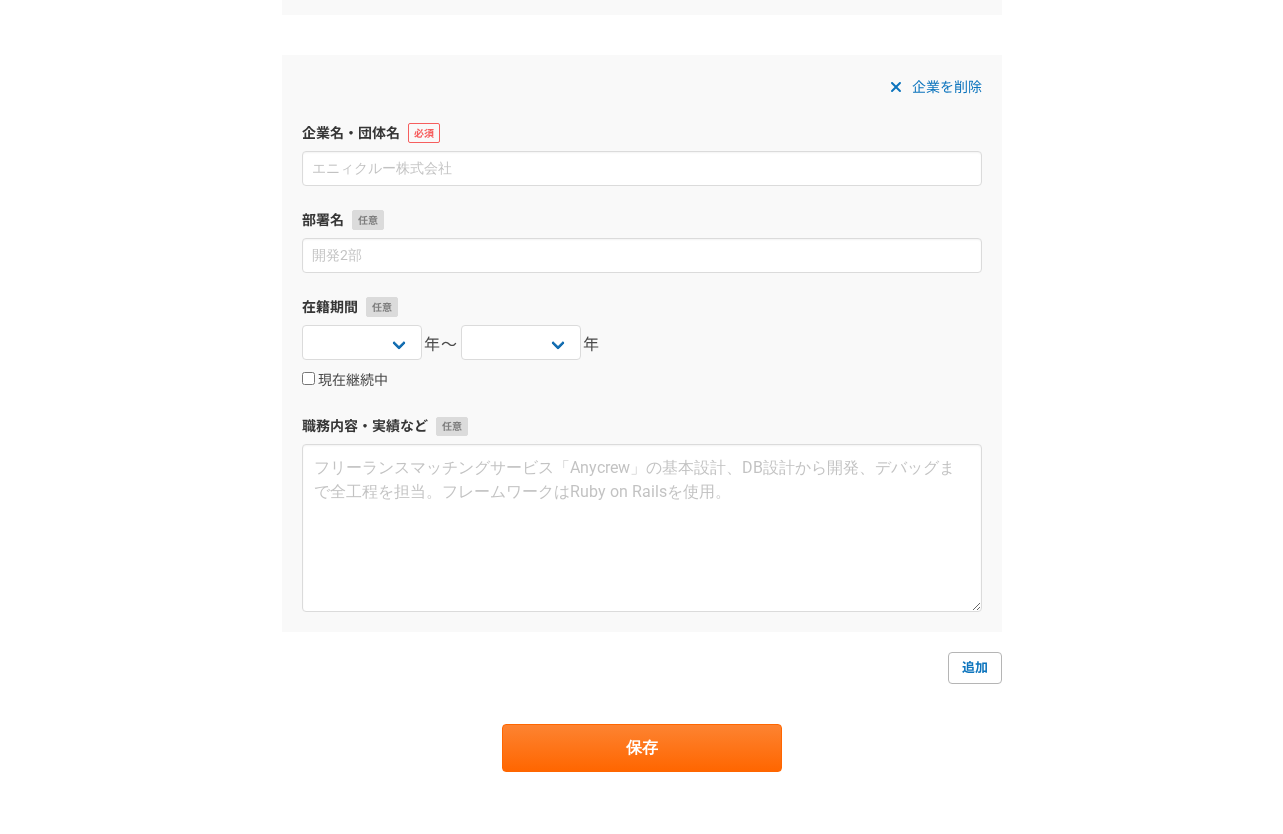 scroll, scrollTop: 1892, scrollLeft: 0, axis: vertical 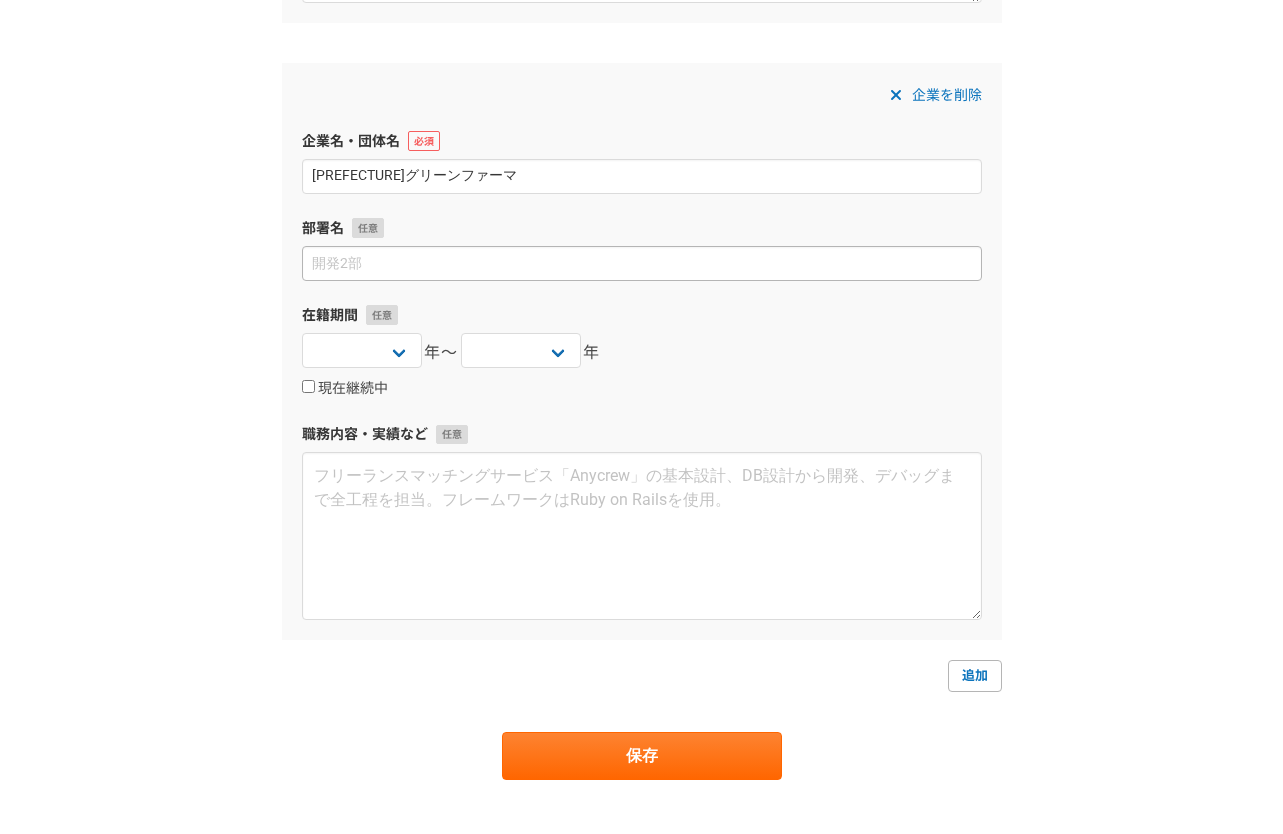 type on "[PREFECTURE]グリーンファーマ" 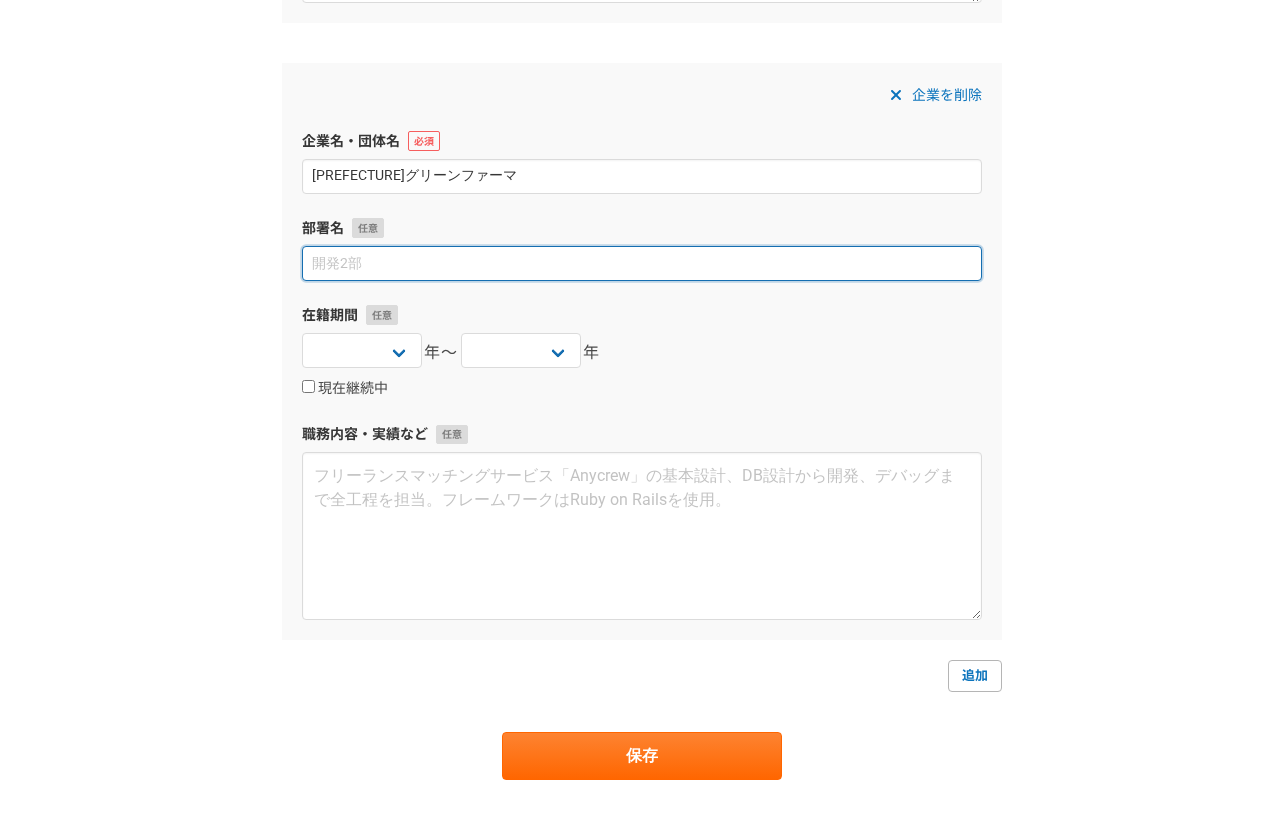 click at bounding box center (642, 263) 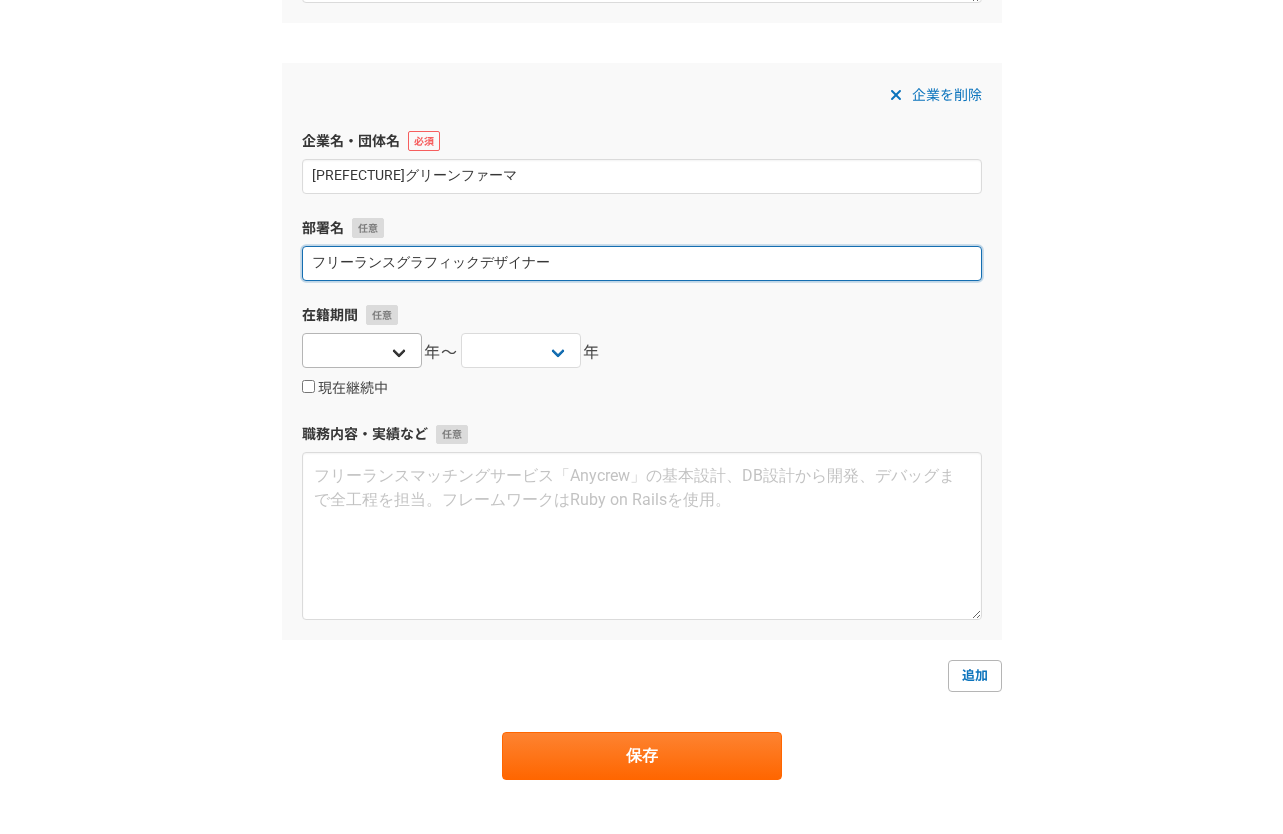 type on "フリーランスグラフィックデザイナー" 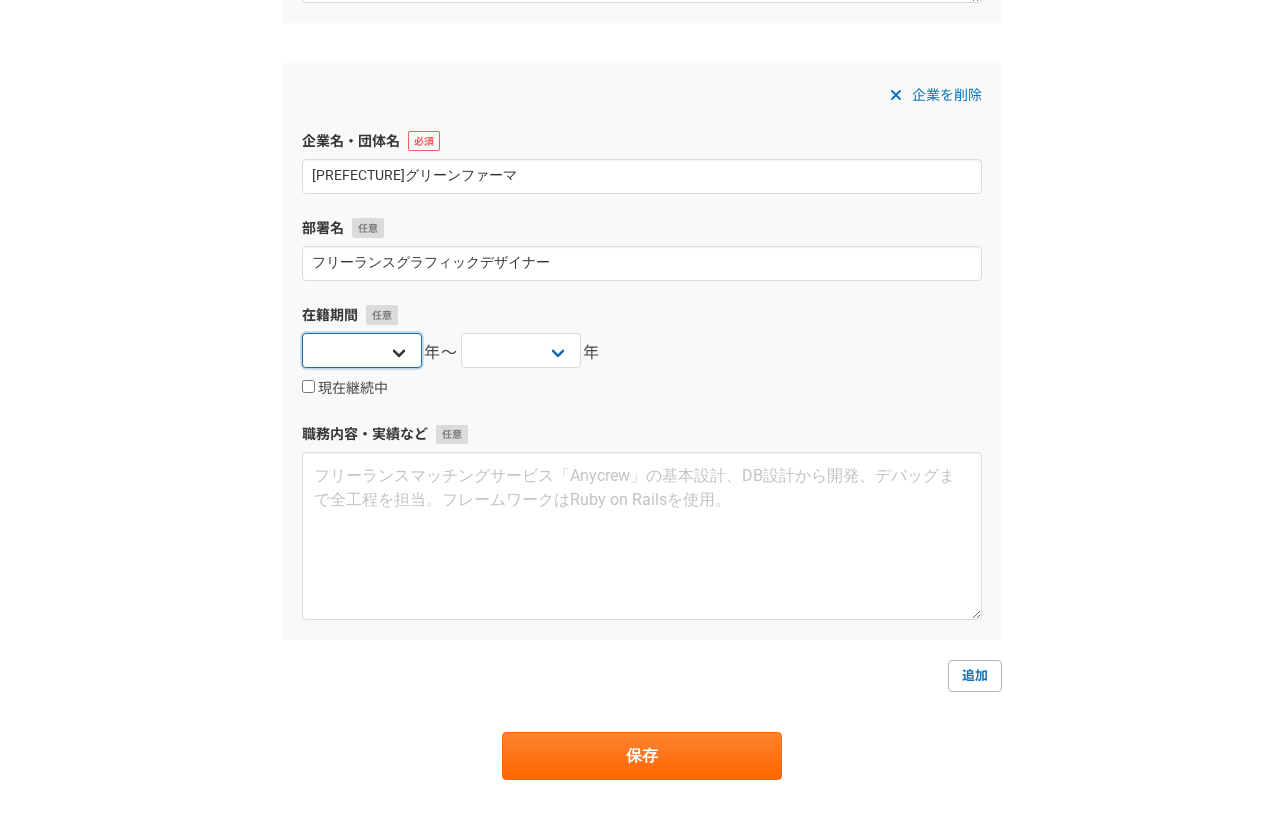 click on "2025 2024 2023 2022 2021 2020 2019 2018 2017 2016 2015 2014 2013 2012 2011 2010 2009 2008 2007 2006 2005 2004 2003 2002 2001 2000 1999 1998 1997 1996 1995 1994 1993 1992 1991 1990 1989 1988 1987 1986 1985 1984 1983 1982 1981 1980 1979 1978 1977 1976" at bounding box center (362, 350) 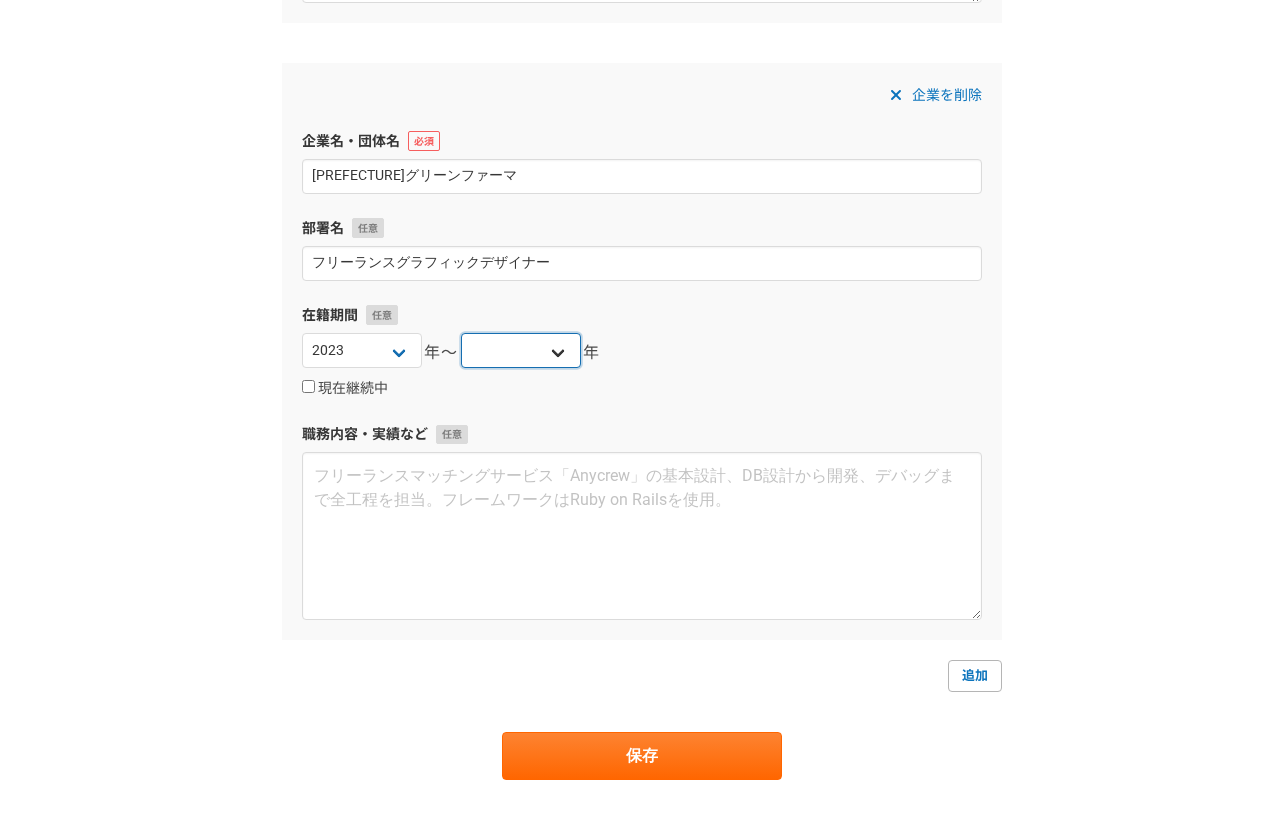 click on "2025 2024 2023 2022 2021 2020 2019 2018 2017 2016 2015 2014 2013 2012 2011 2010 2009 2008 2007 2006 2005 2004 2003 2002 2001 2000 1999 1998 1997 1996 1995 1994 1993 1992 1991 1990 1989 1988 1987 1986 1985 1984 1983 1982 1981 1980 1979 1978 1977 1976" at bounding box center [521, 350] 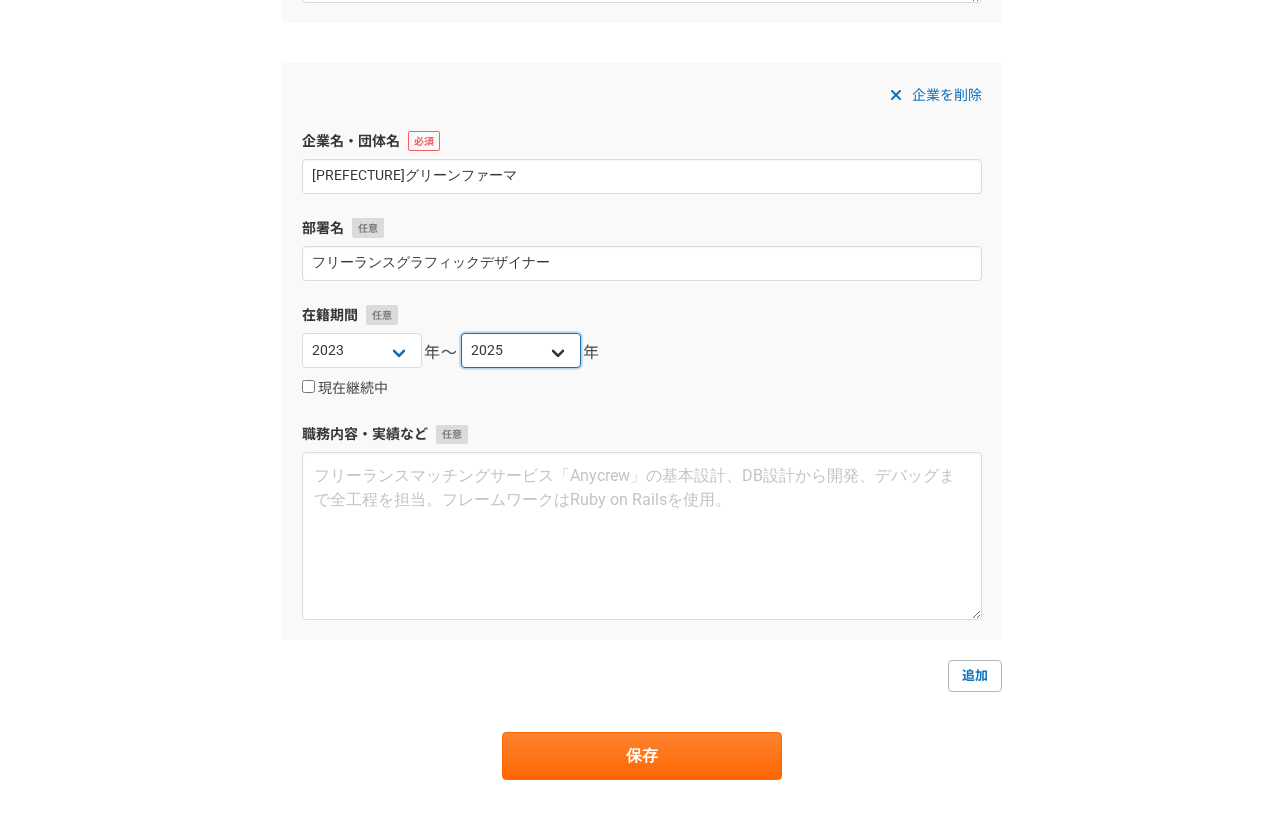 click on "2025 2024 2023 2022 2021 2020 2019 2018 2017 2016 2015 2014 2013 2012 2011 2010 2009 2008 2007 2006 2005 2004 2003 2002 2001 2000 1999 1998 1997 1996 1995 1994 1993 1992 1991 1990 1989 1988 1987 1986 1985 1984 1983 1982 1981 1980 1979 1978 1977 1976" at bounding box center (521, 350) 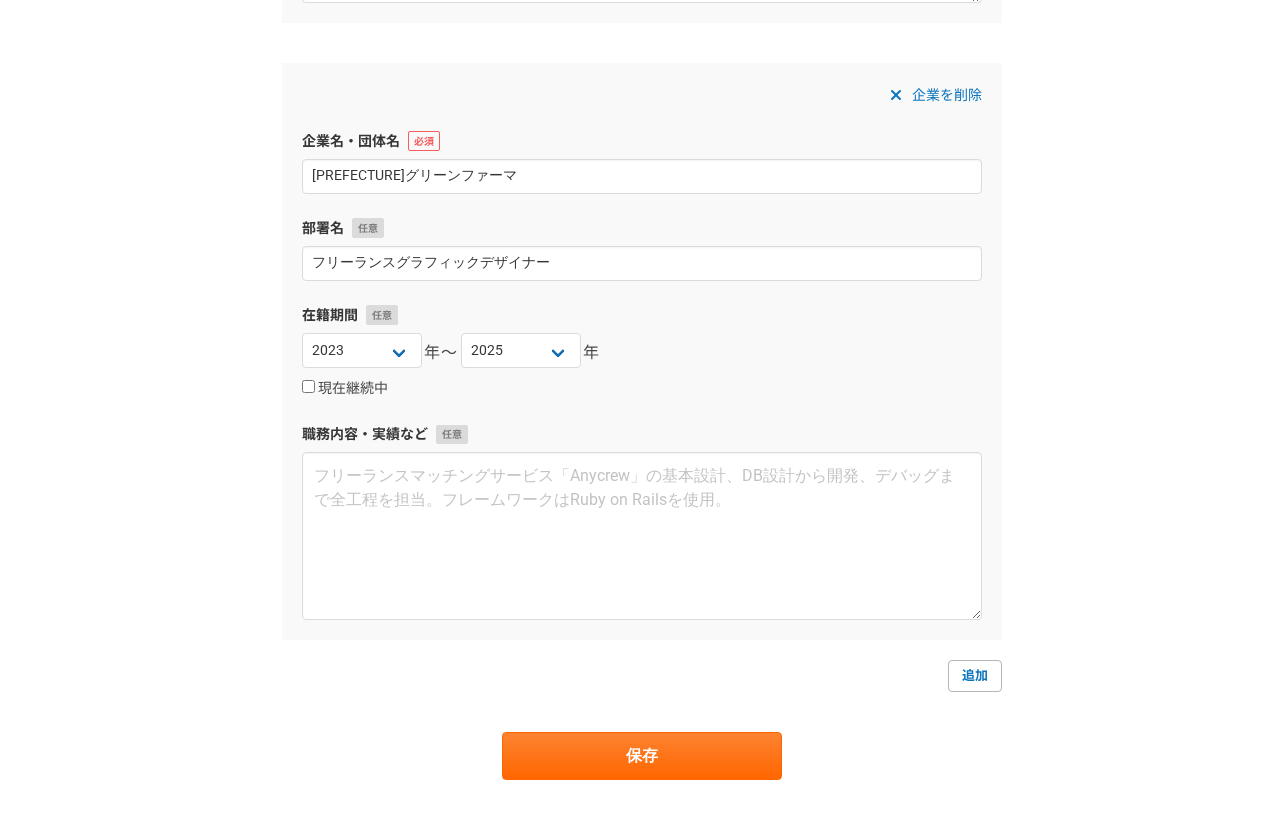 click on "2025 2024 2023 2022 2021 2020 2019 2018 2017 2016 2015 2014 2013 2012 2011 2010 2009 2008 2007 2006 2005 2004 2003 2002 2001 2000 1999 1998 1997 1996 1995 1994 1993 1992 1991 1990 1989 1988 1987 1986 1985 1984 1983 1982 1981 1980 1979 1978 1977 1976 年〜 2025 2024 2023 2022 2021 2020 2019 2018 2017 2016 2015 2014 2013 2012 2011 2010 2009 2008 2007 2006 2005 2004 2003 2002 2001 2000 1999 1998 1997 1996 1995 1994 1993 1992 1991 1990 1989 1988 1987 1986 1985 1984 1983 1982 1981 1980 1979 1978 1977 1976 年" at bounding box center [642, 353] 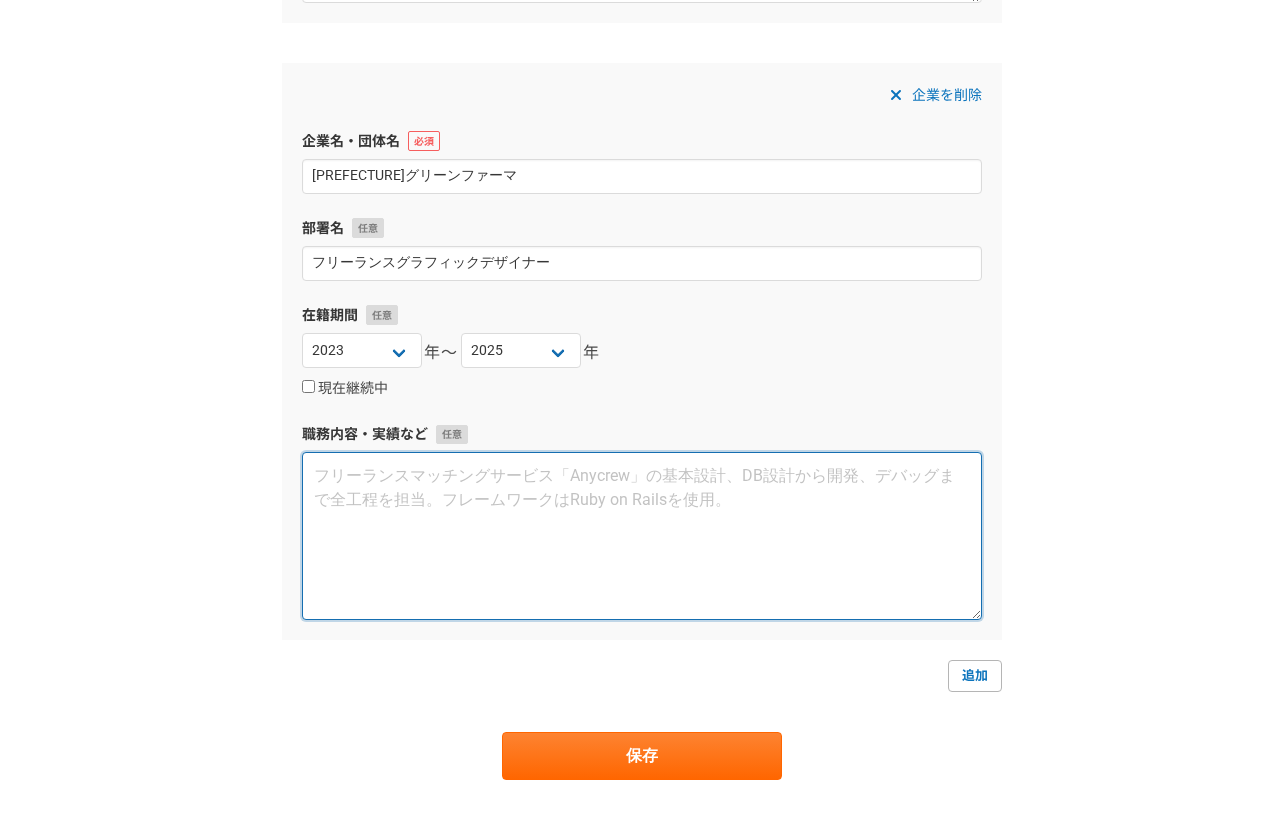 click at bounding box center (642, 536) 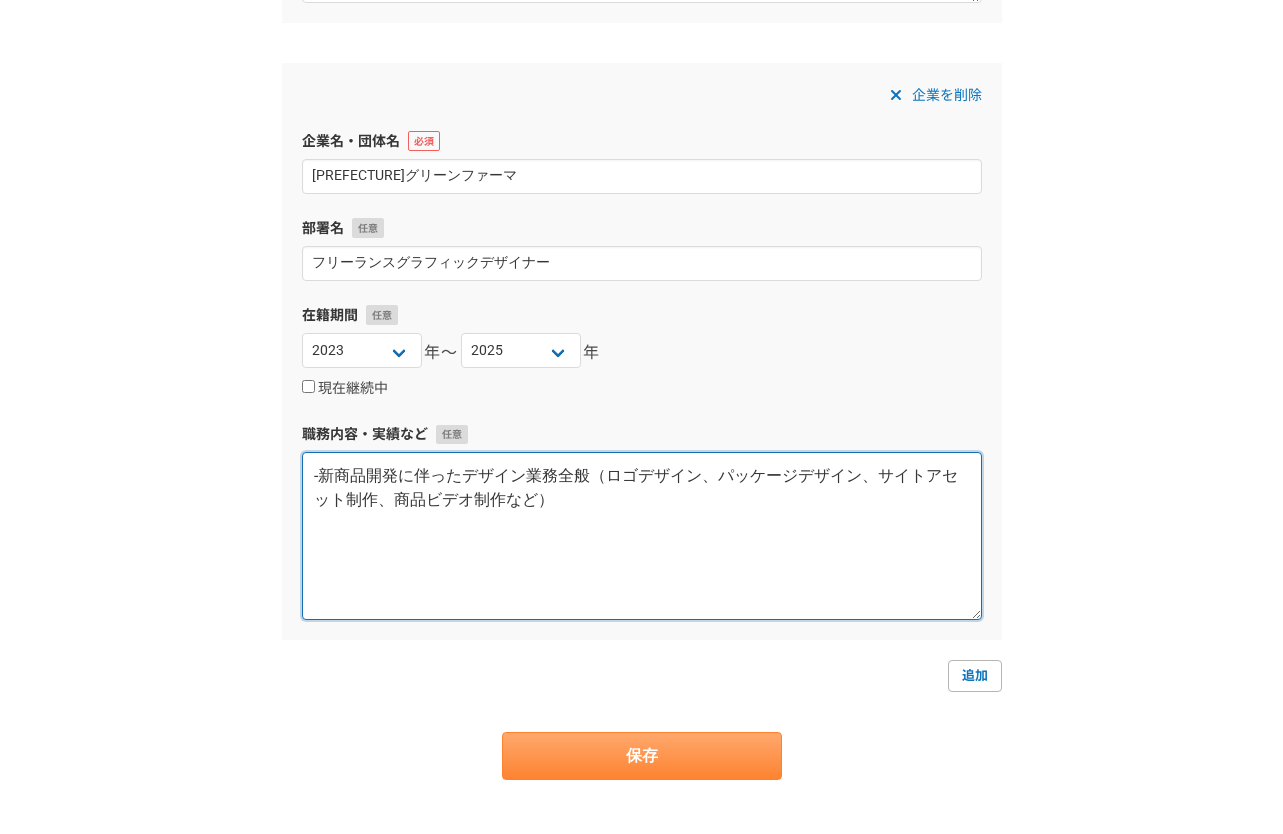 type on "-新商品開発に伴ったデザイン業務全般（ロゴデザイン、パッケージデザイン、サイトアセット制作、商品ビデオ制作など）" 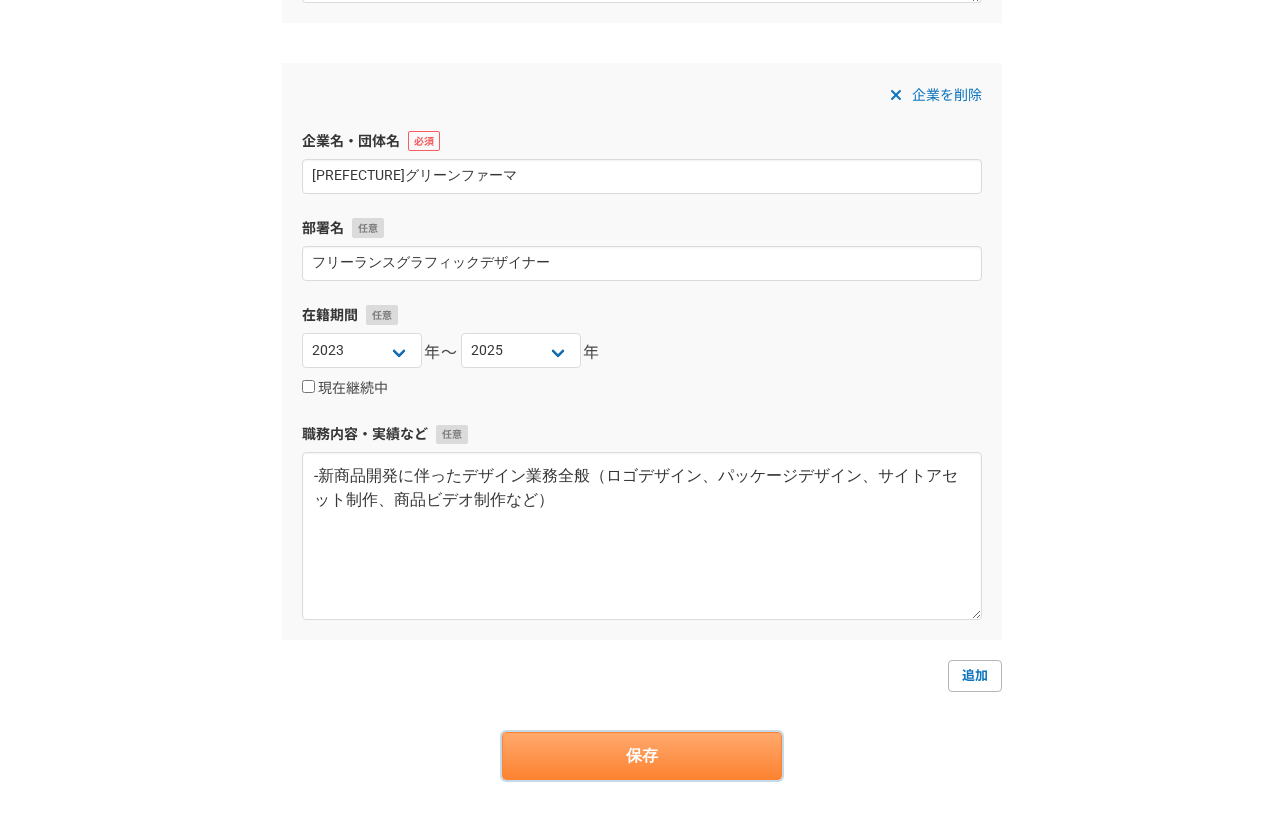 click on "保存" at bounding box center (642, 756) 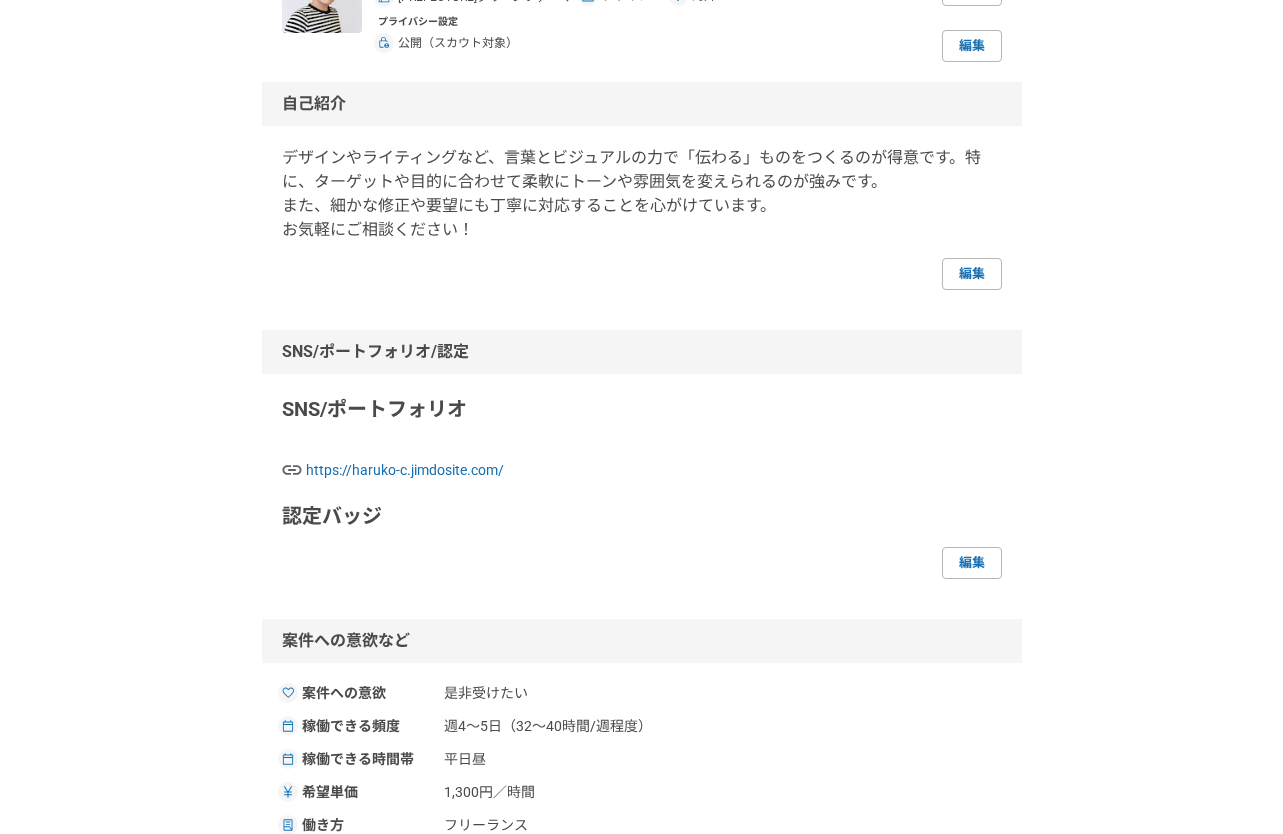 scroll, scrollTop: 0, scrollLeft: 0, axis: both 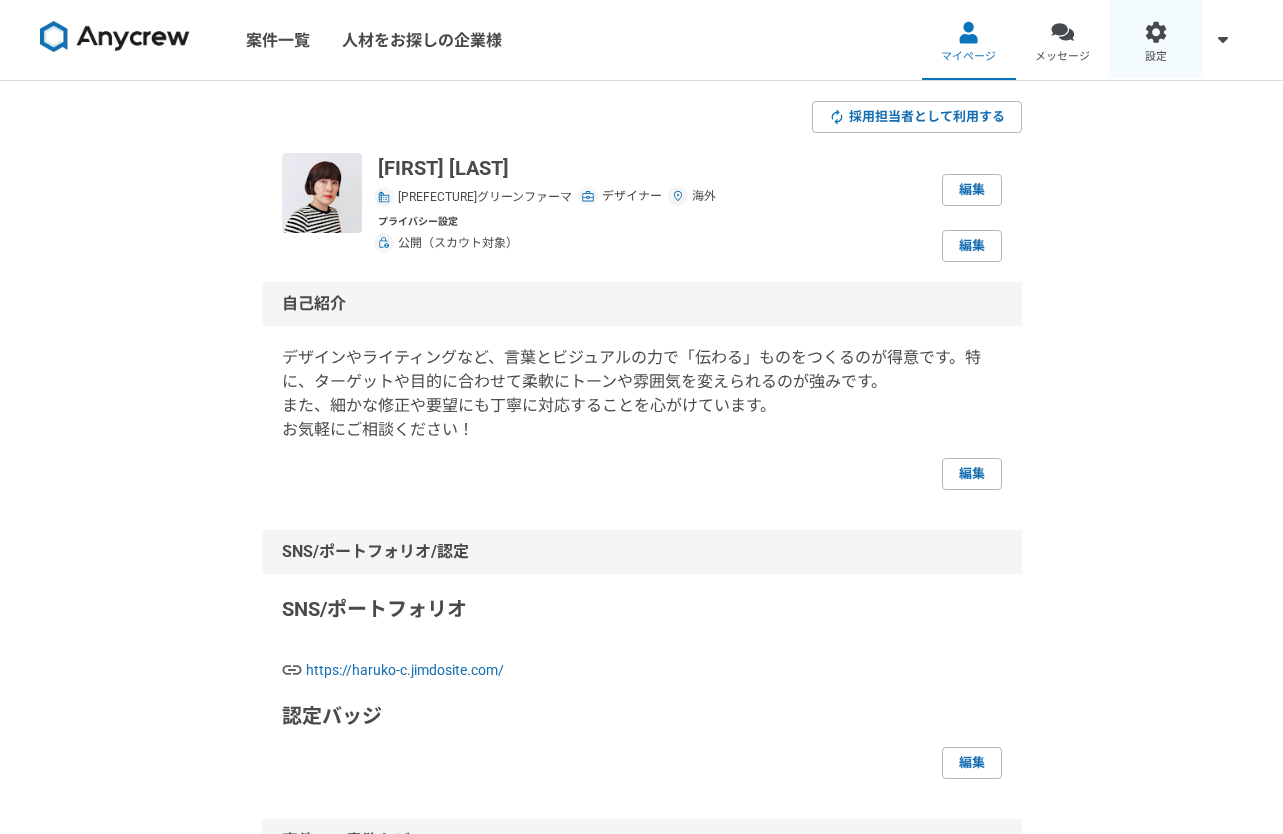 click at bounding box center [1156, 32] 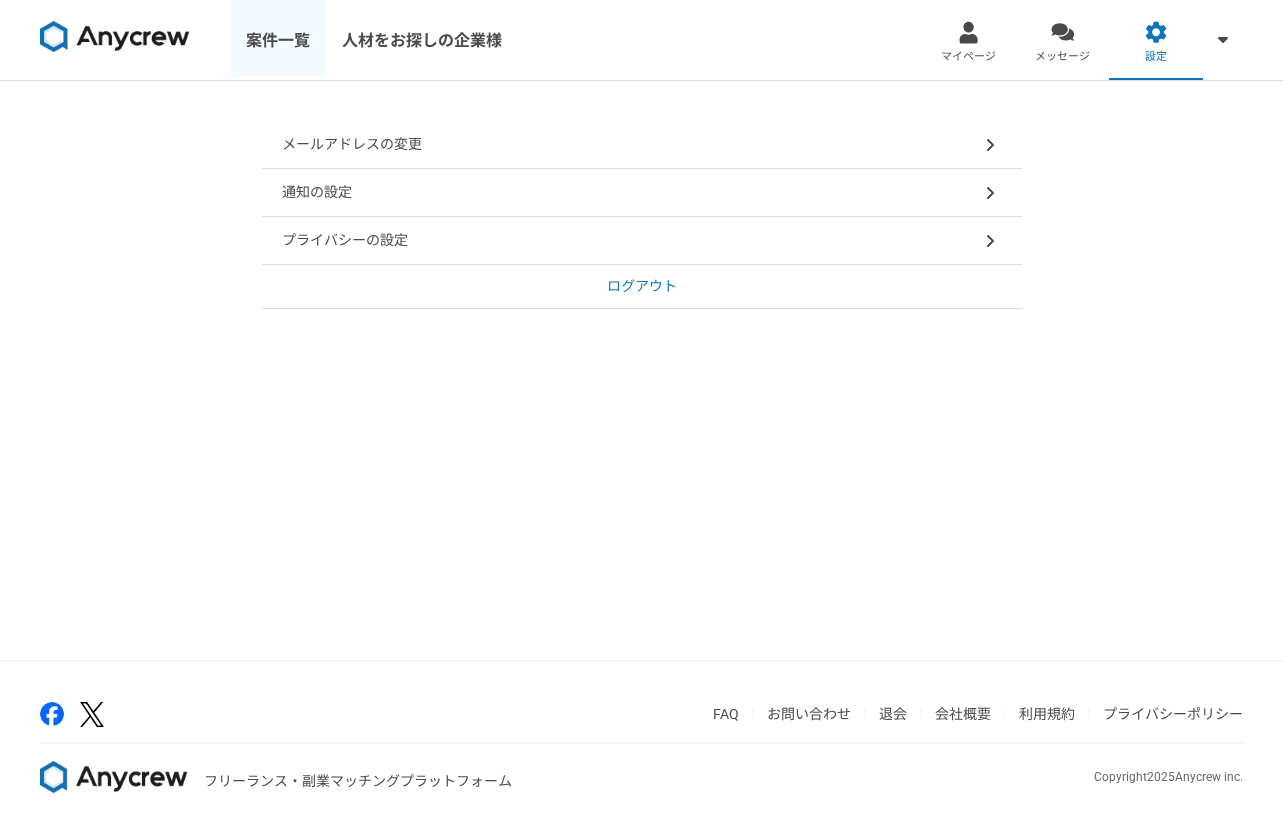click on "案件一覧" at bounding box center (278, 40) 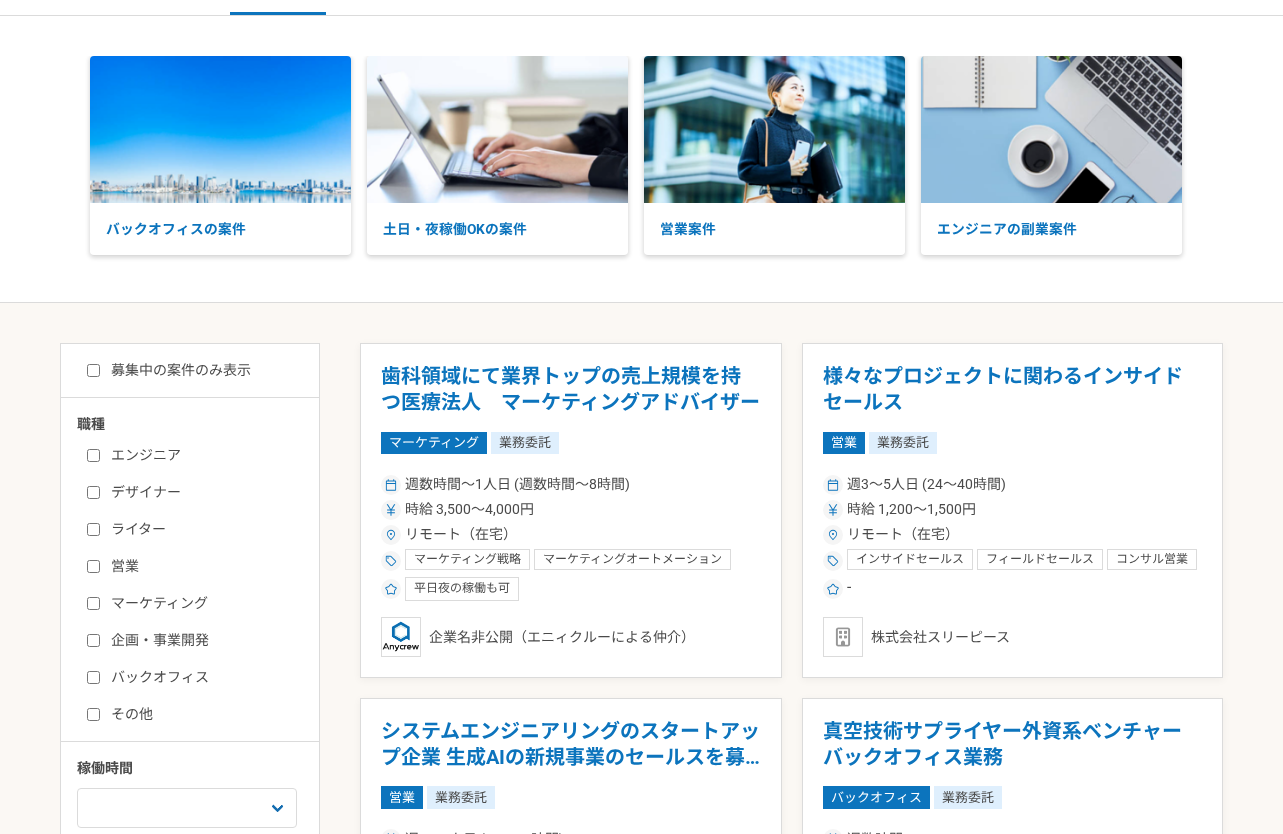 scroll, scrollTop: 100, scrollLeft: 0, axis: vertical 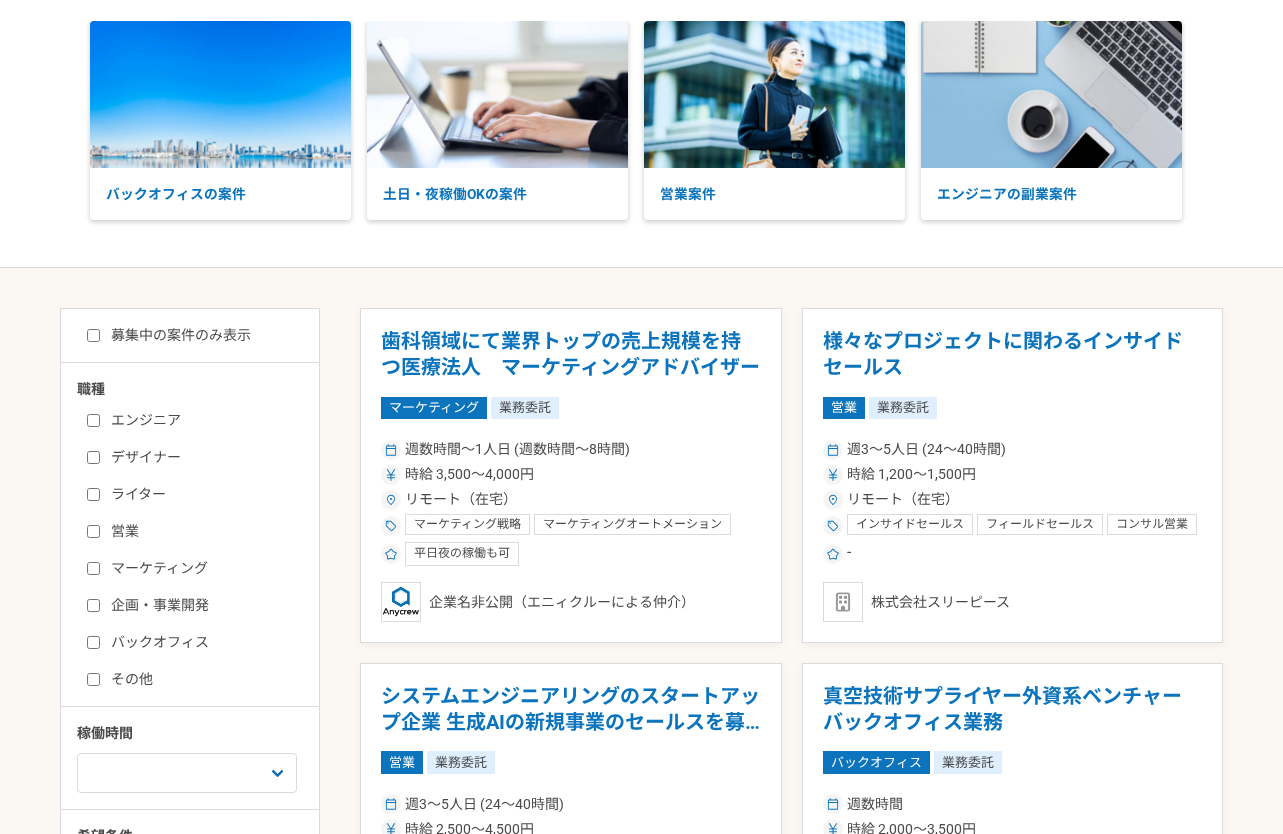click on "デザイナー" at bounding box center [93, 457] 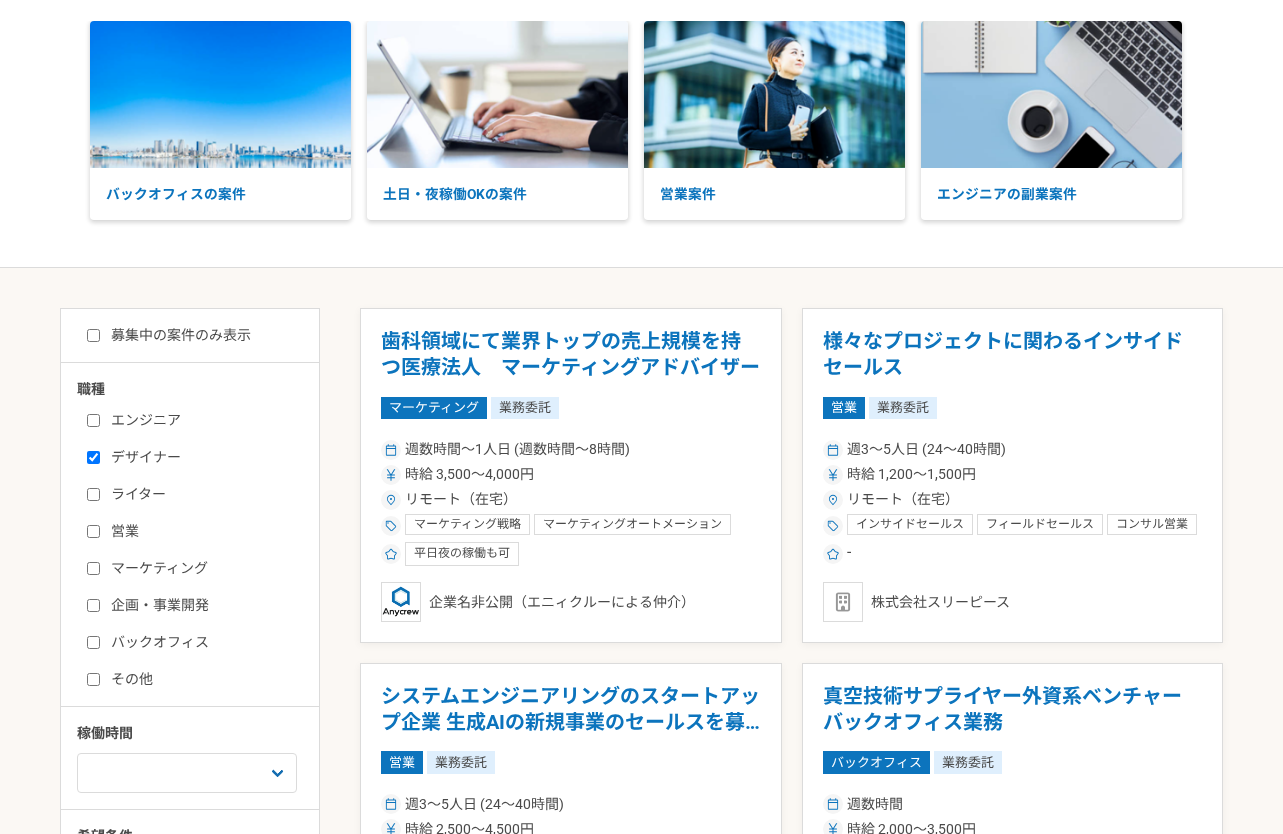 checkbox on "true" 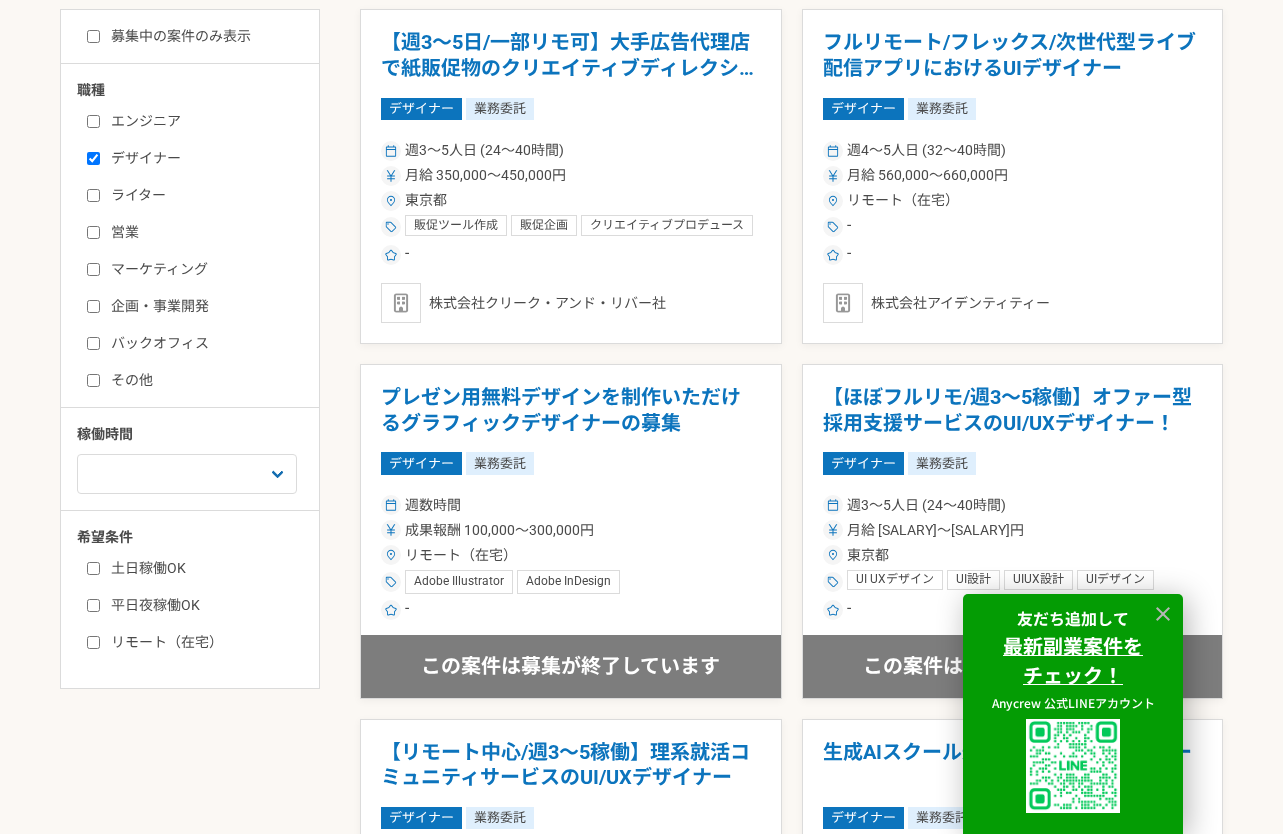 scroll, scrollTop: 400, scrollLeft: 0, axis: vertical 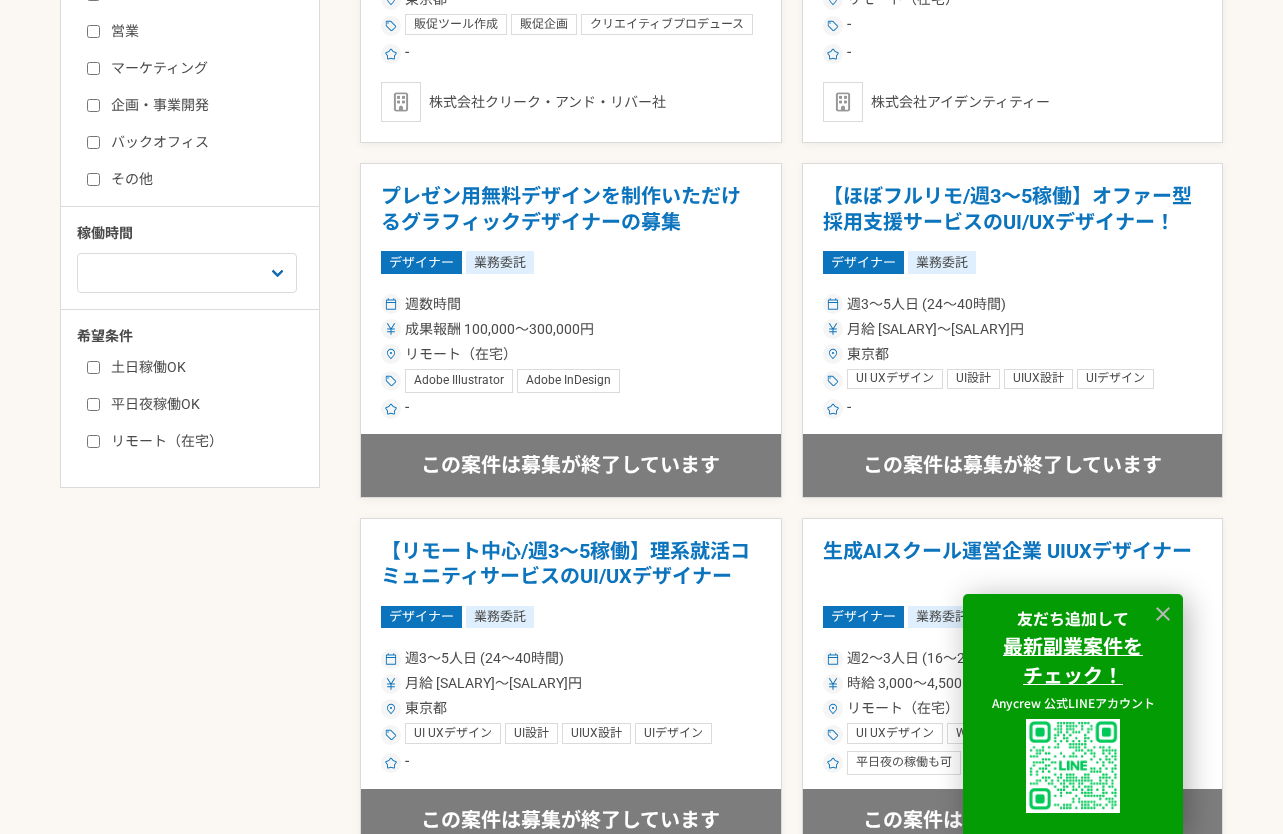 click on "リモート（在宅）" at bounding box center (93, 441) 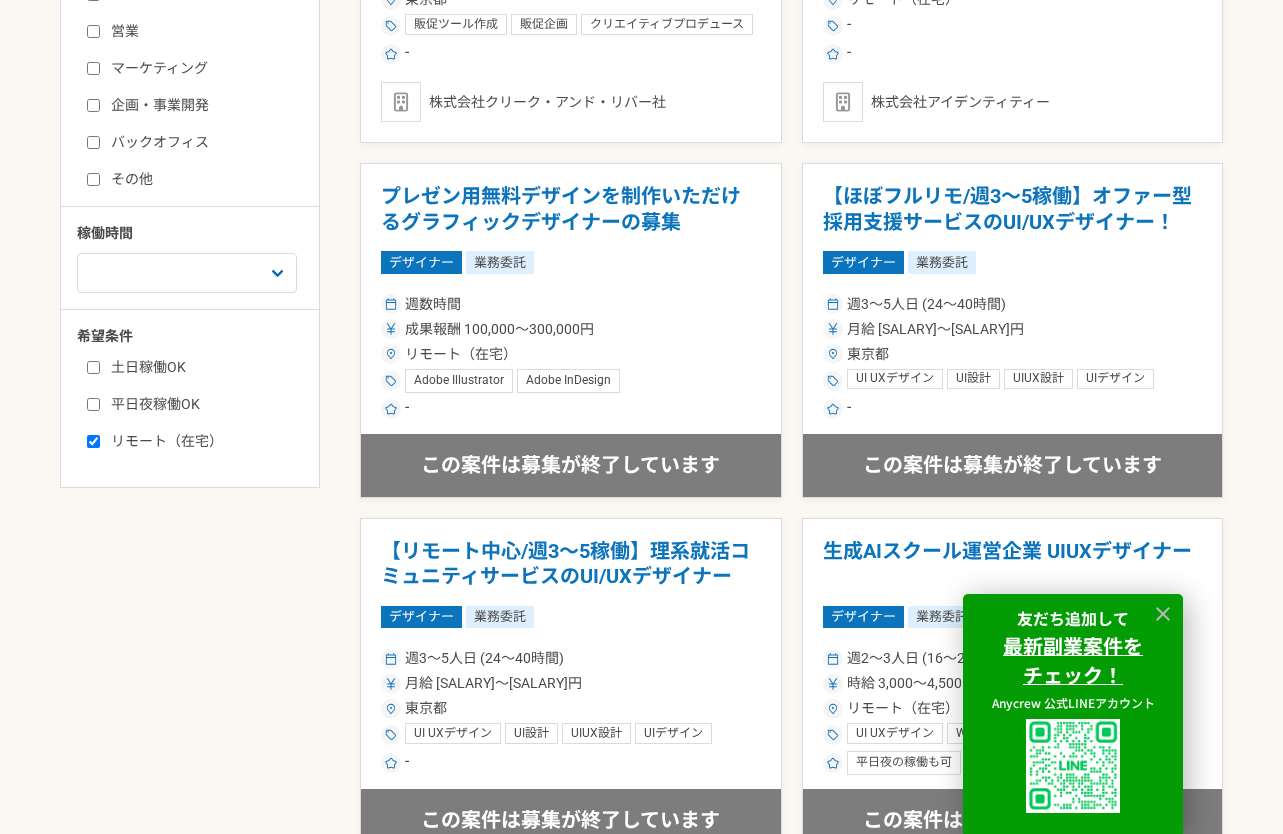 checkbox on "true" 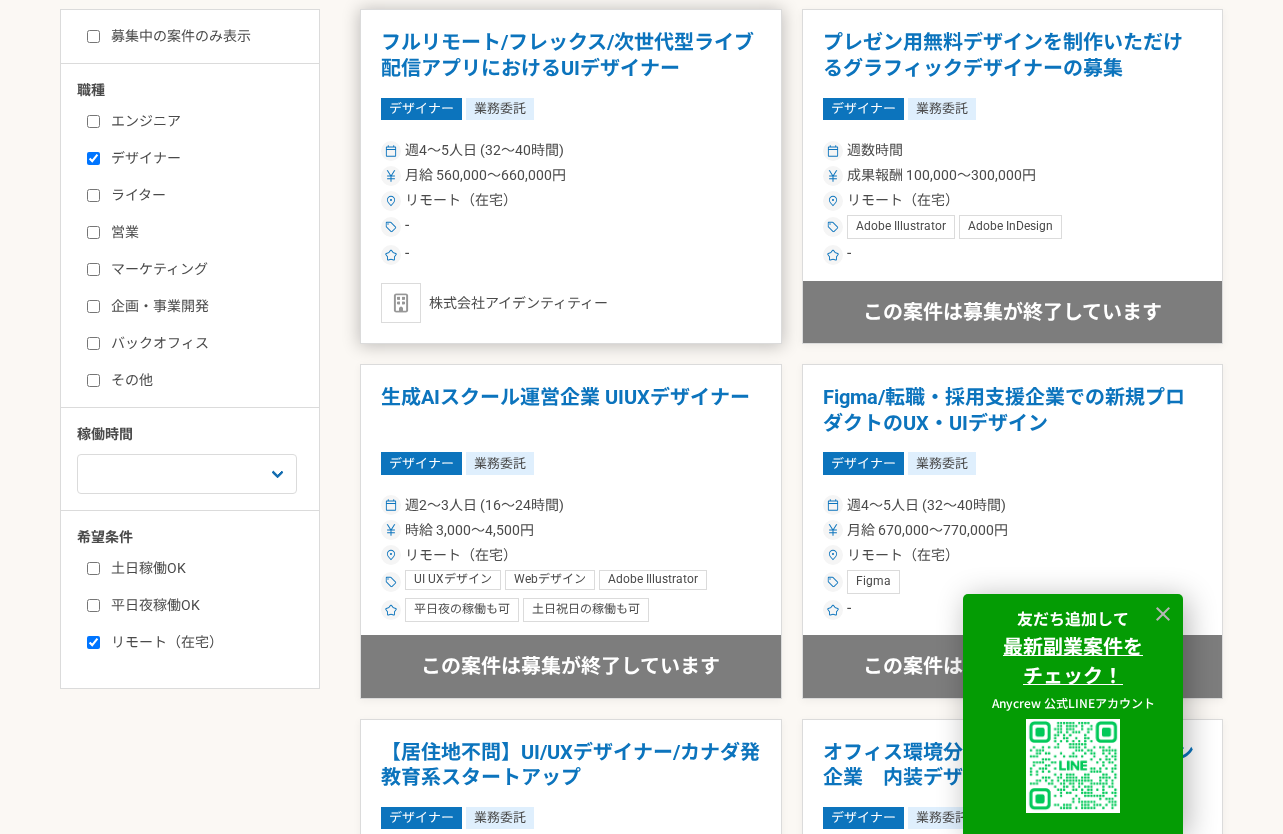 scroll, scrollTop: 400, scrollLeft: 0, axis: vertical 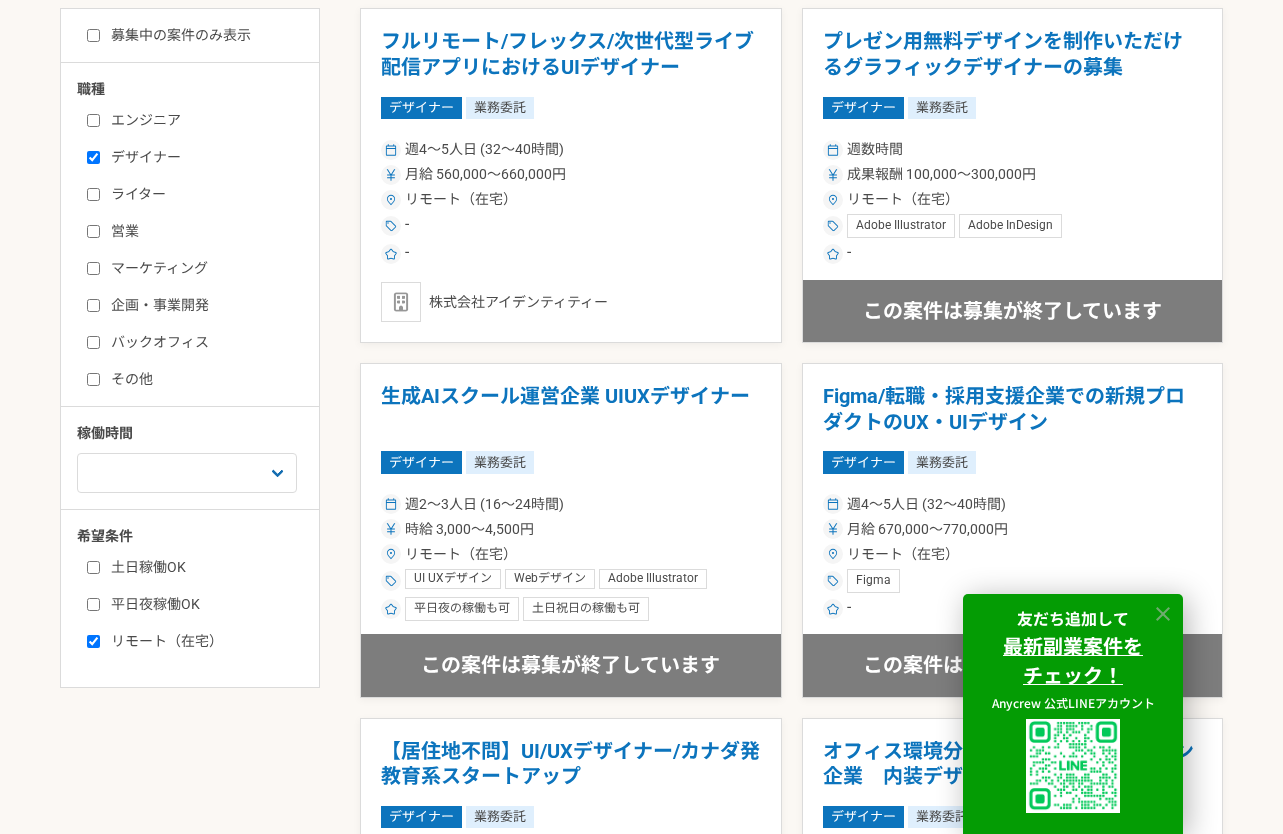 click 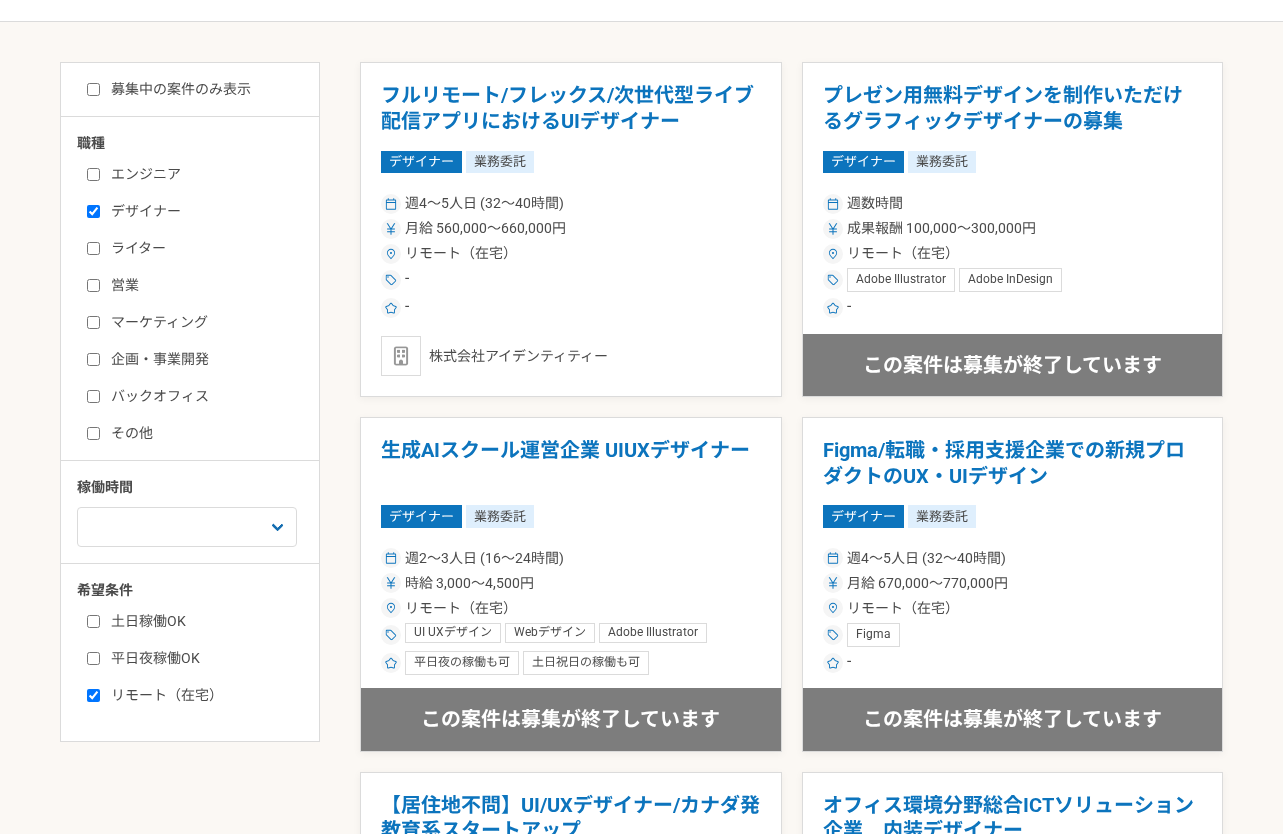scroll, scrollTop: 100, scrollLeft: 0, axis: vertical 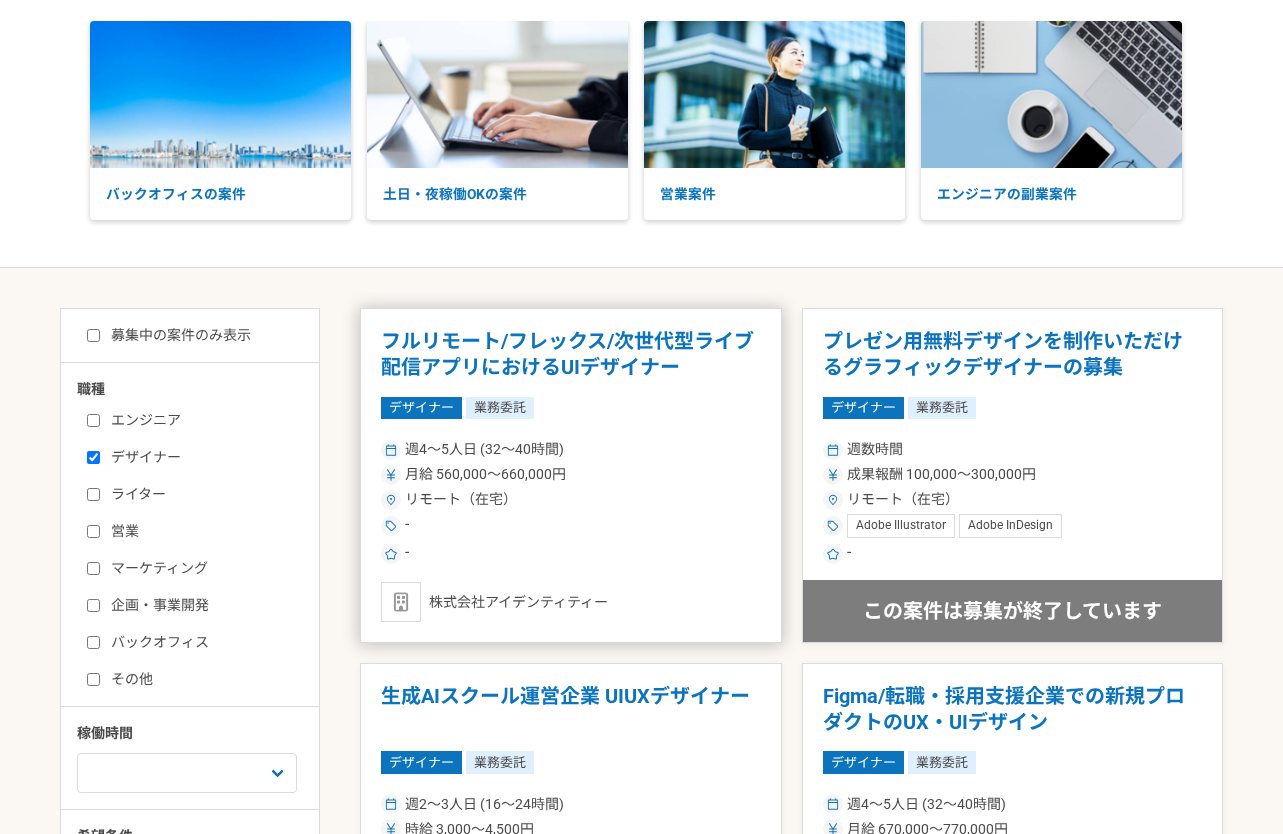 click on "週4〜5人日 (32〜40時間) 月給 560,000〜660,000円 リモート（在宅） - -" at bounding box center [571, 500] 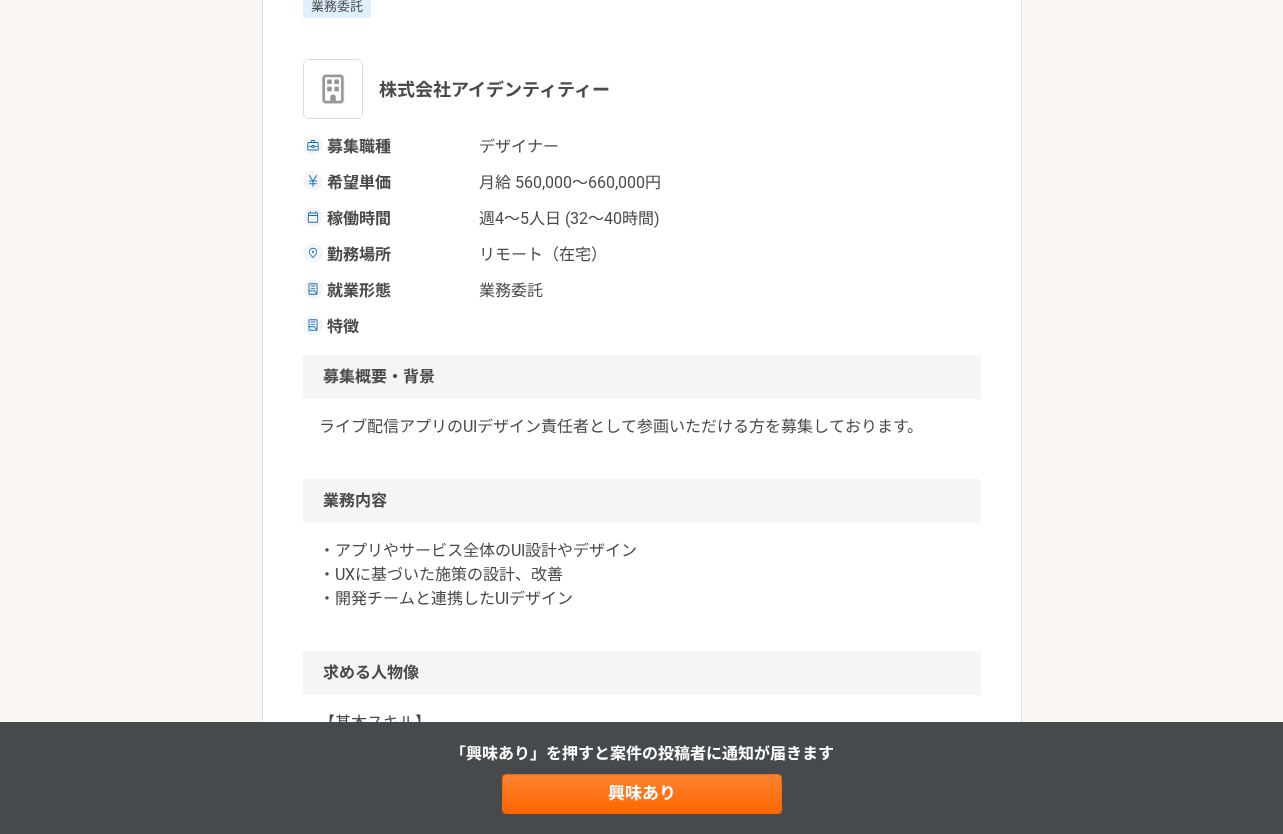 scroll, scrollTop: 300, scrollLeft: 0, axis: vertical 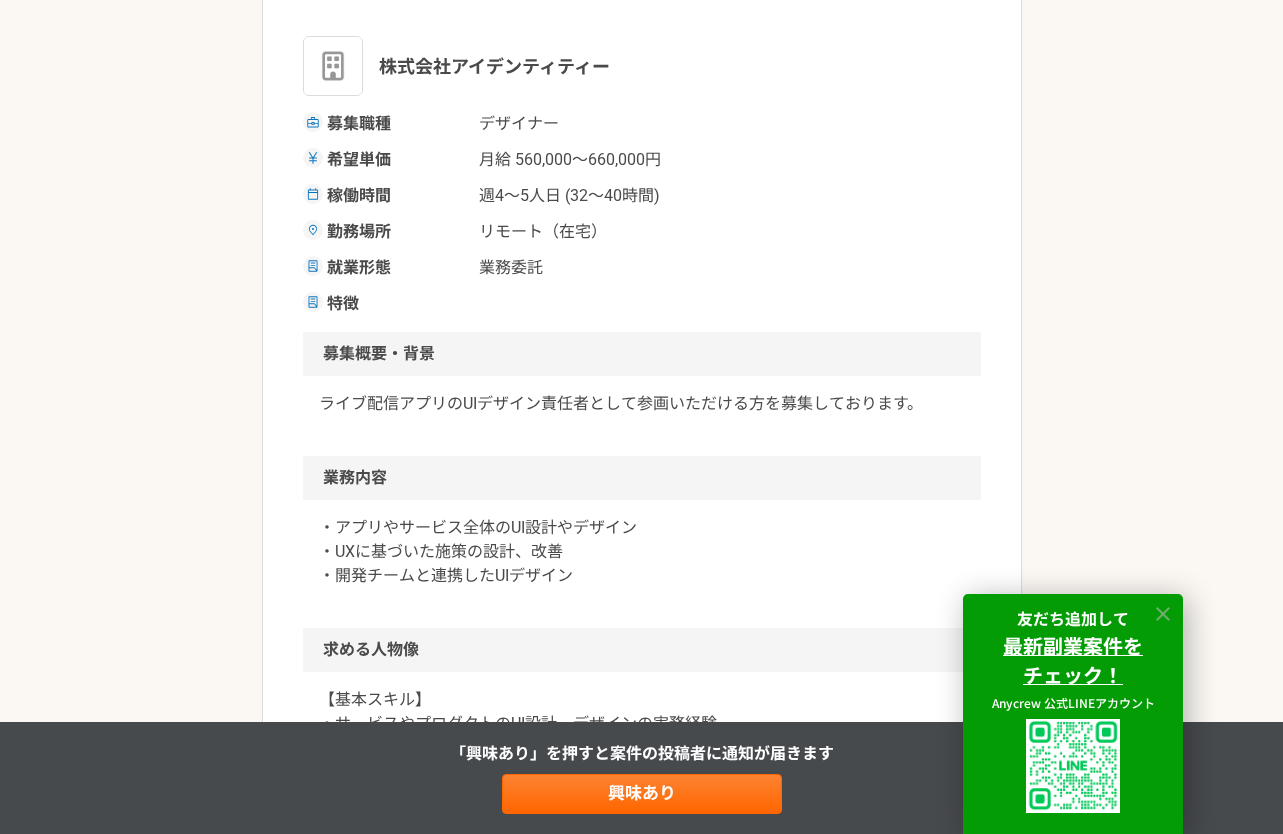 click 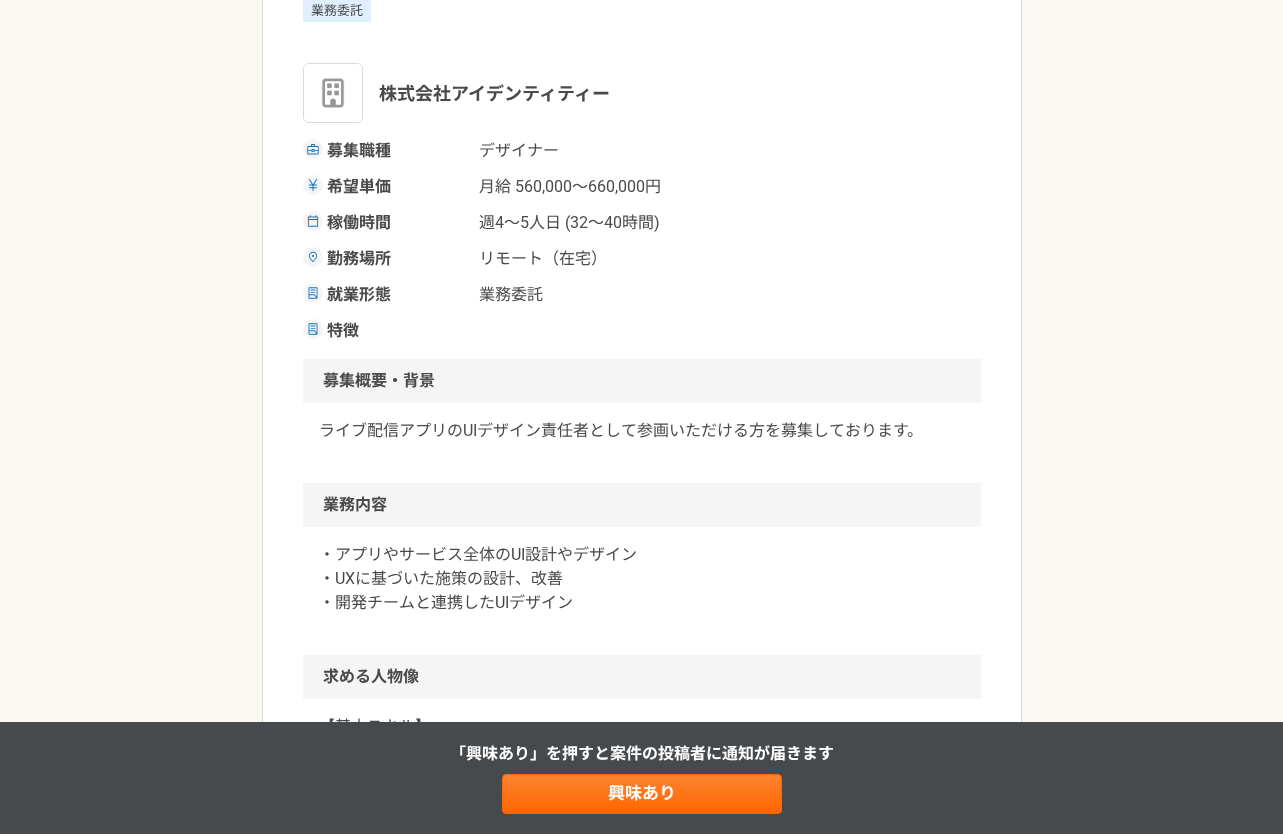 scroll, scrollTop: 0, scrollLeft: 0, axis: both 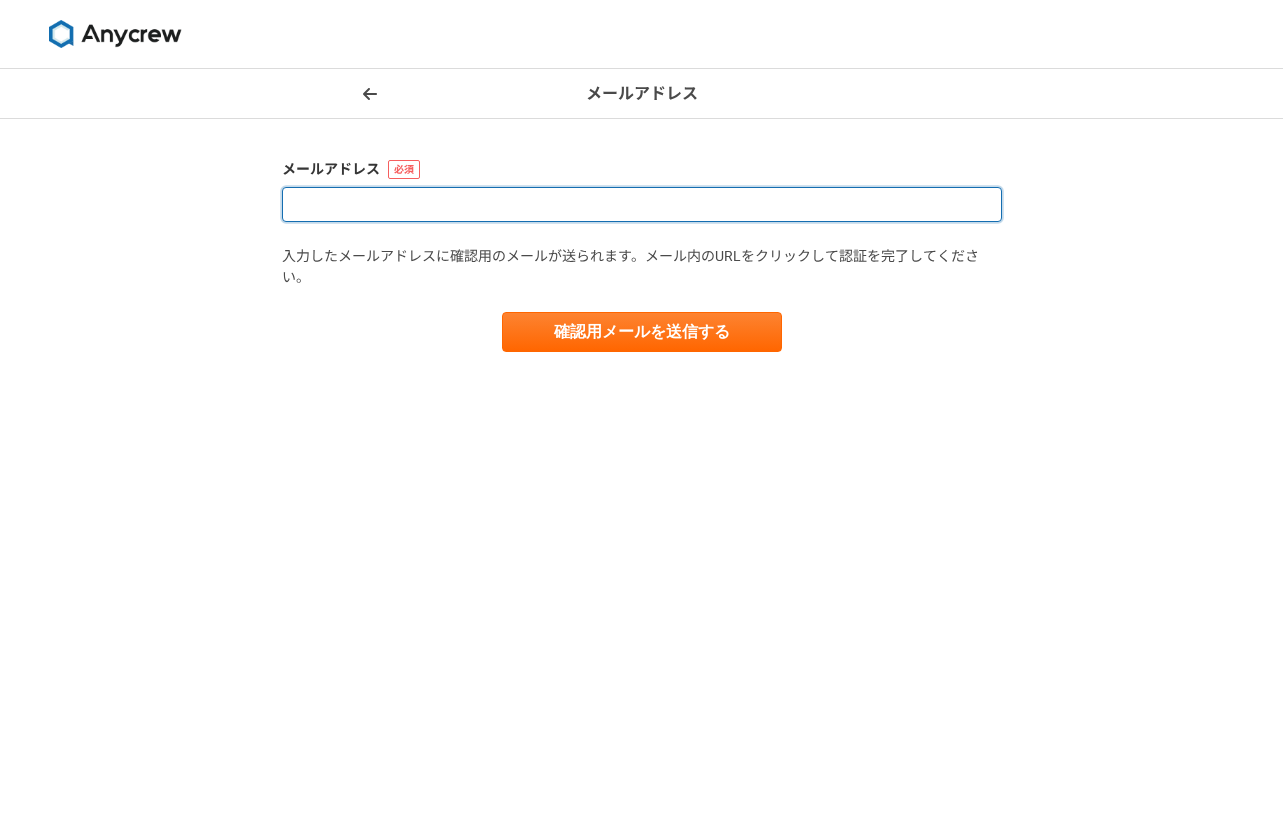 click at bounding box center [642, 204] 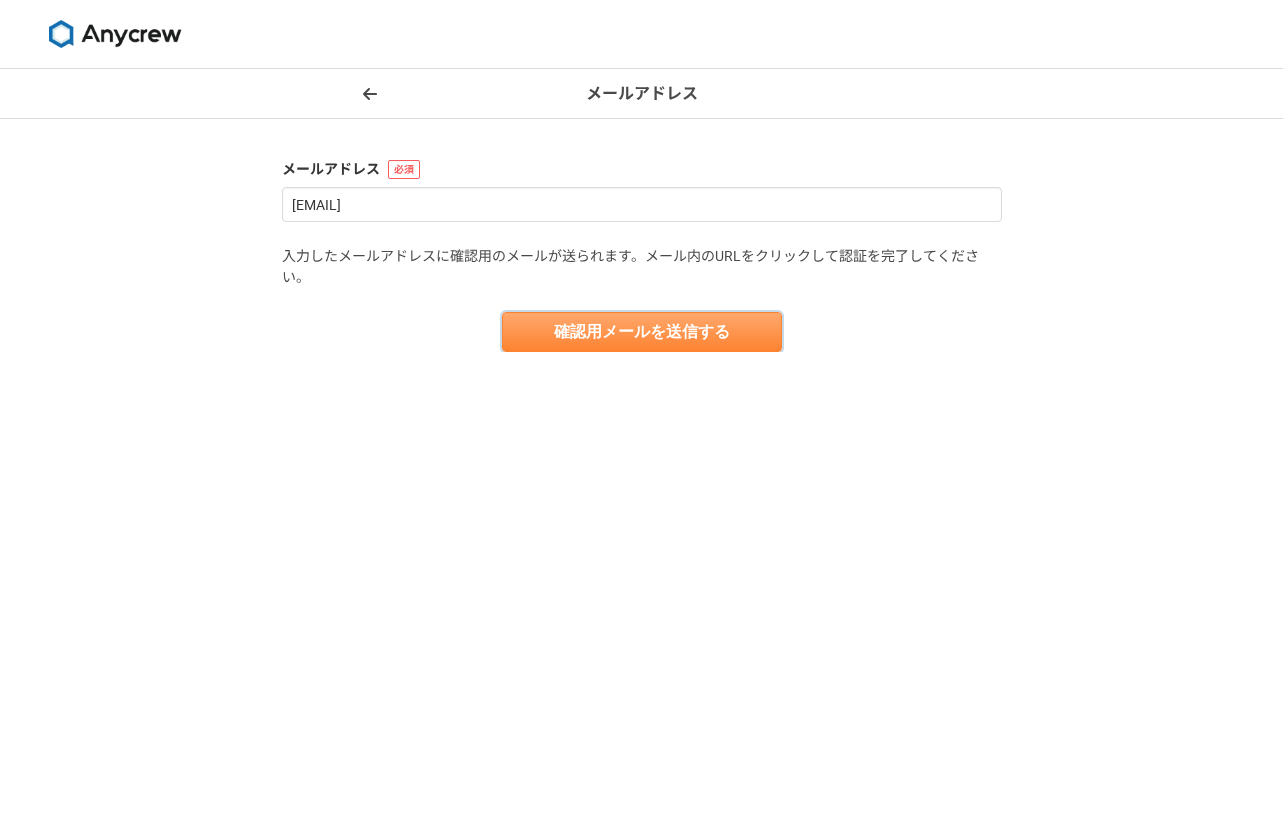 click on "確認用メールを送信する" at bounding box center [642, 332] 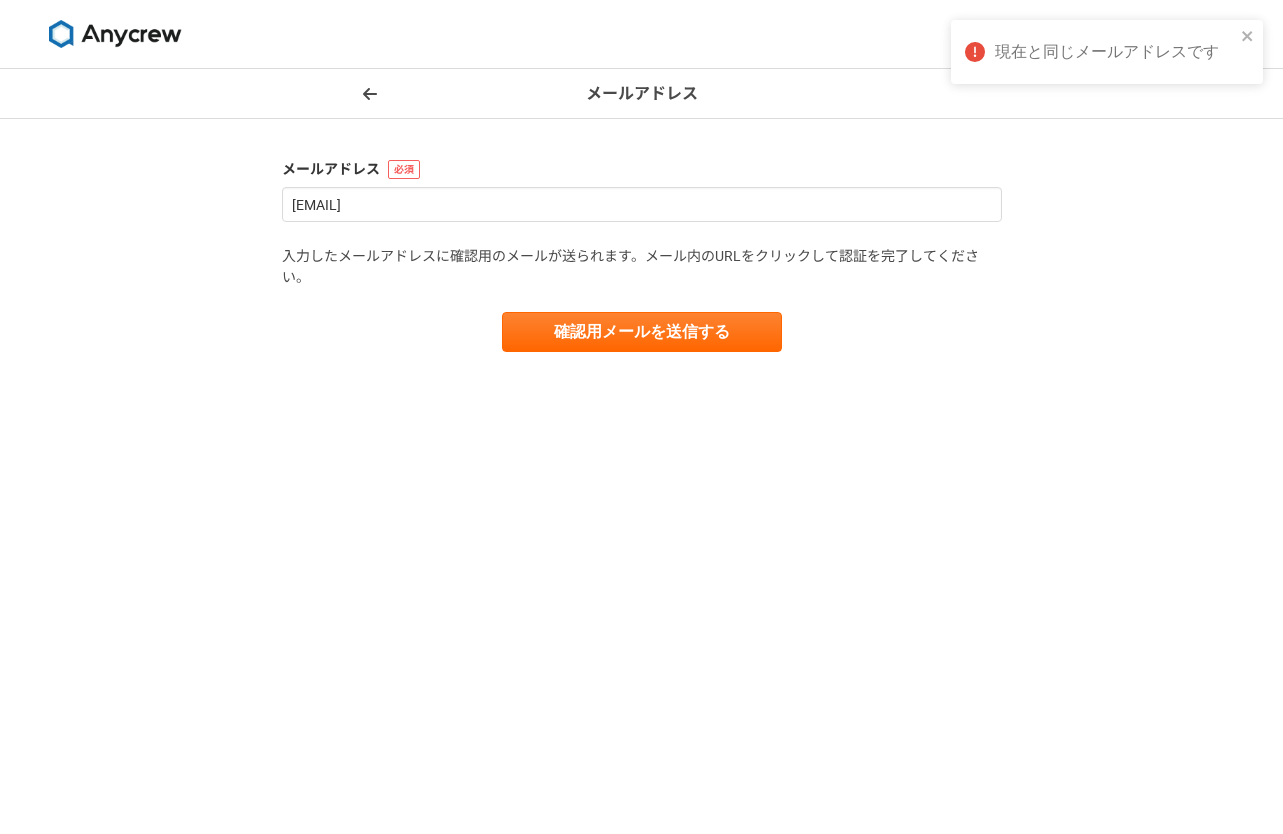 click on "現在と同じメールアドレスです" at bounding box center (1115, 52) 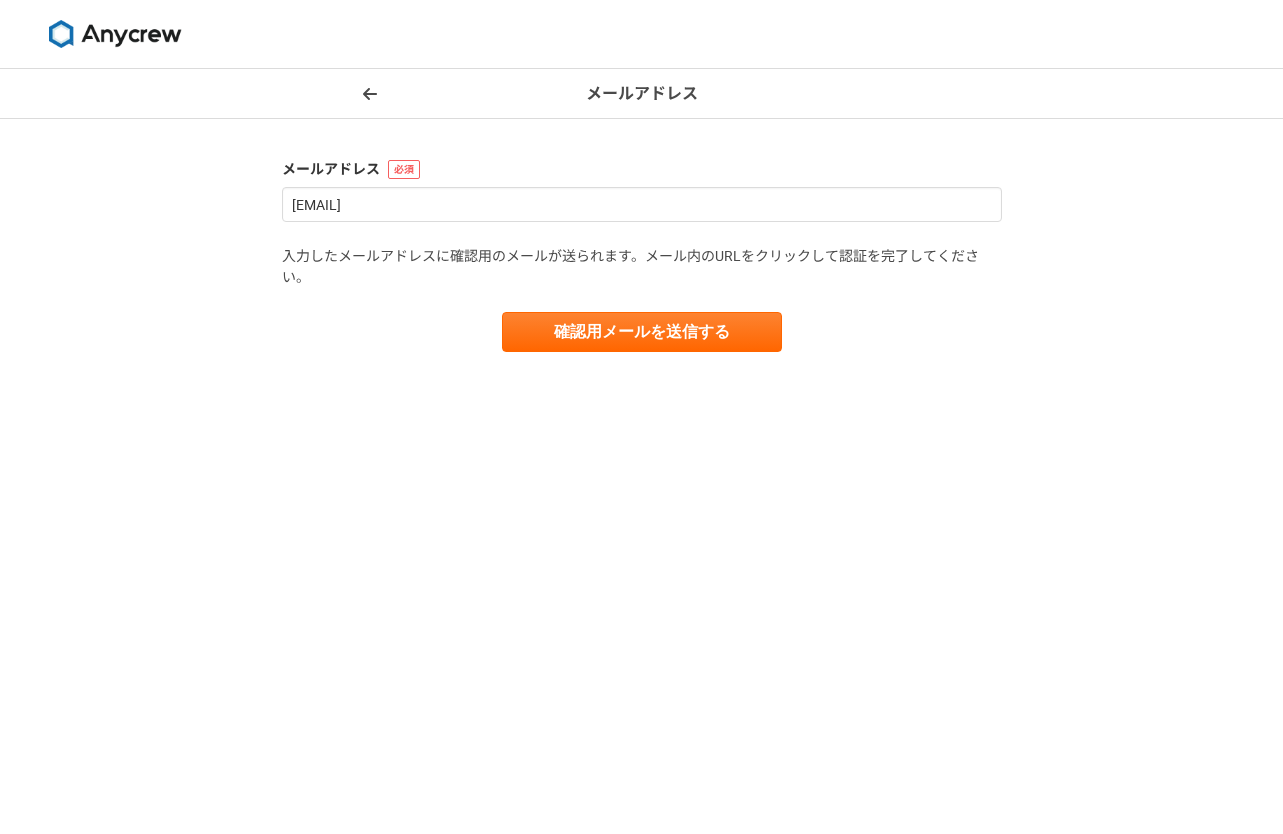 click at bounding box center (115, 34) 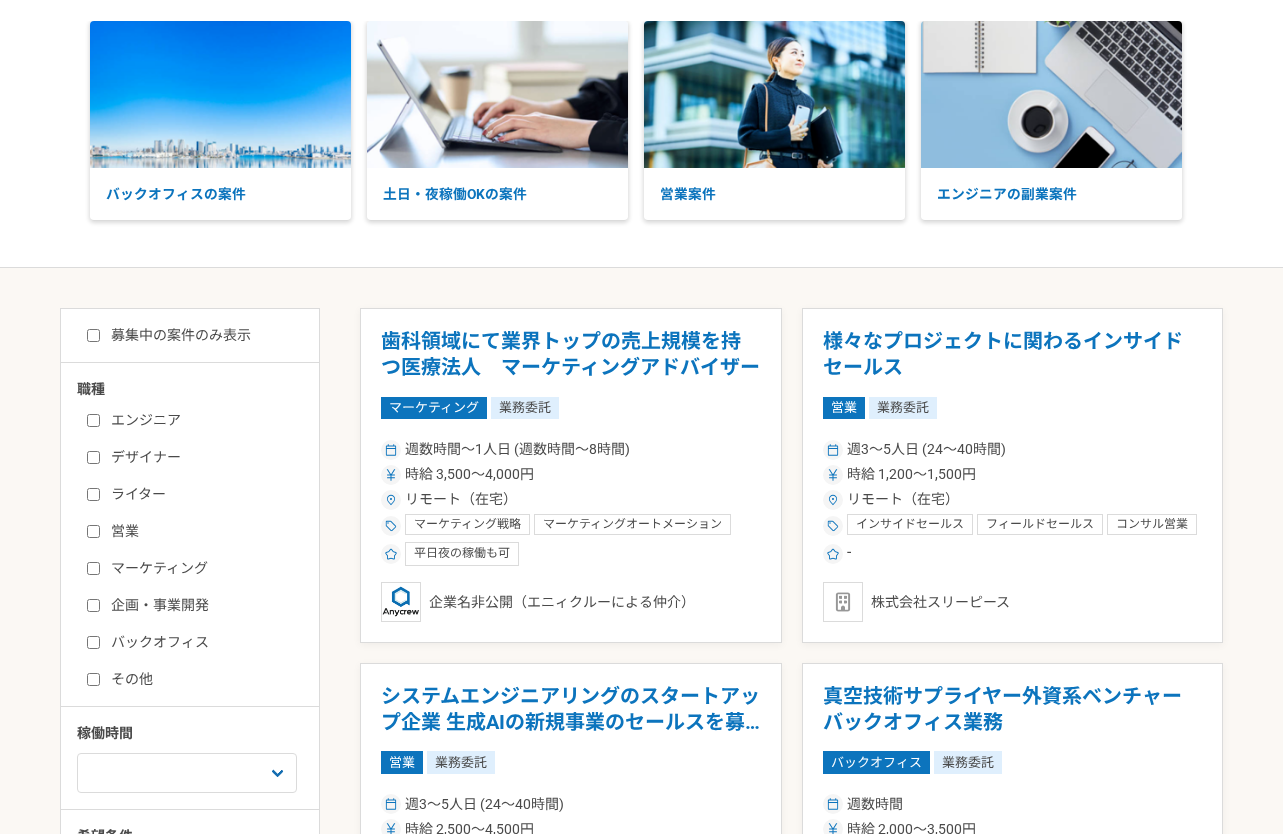 scroll, scrollTop: 200, scrollLeft: 0, axis: vertical 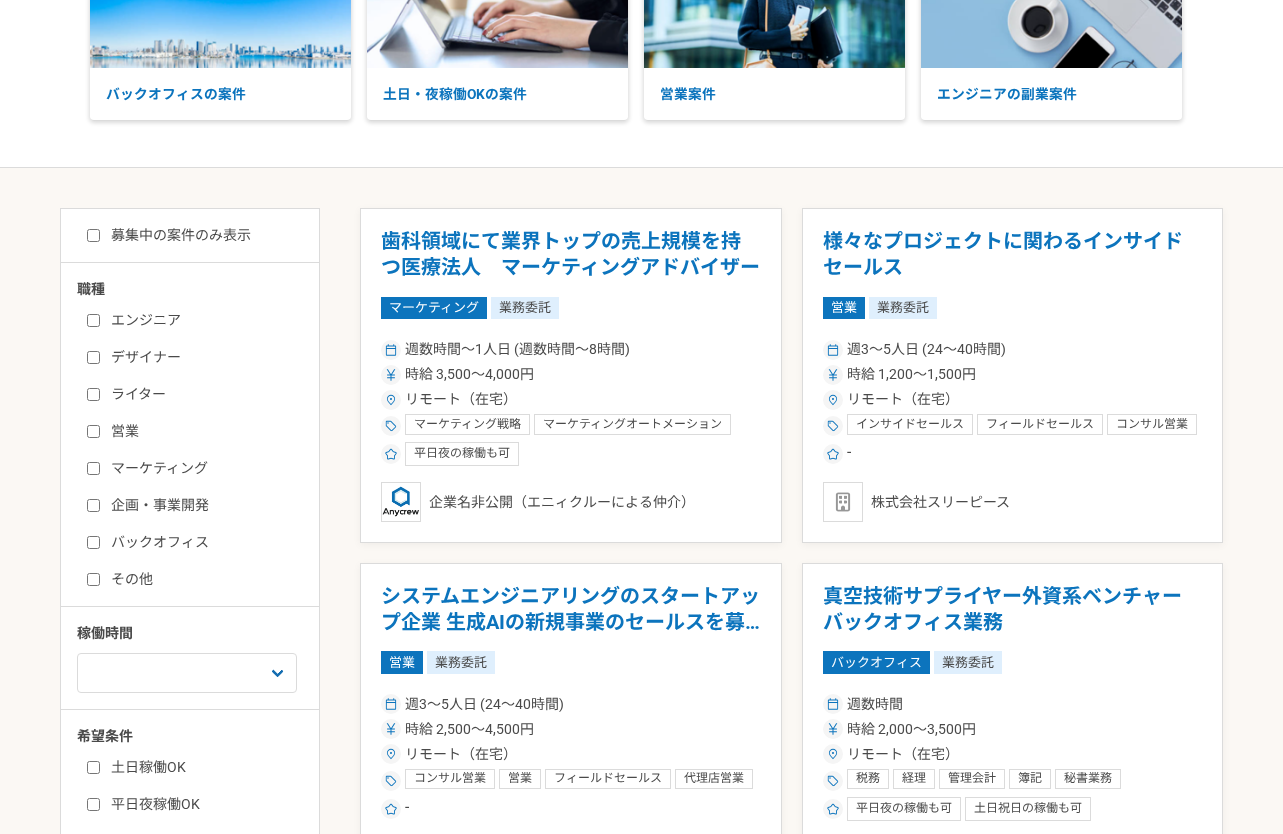 click on "デザイナー" at bounding box center [93, 357] 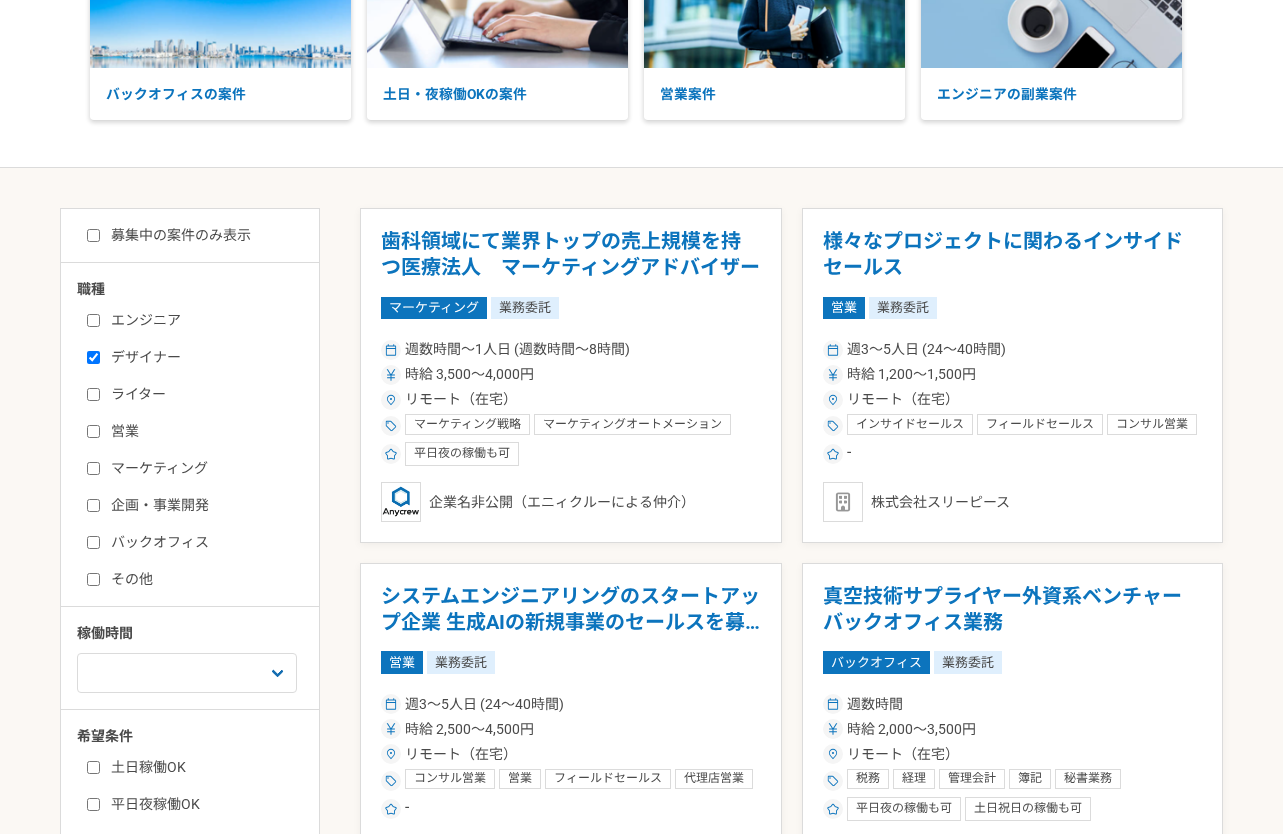 checkbox on "true" 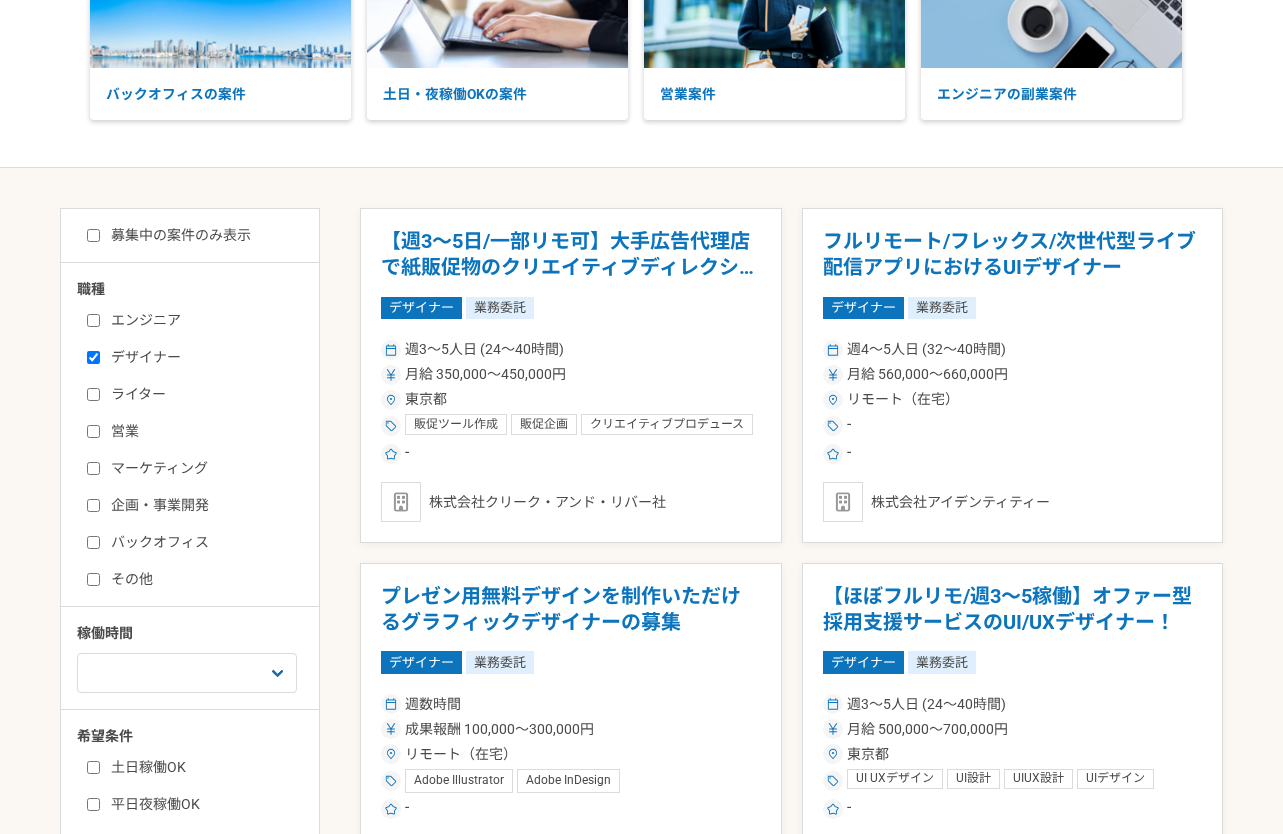 click on "ライター" at bounding box center [93, 394] 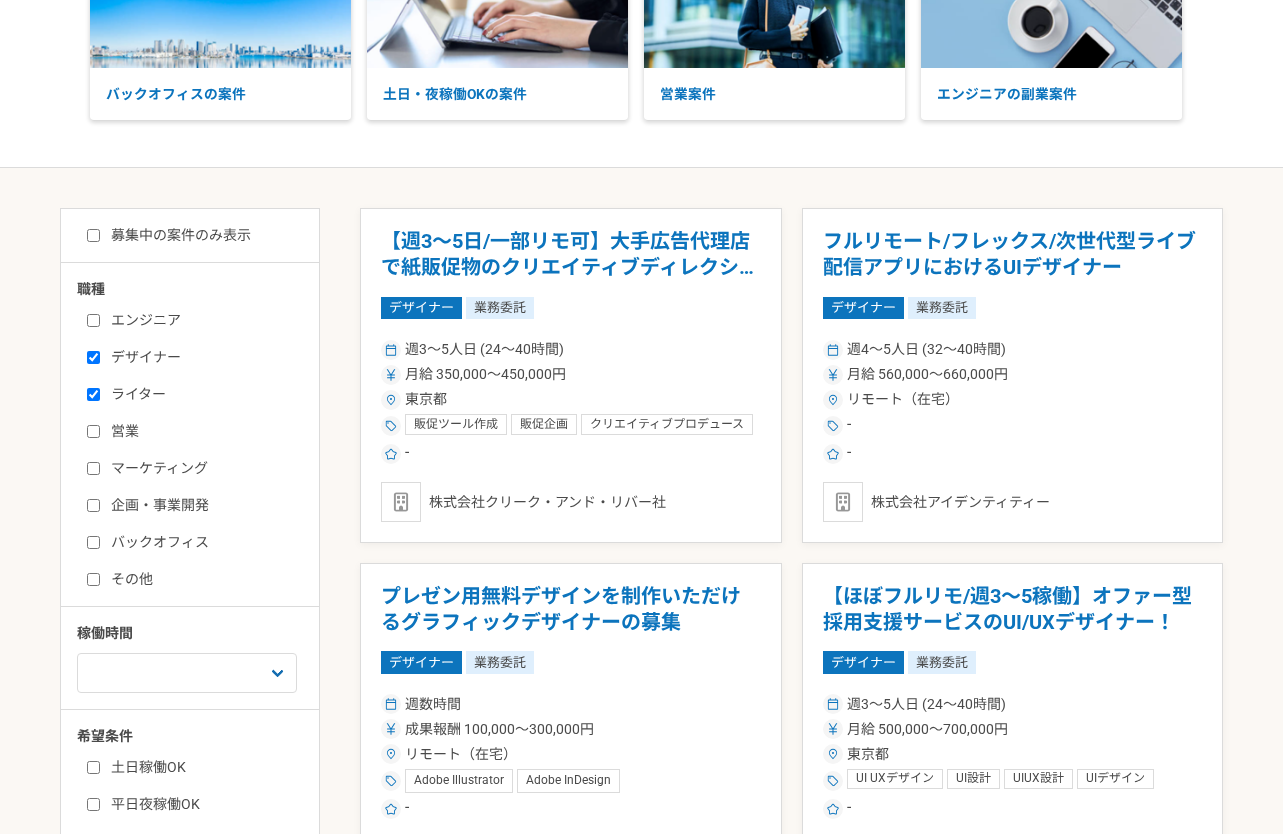 checkbox on "true" 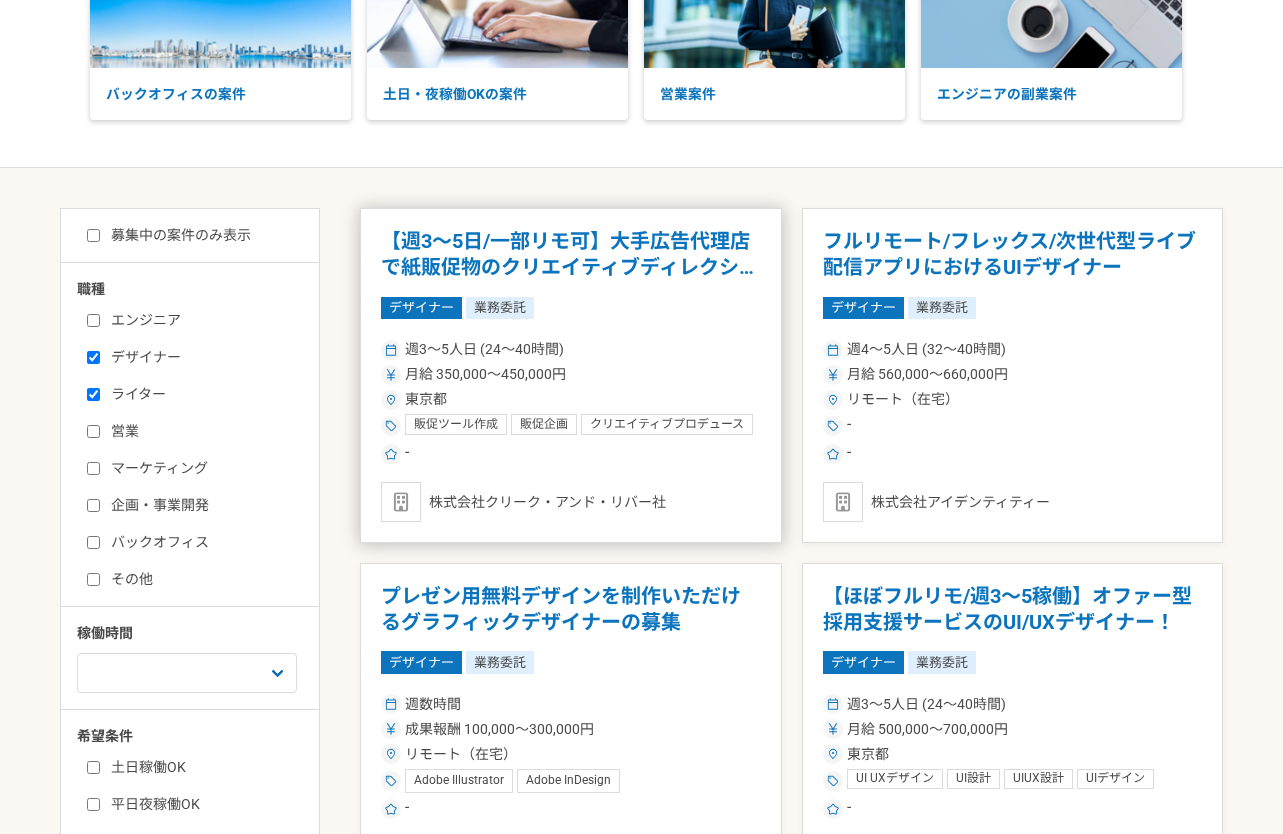 click on "【週3～5日/一部リモ可】大手広告代理店で紙販促物のクリエイティブディレクション デザイナー 業務委託 週3〜5人日 (24〜40時間) 月給 350,000〜450,000円 [CITY] 販促ツール作成 販促企画 クリエイティブプロデュース クリエイティブディレクション - 株式会社クリーク・アンド・リバー社" at bounding box center [571, 375] 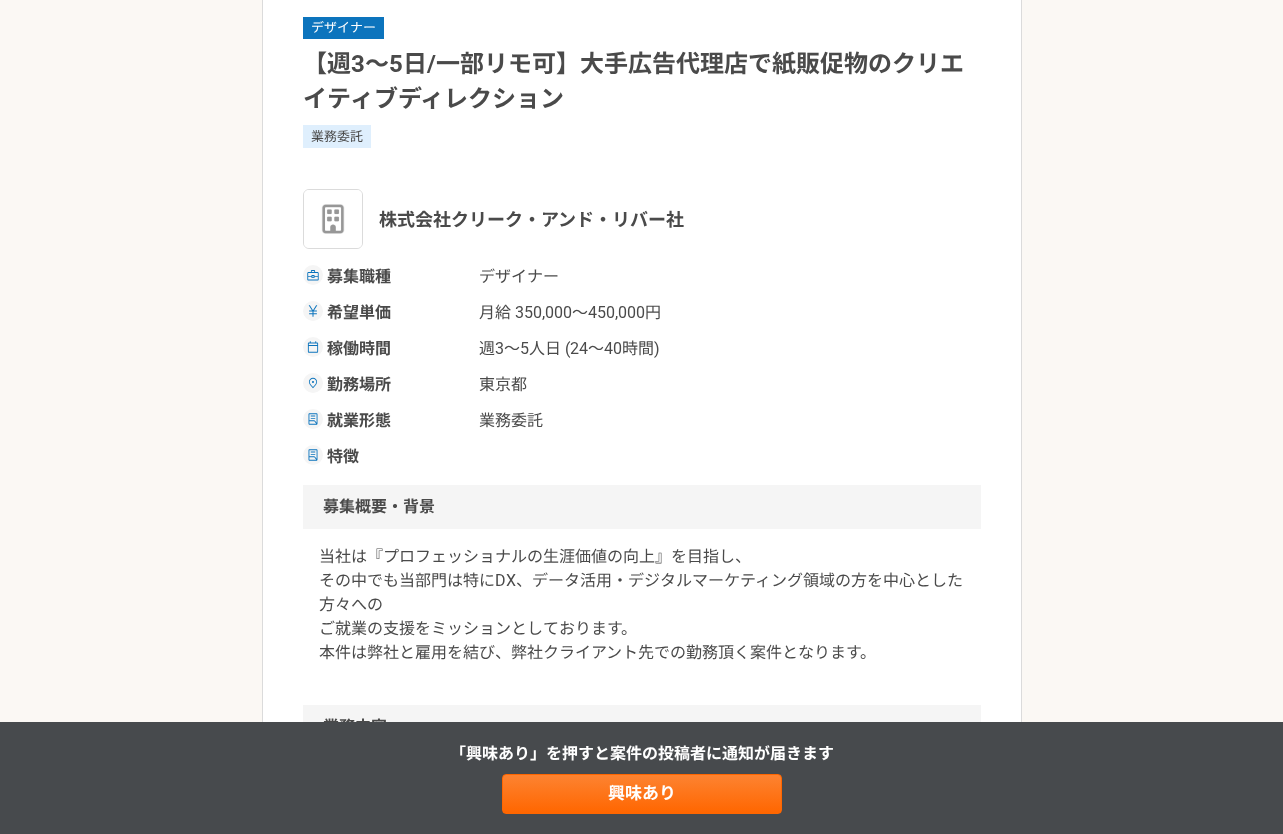 scroll, scrollTop: 300, scrollLeft: 0, axis: vertical 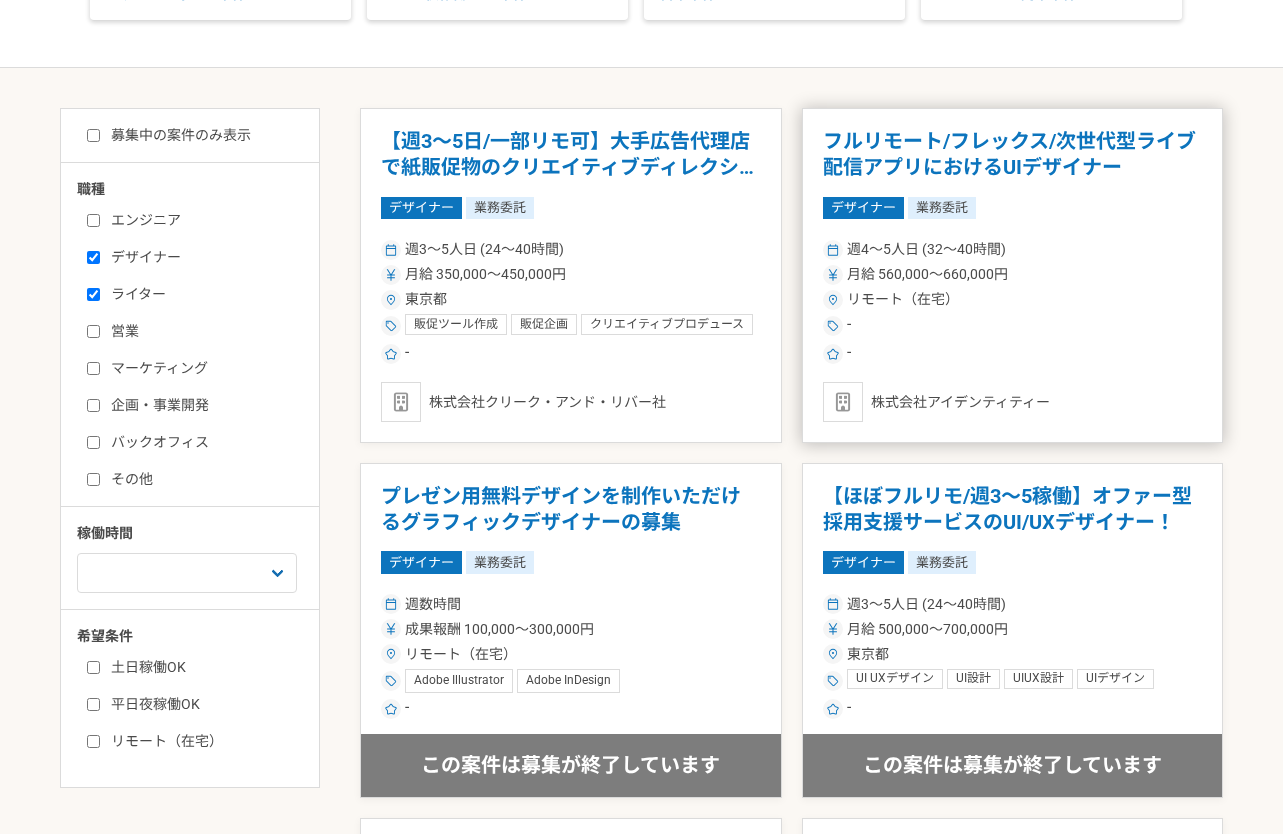 click on "-" at bounding box center (1013, 326) 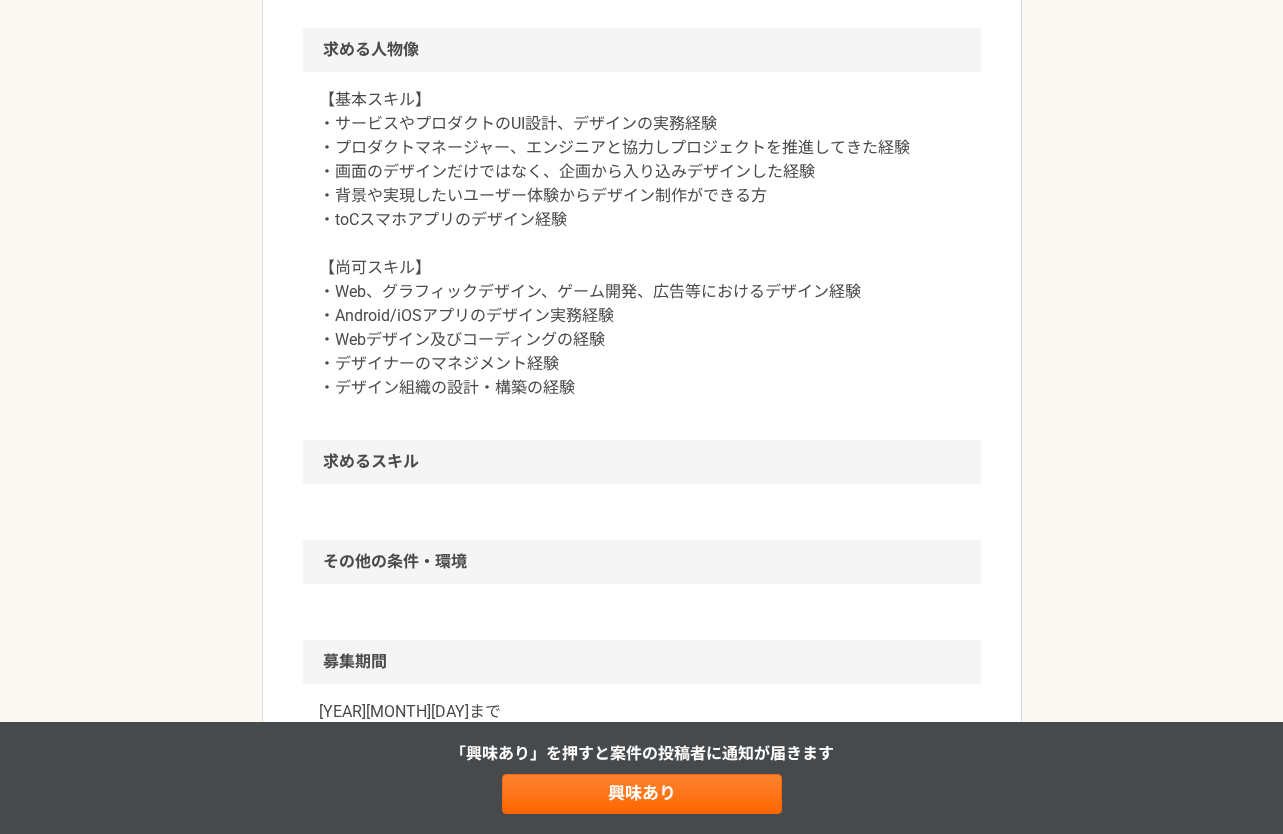 scroll, scrollTop: 800, scrollLeft: 0, axis: vertical 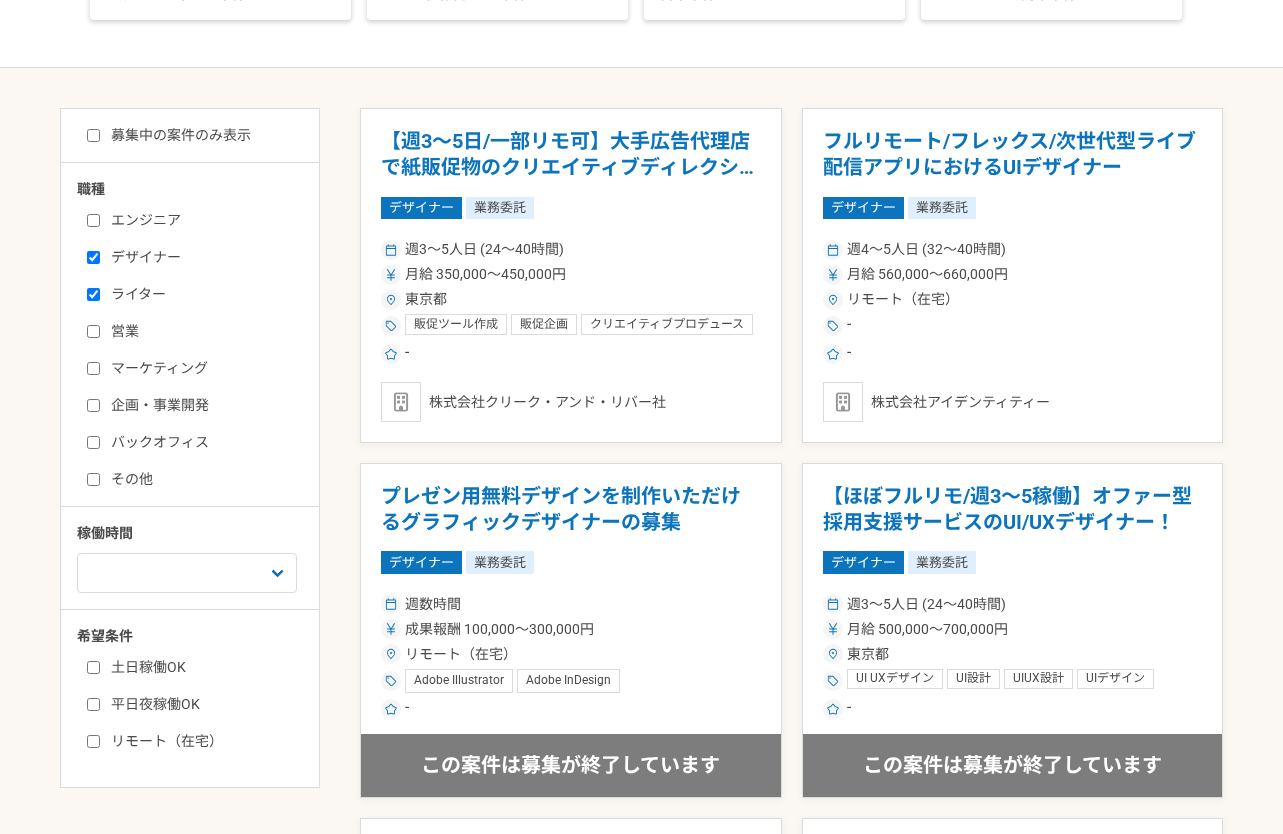 click on "マーケティング" at bounding box center (93, 368) 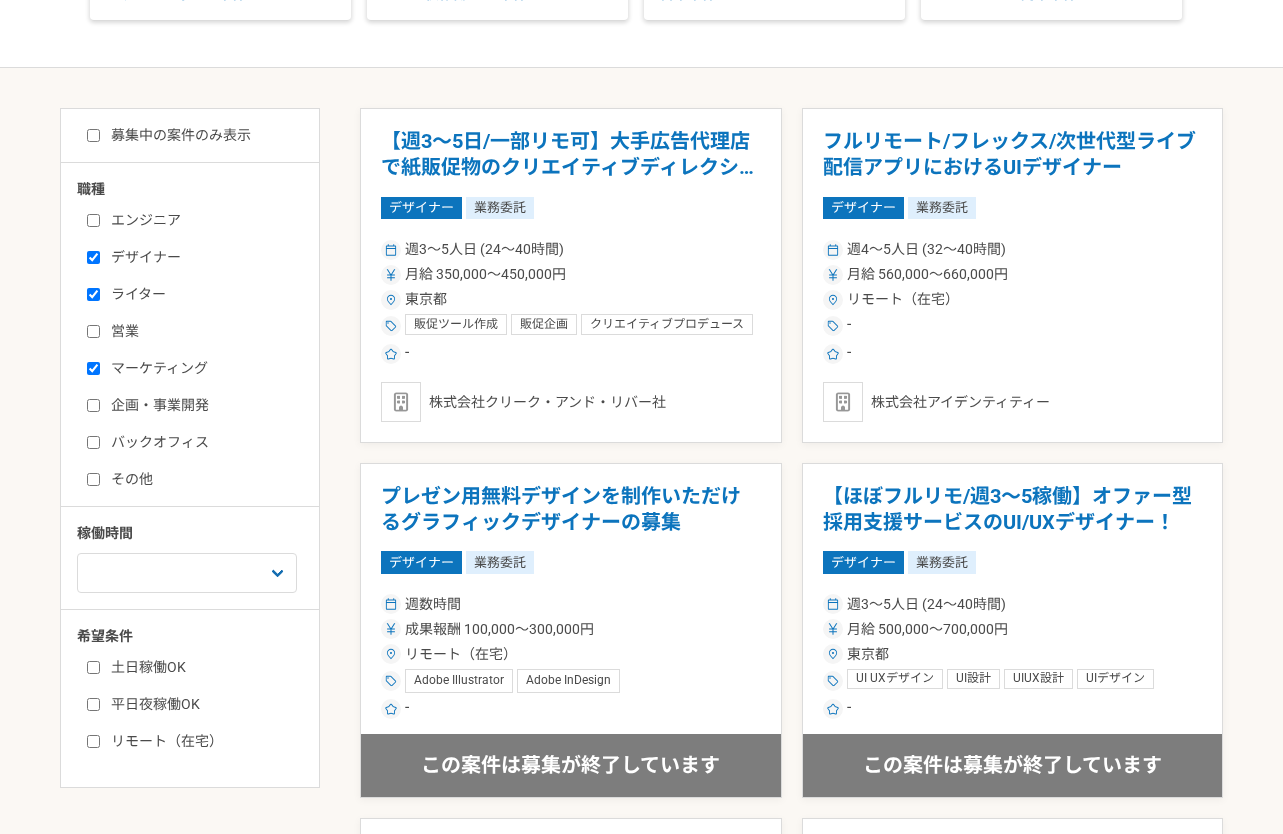 checkbox on "true" 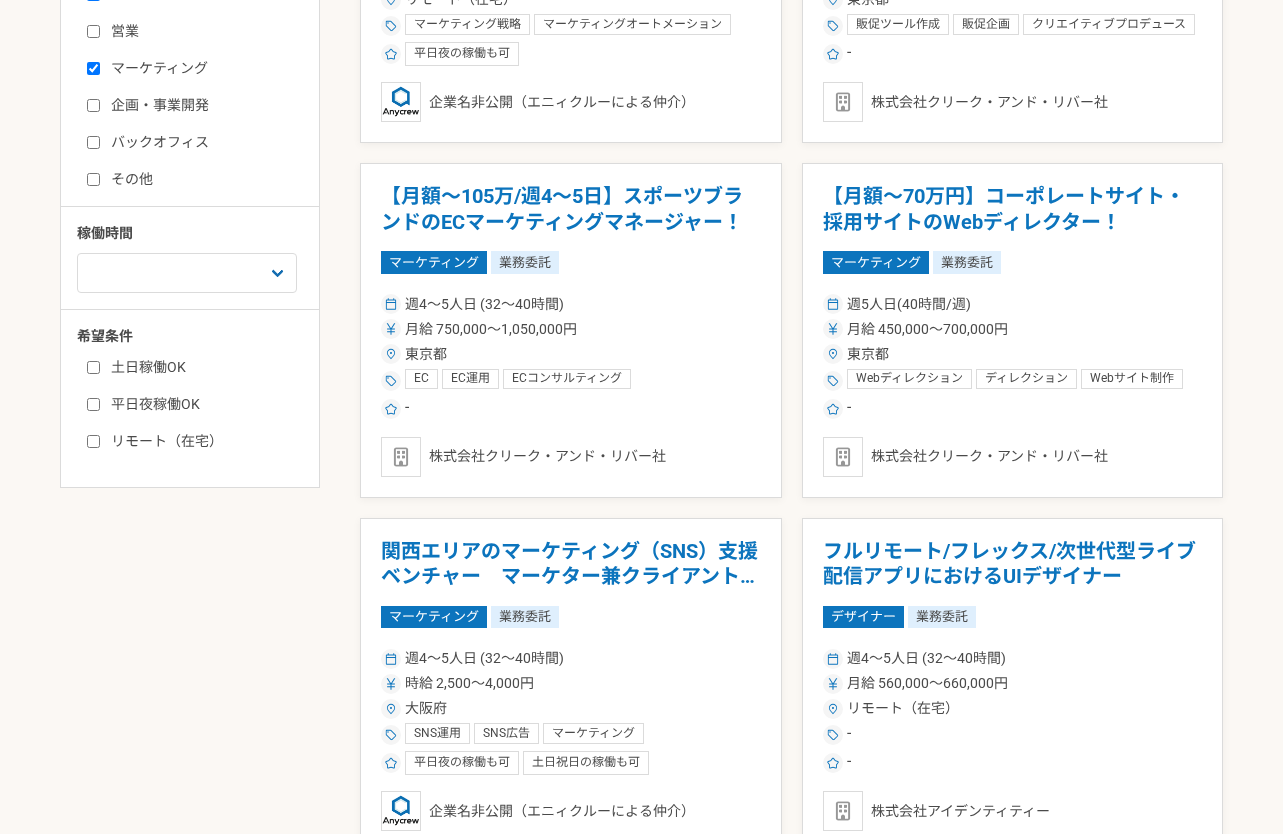 click on "リモート（在宅）" at bounding box center [93, 441] 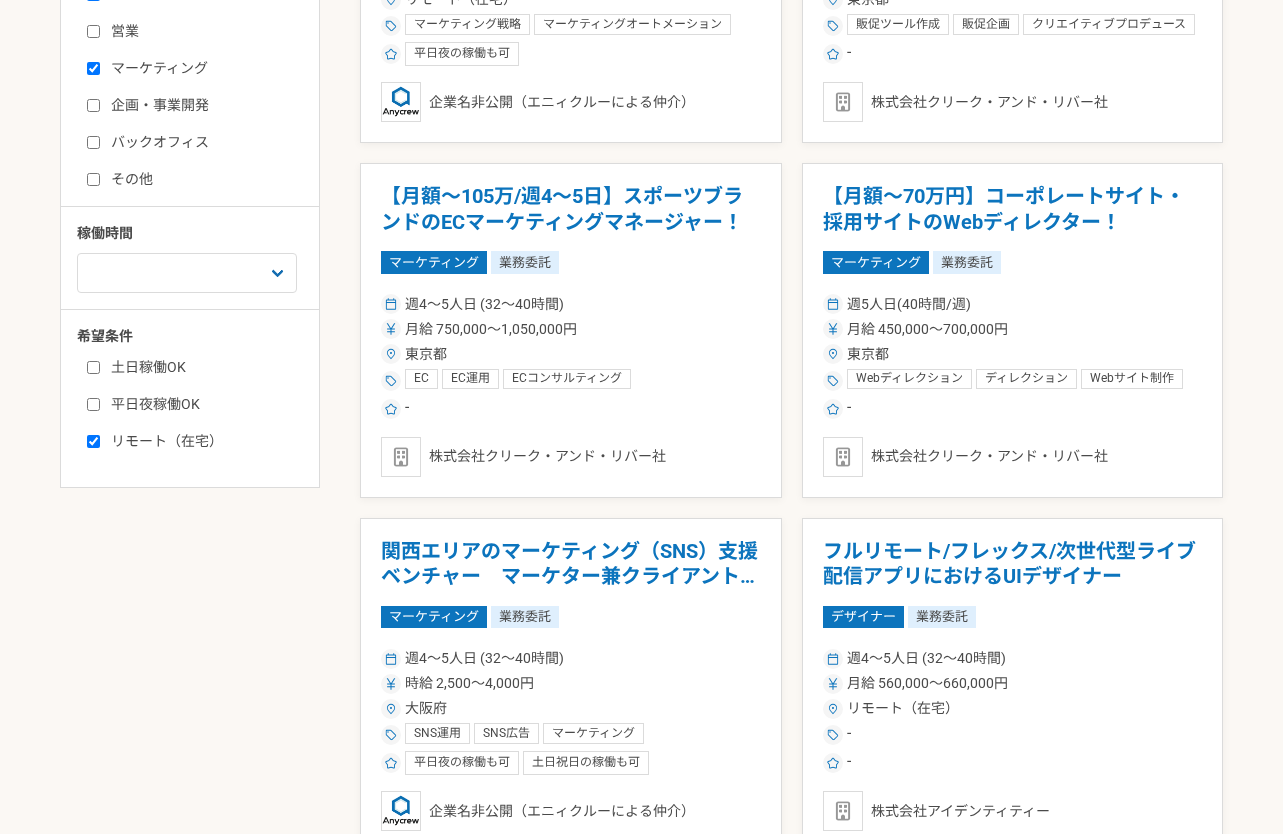 checkbox on "true" 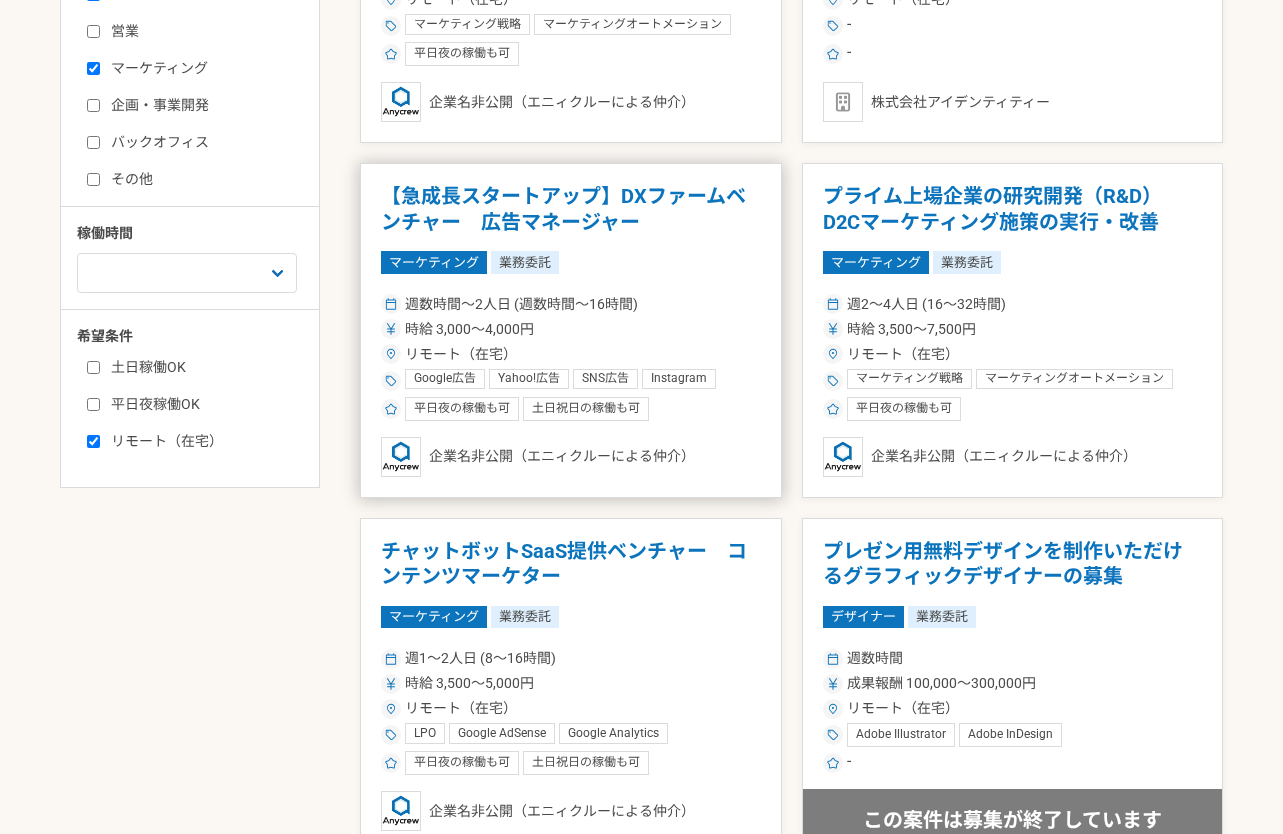 scroll, scrollTop: 0, scrollLeft: 0, axis: both 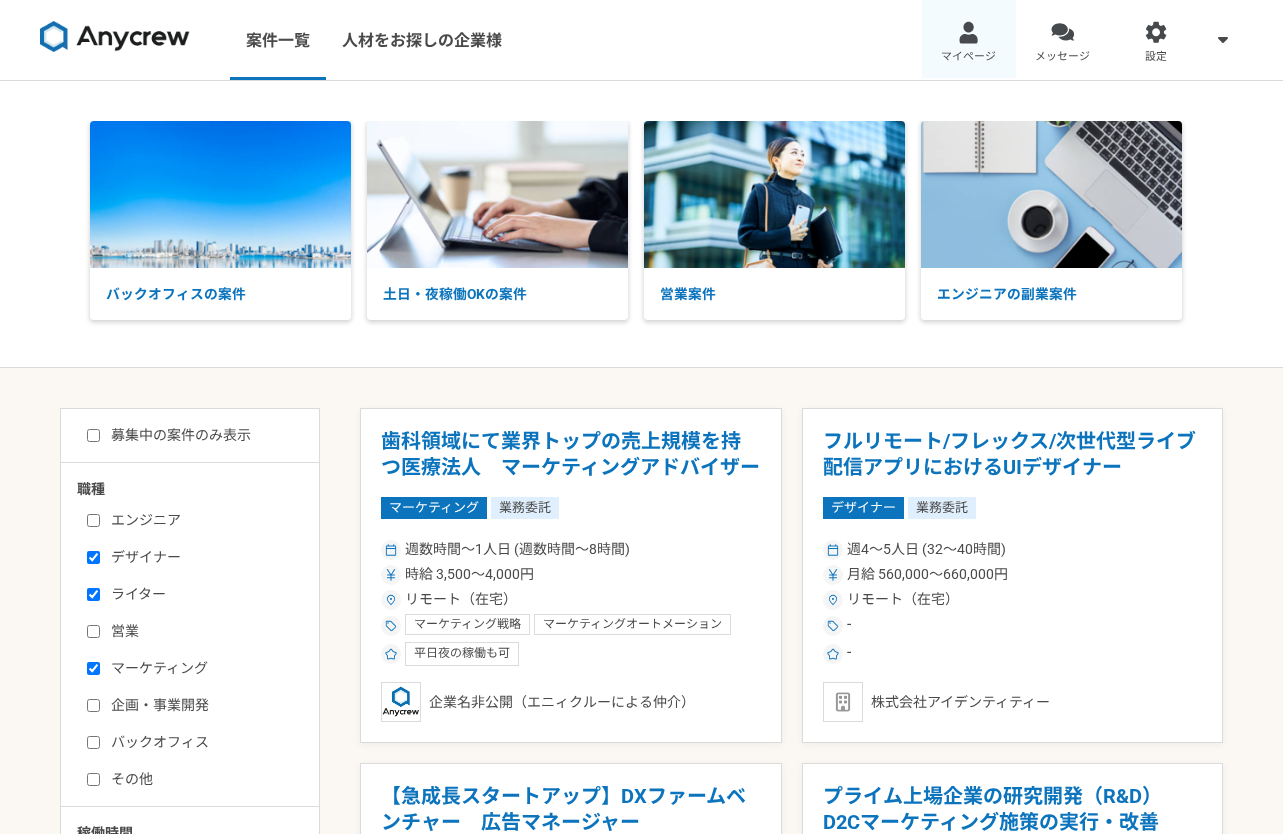 click on "マイページ" at bounding box center (968, 57) 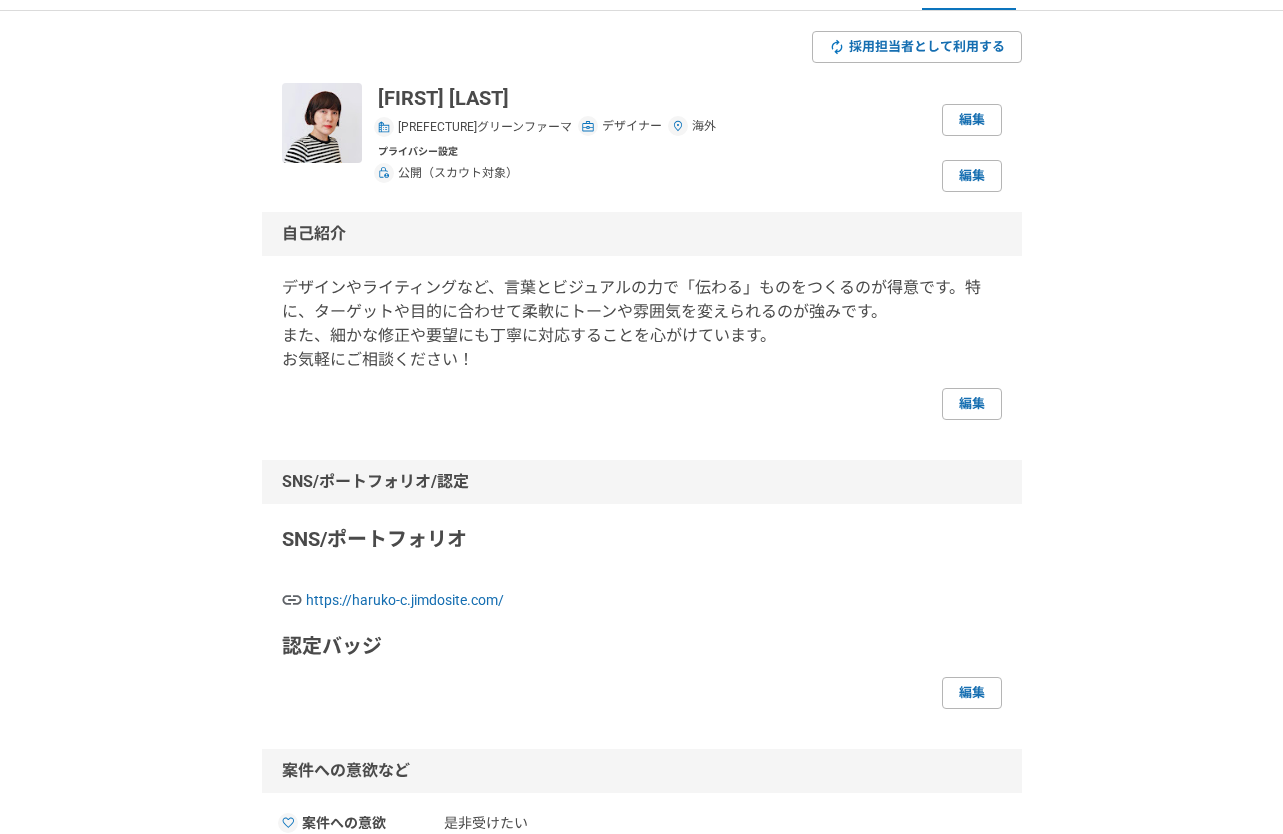 scroll, scrollTop: 0, scrollLeft: 0, axis: both 